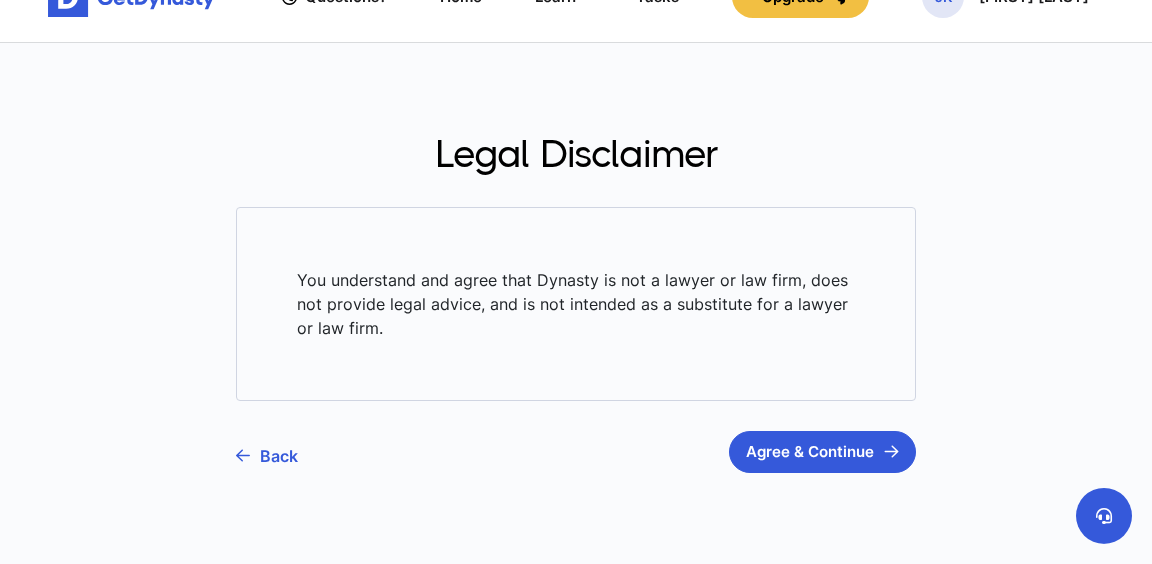 scroll, scrollTop: 131, scrollLeft: 0, axis: vertical 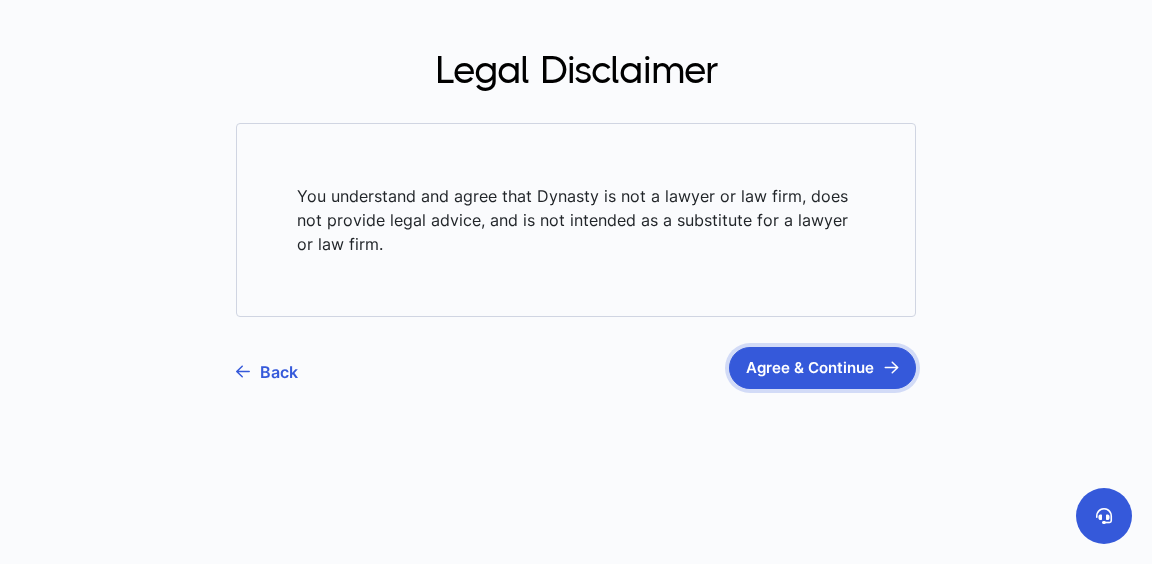 click on "Agree & Continue" at bounding box center [822, 368] 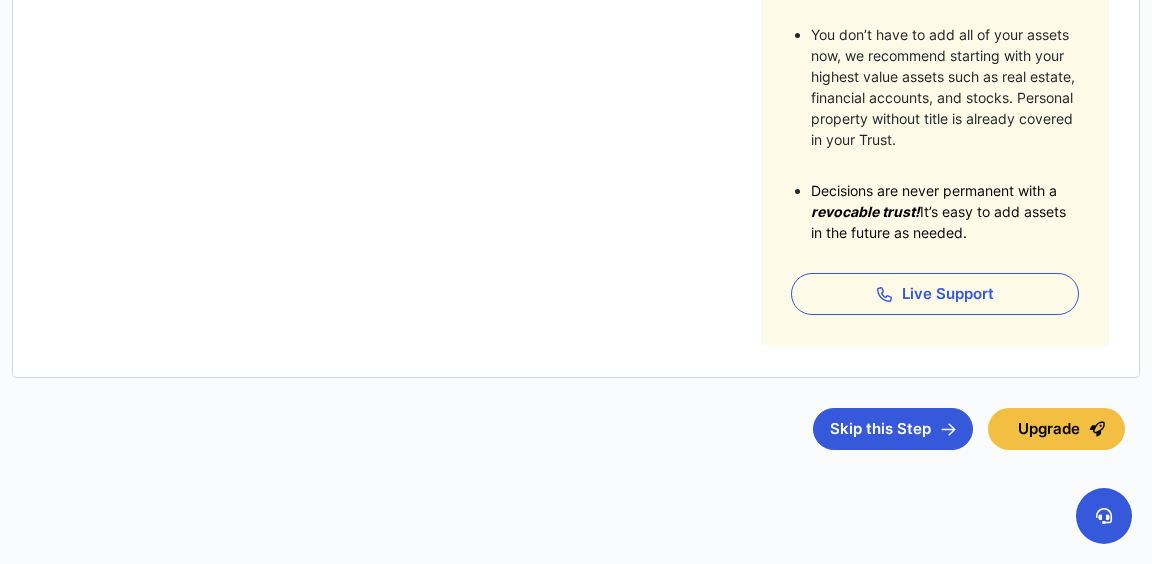 scroll, scrollTop: 658, scrollLeft: 0, axis: vertical 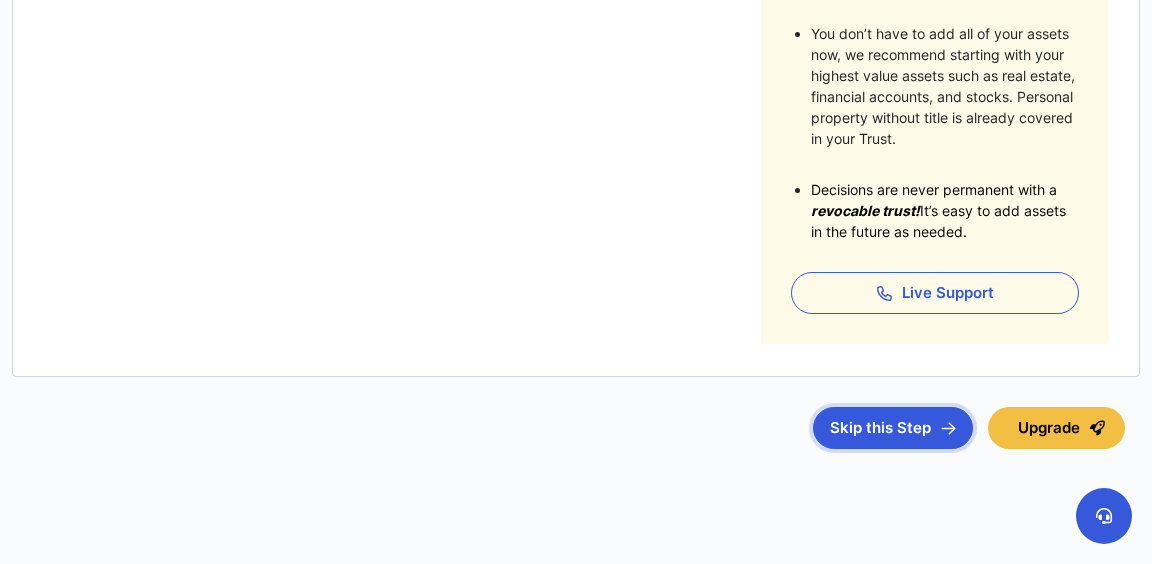 click on "Skip this Step" at bounding box center (893, 428) 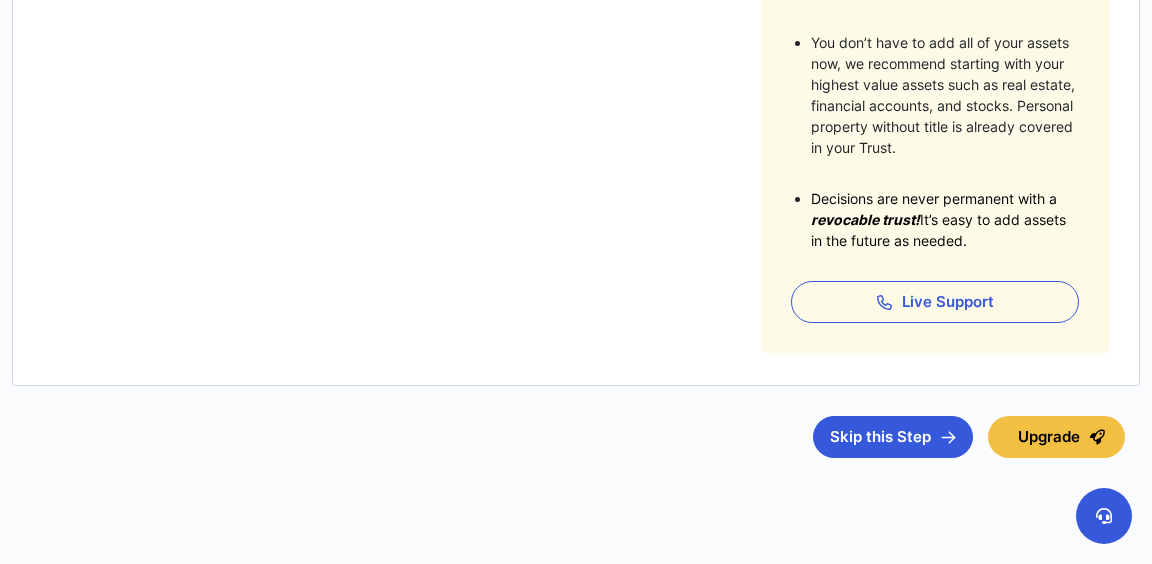 scroll, scrollTop: 650, scrollLeft: 0, axis: vertical 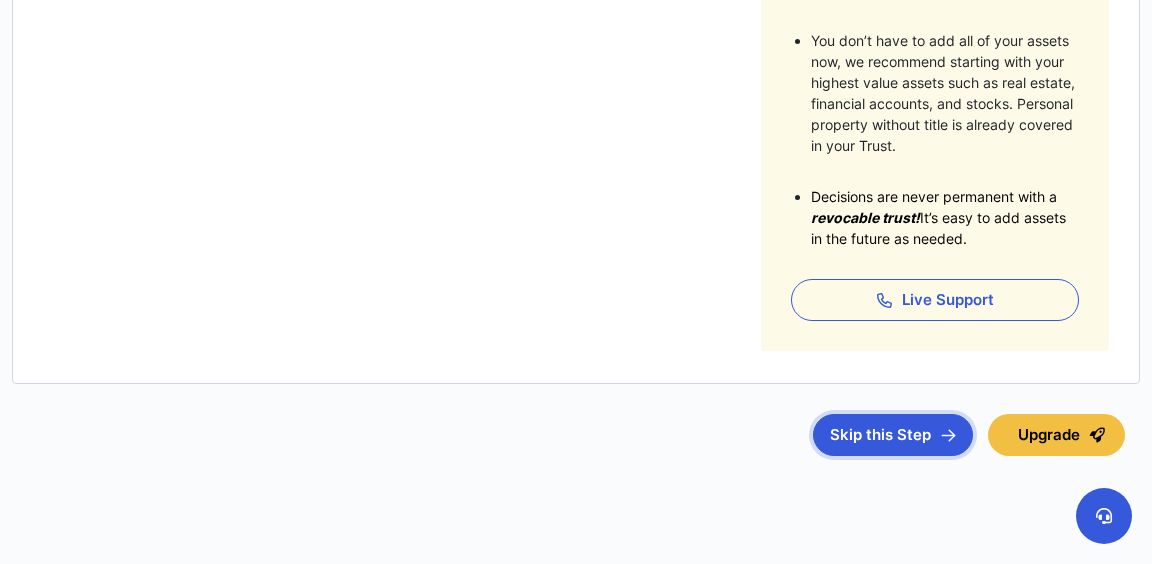 click on "Skip this Step" at bounding box center [893, 435] 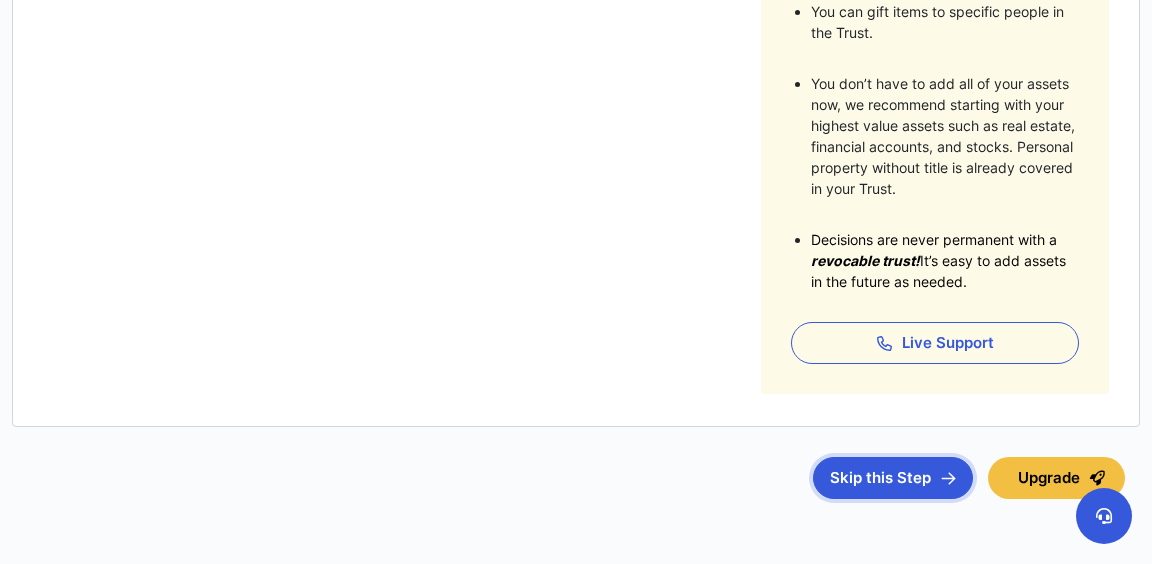 scroll, scrollTop: 613, scrollLeft: 0, axis: vertical 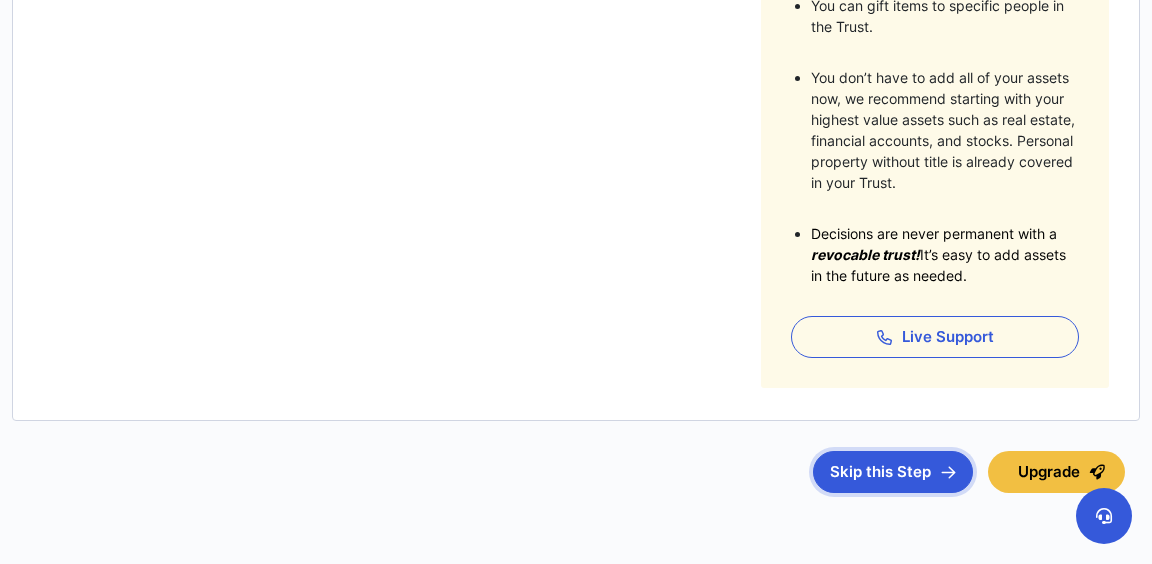 click on "Skip this Step" at bounding box center (893, 472) 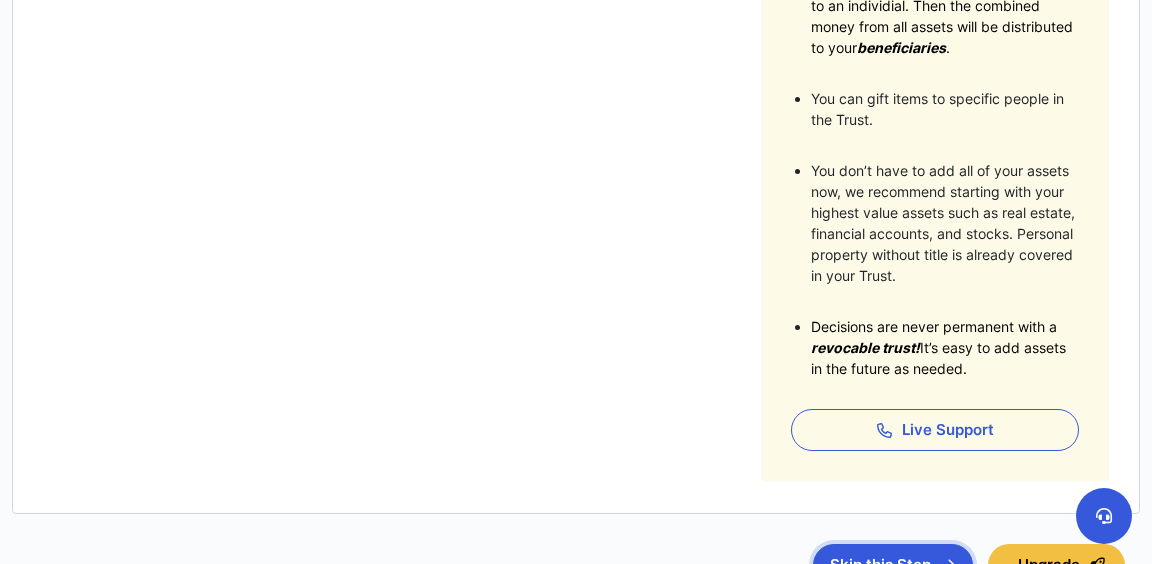 scroll, scrollTop: 658, scrollLeft: 0, axis: vertical 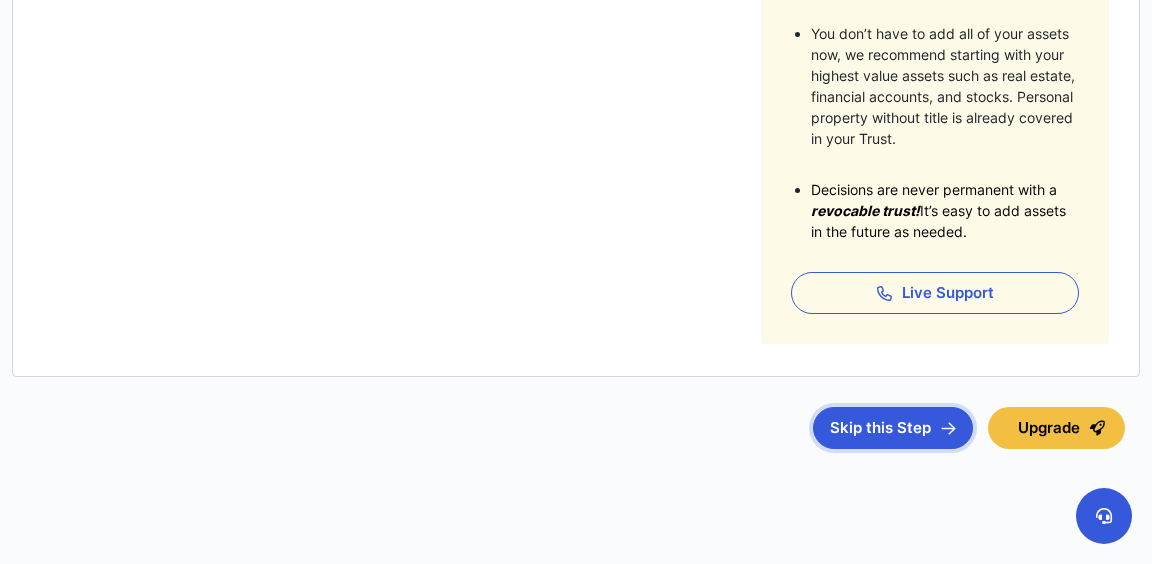 click on "Skip this Step" at bounding box center (893, 428) 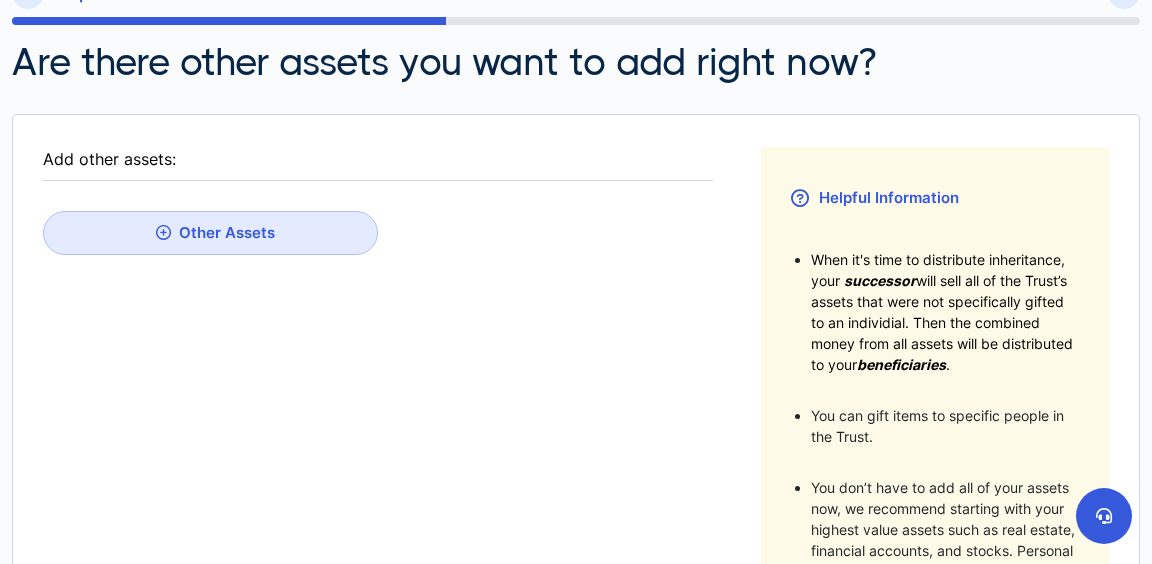 scroll, scrollTop: 167, scrollLeft: 0, axis: vertical 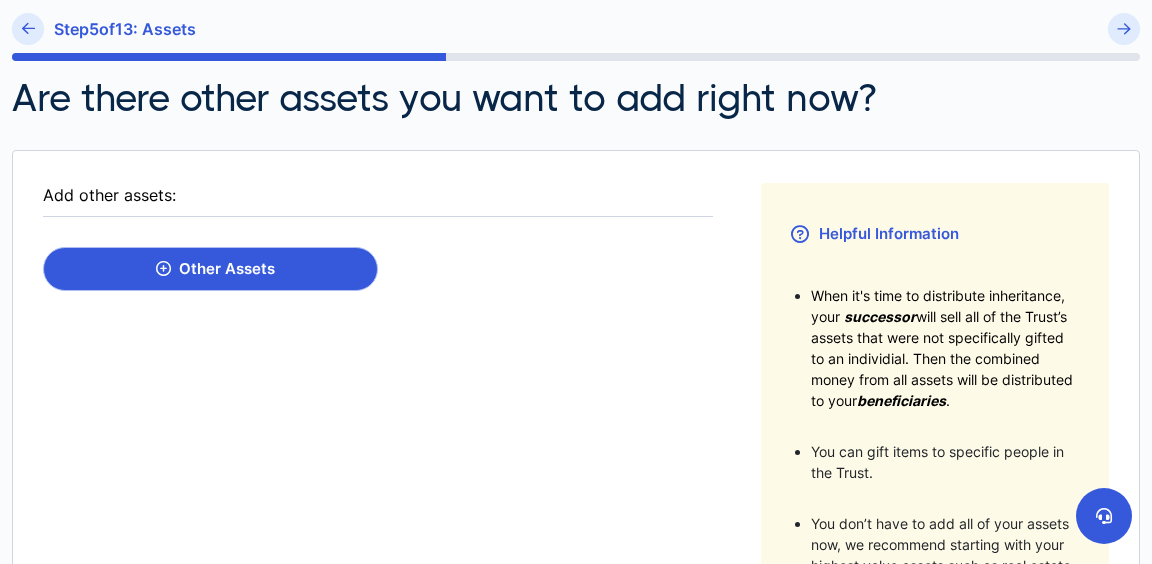 click on "Other Assets" at bounding box center (210, 269) 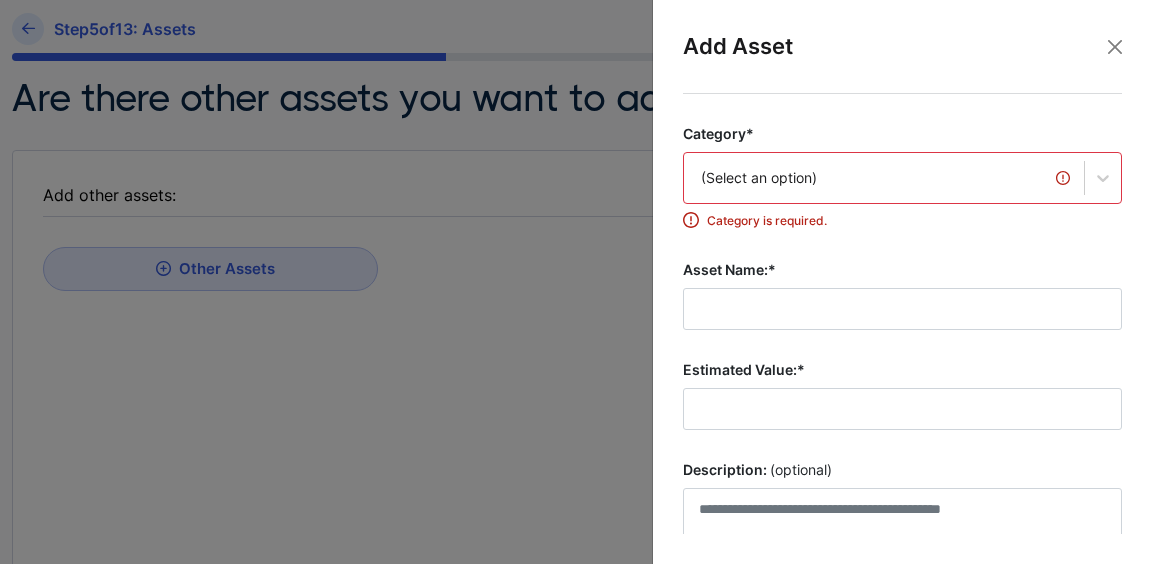 click on "(Select an option)" at bounding box center [902, 178] 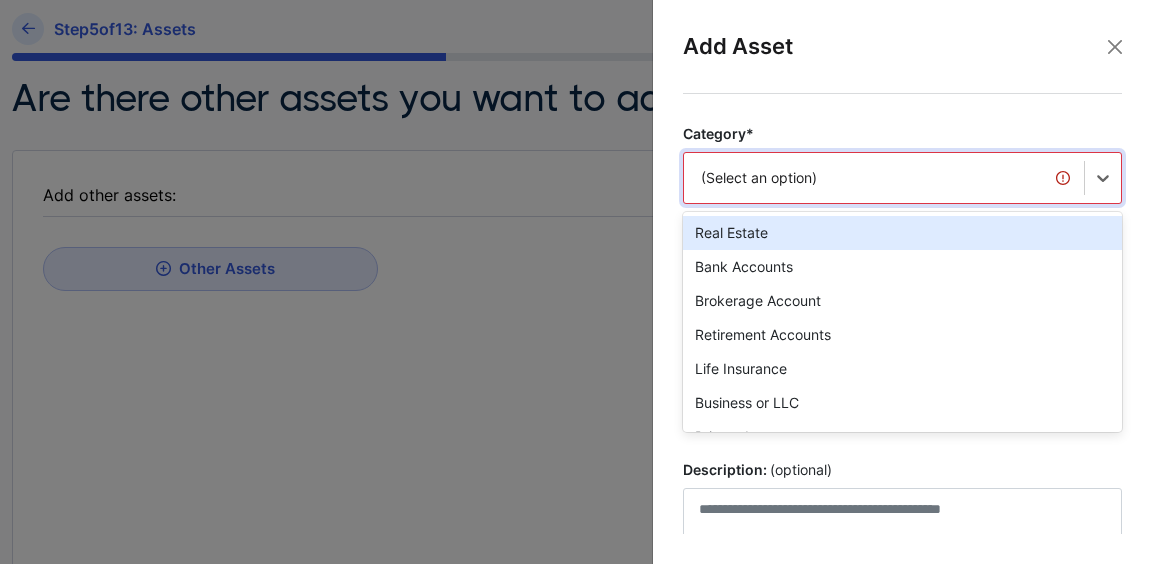 scroll, scrollTop: 80, scrollLeft: 0, axis: vertical 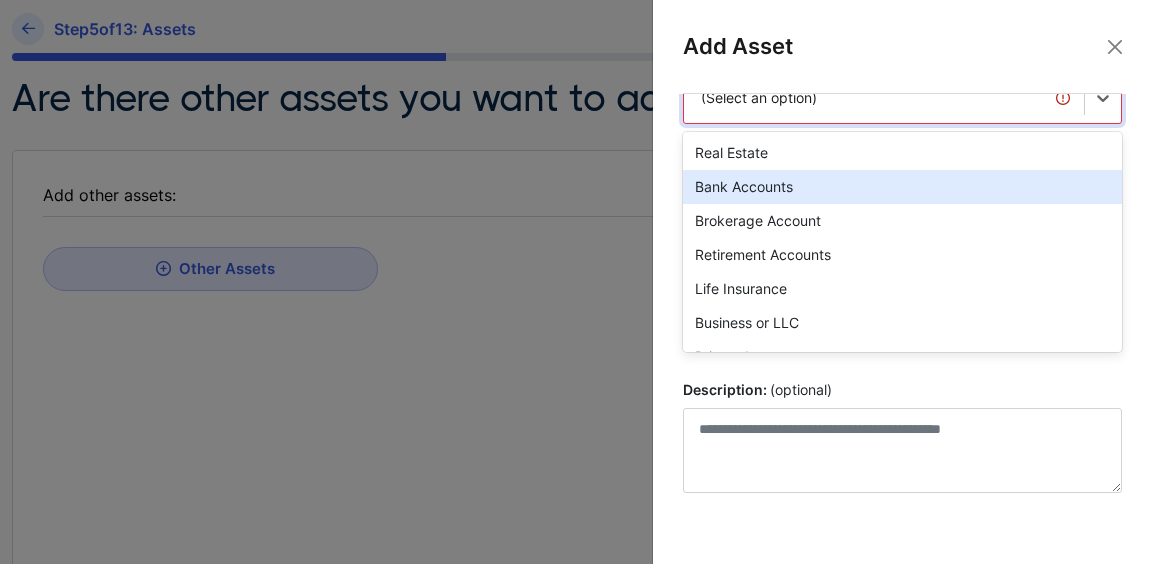 click on "Bank Accounts" at bounding box center (902, 187) 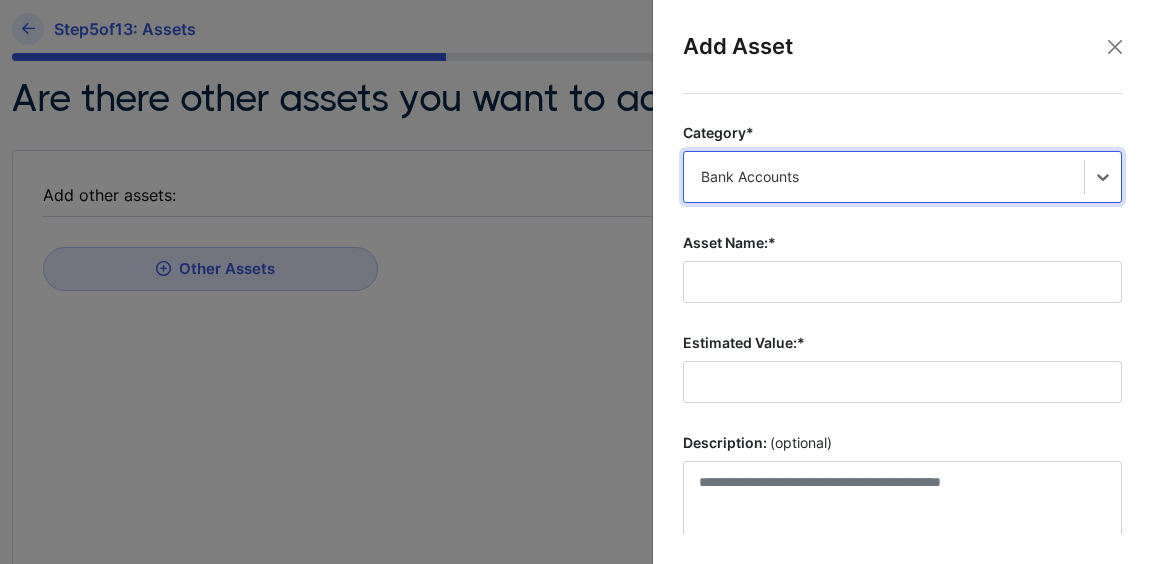 scroll, scrollTop: 0, scrollLeft: 0, axis: both 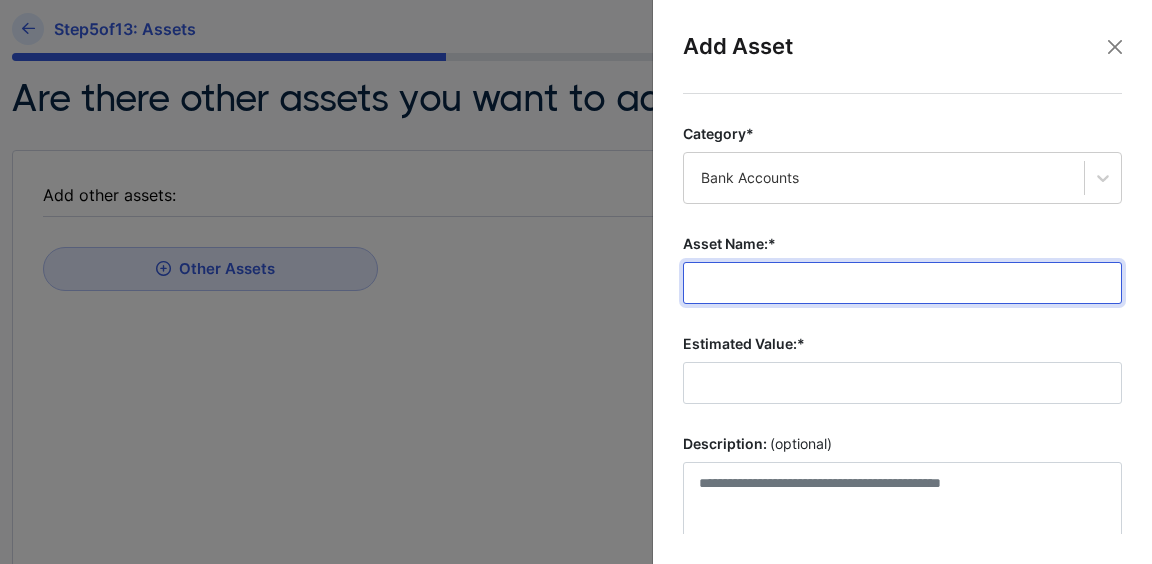 click on "Asset Name:*" at bounding box center (902, 283) 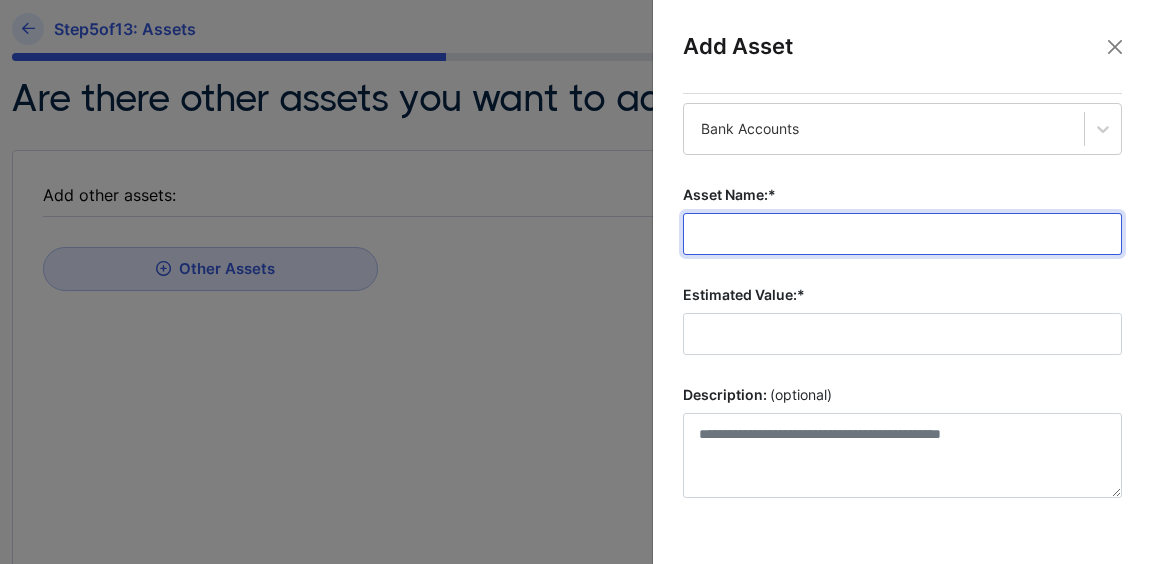 scroll, scrollTop: 48, scrollLeft: 0, axis: vertical 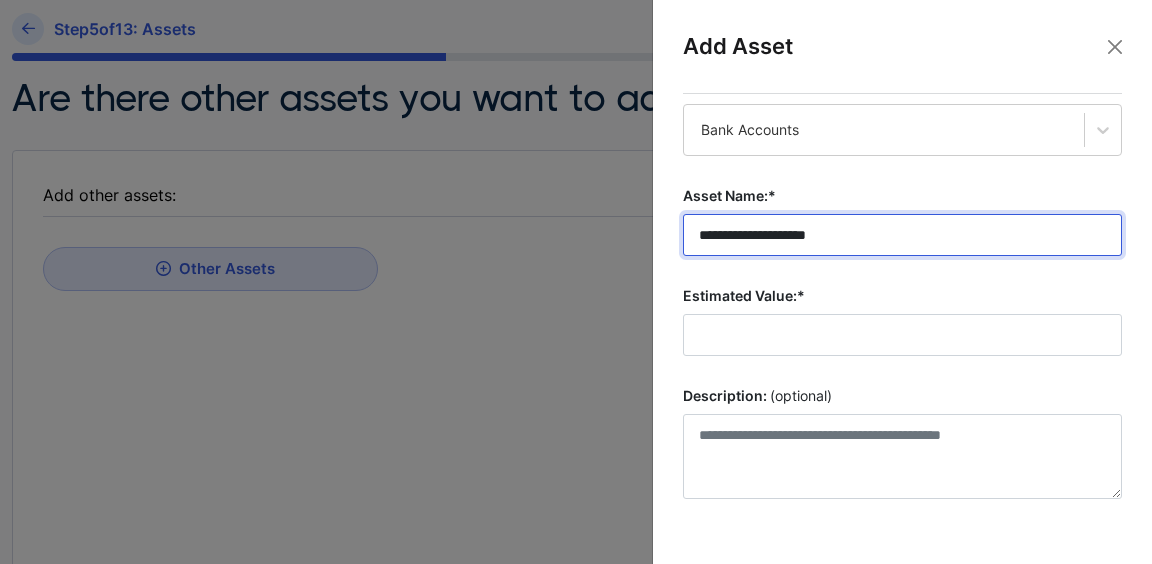 type on "**********" 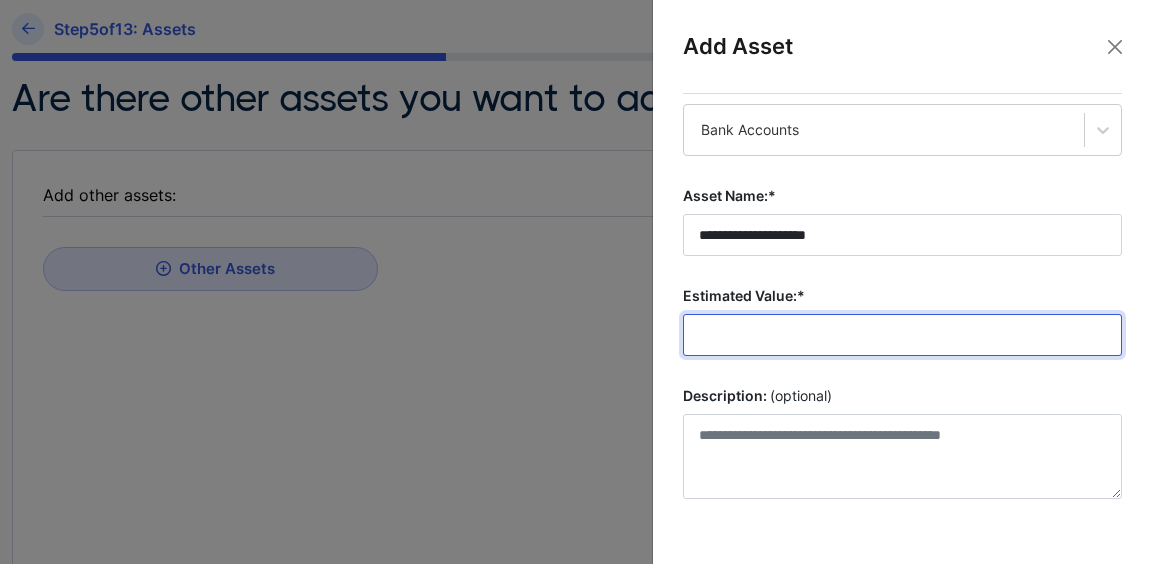 click on "Estimated Value:*" at bounding box center (902, 335) 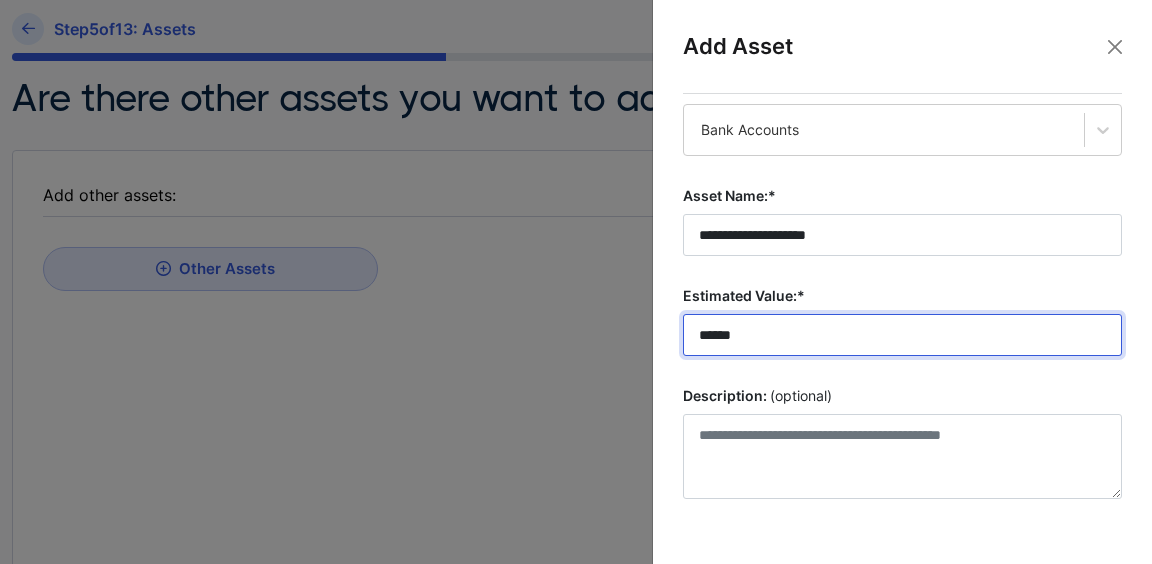 scroll, scrollTop: 121, scrollLeft: 0, axis: vertical 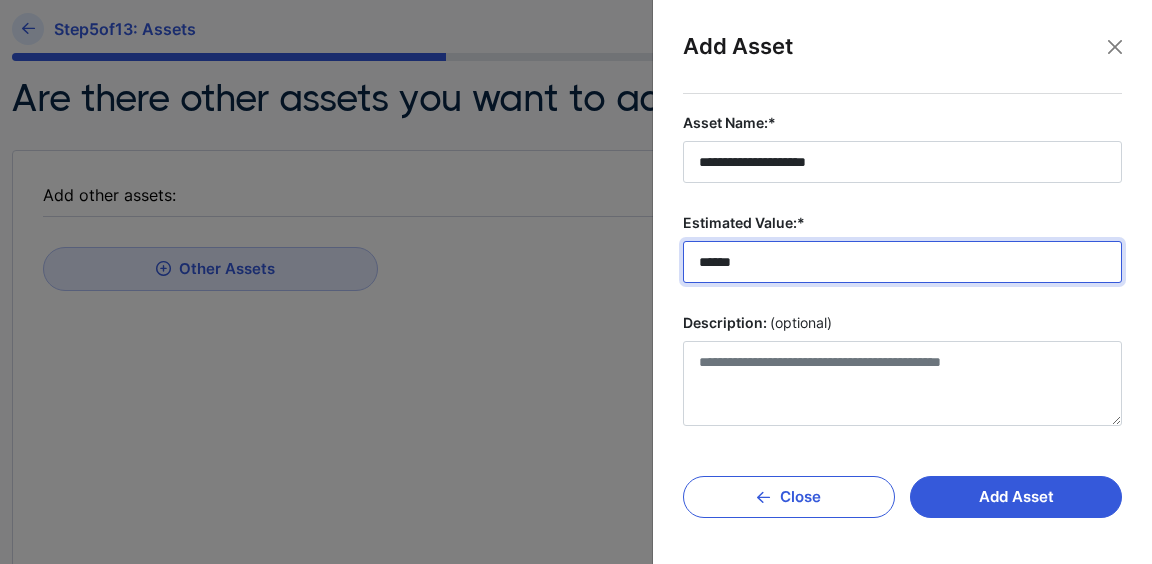 type on "******" 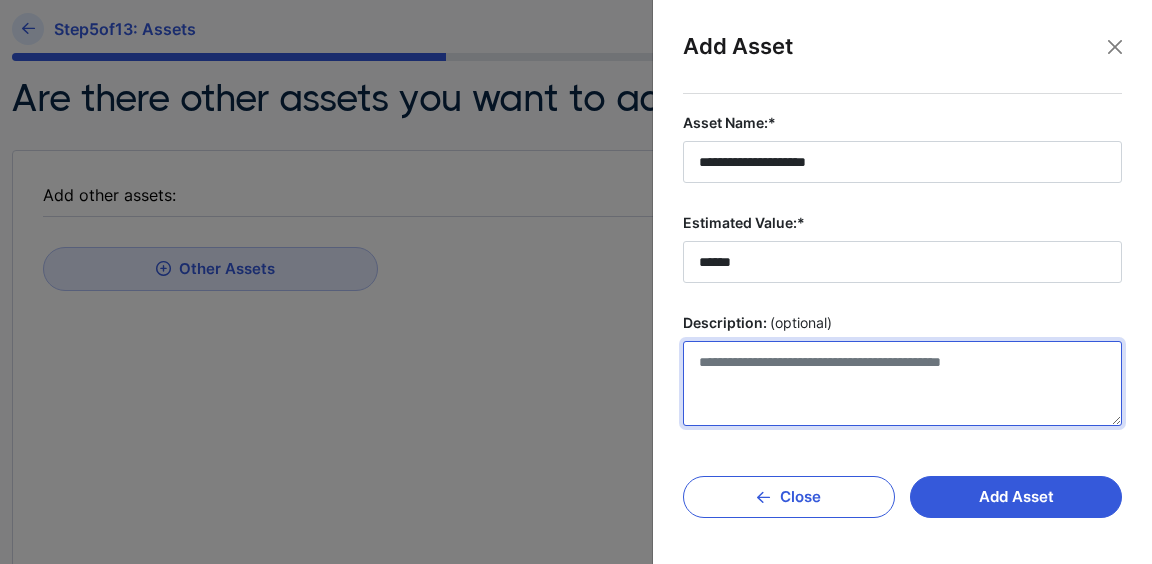 click on "Description:   (optional)" at bounding box center [902, 383] 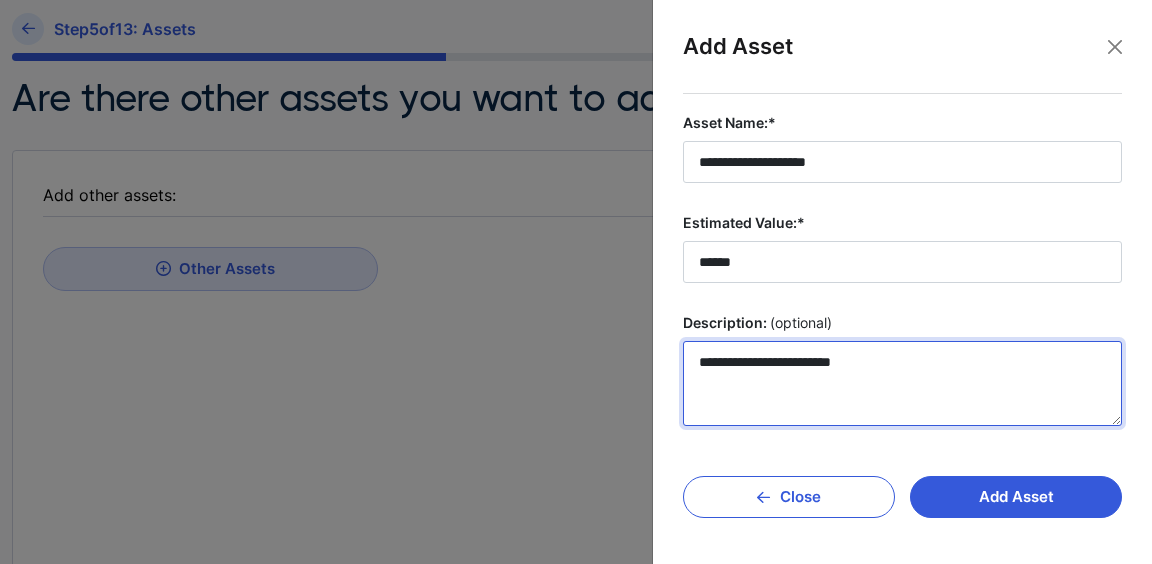 click on "**********" at bounding box center [902, 383] 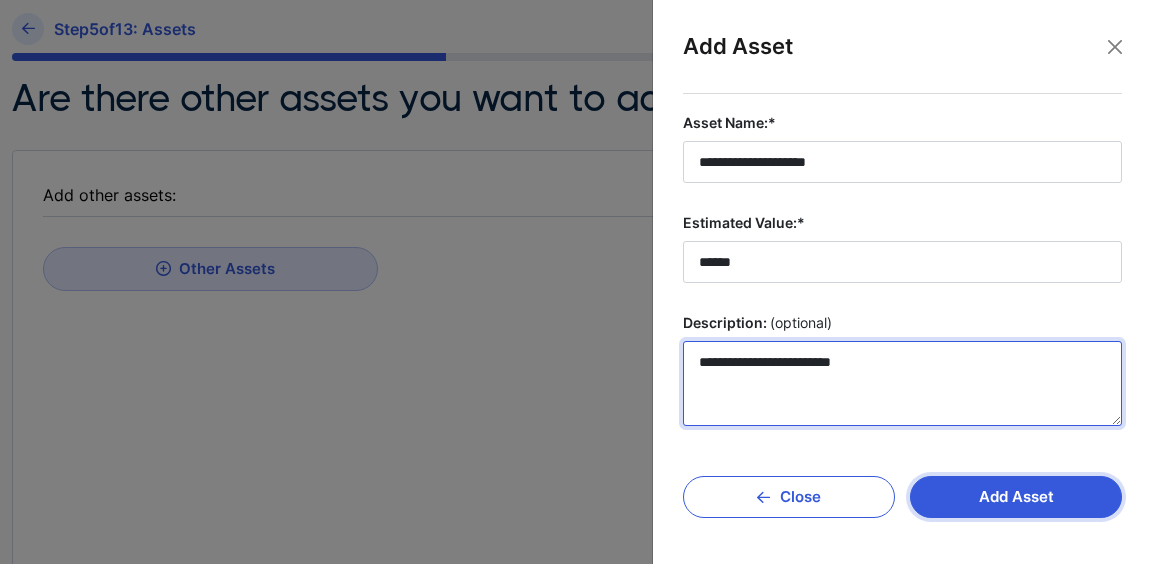 type on "**********" 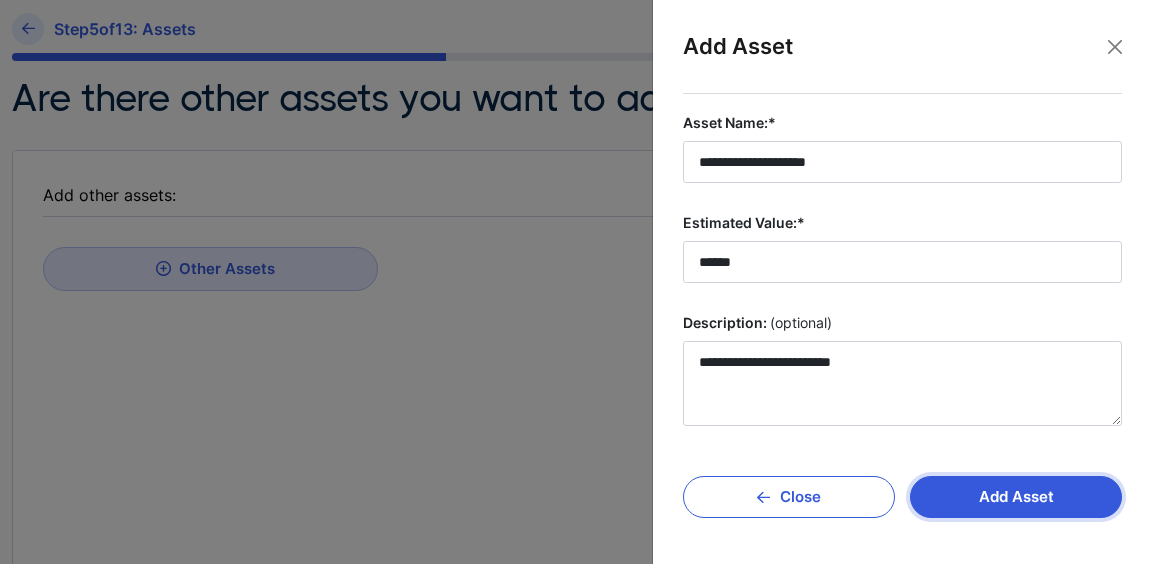 click on "Add Asset" at bounding box center (1016, 497) 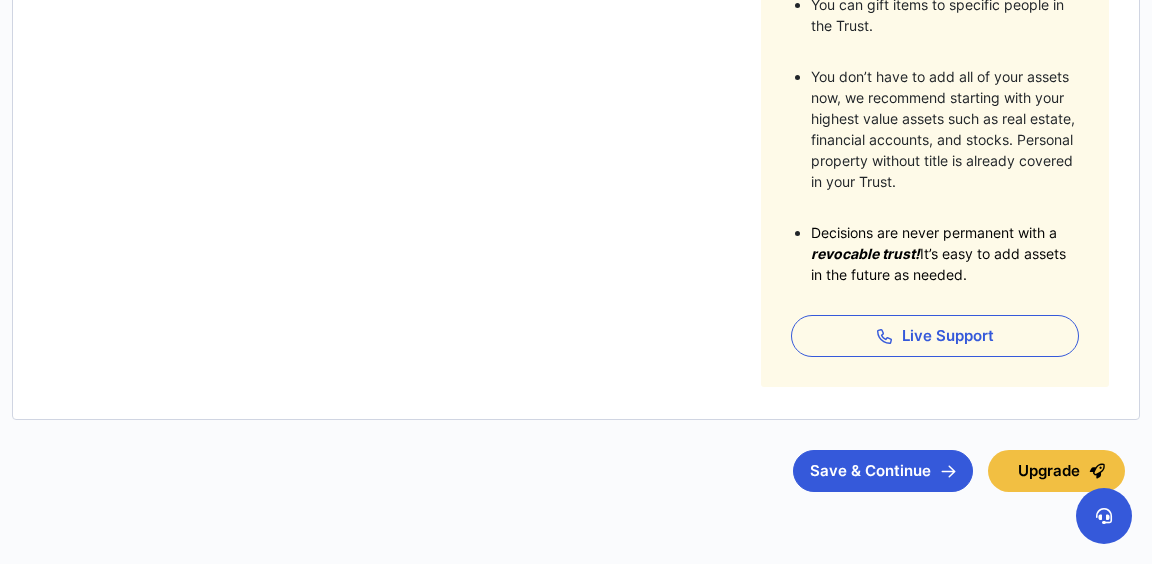 scroll, scrollTop: 635, scrollLeft: 0, axis: vertical 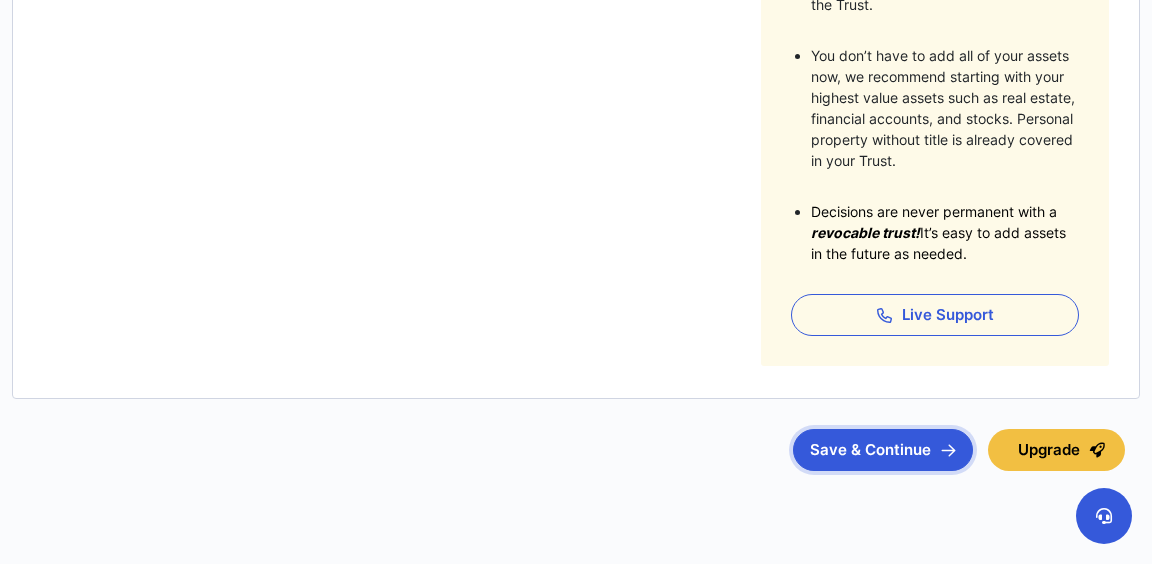click on "Save & Continue" at bounding box center (883, 450) 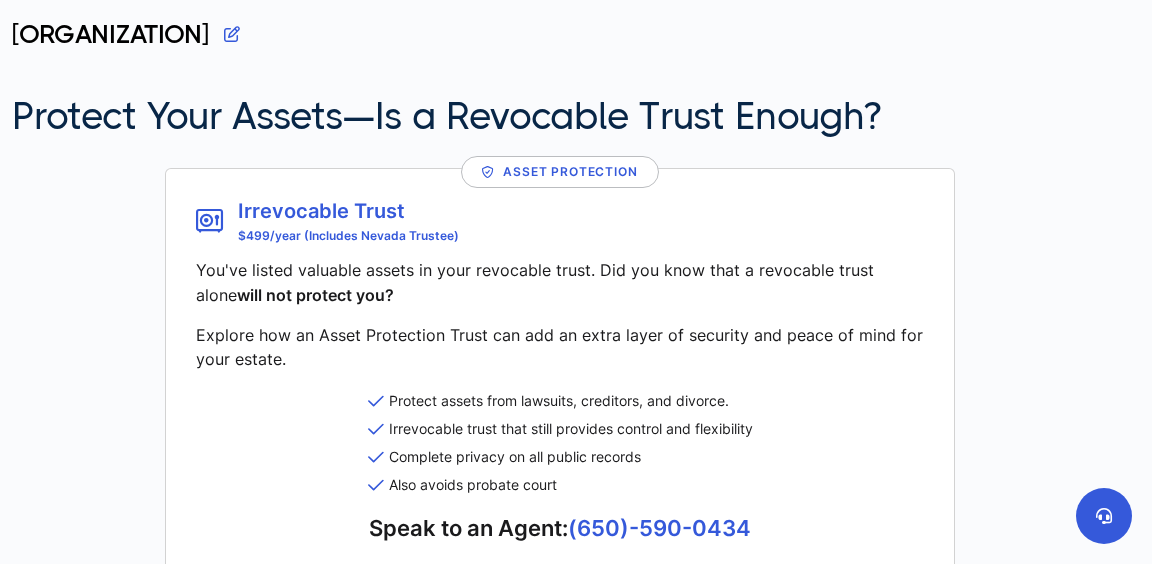 scroll, scrollTop: 0, scrollLeft: 0, axis: both 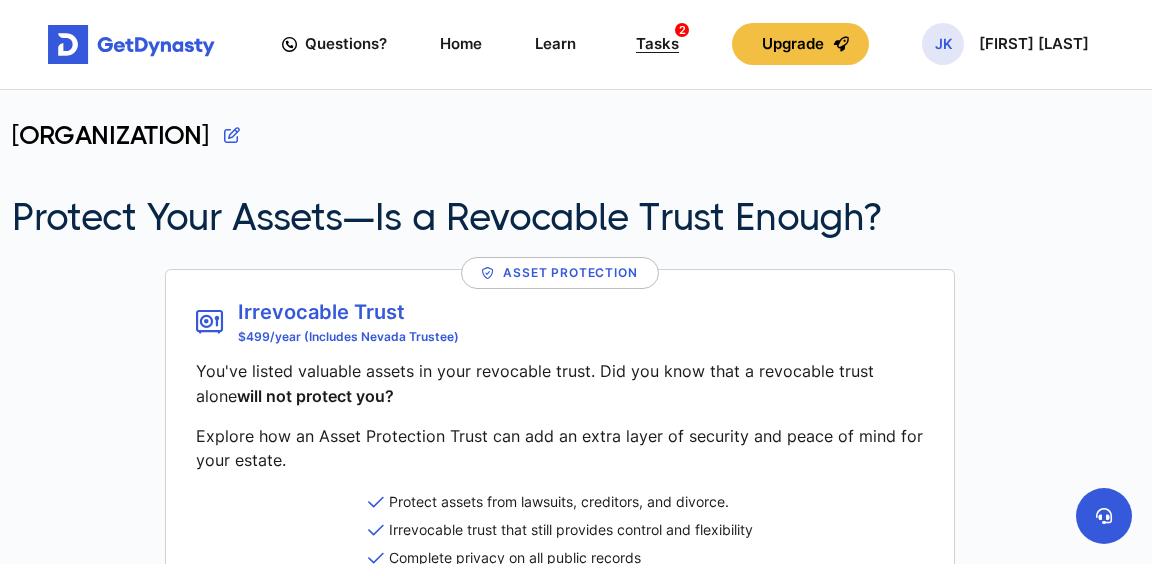 click on "Tasks 2" at bounding box center [657, 44] 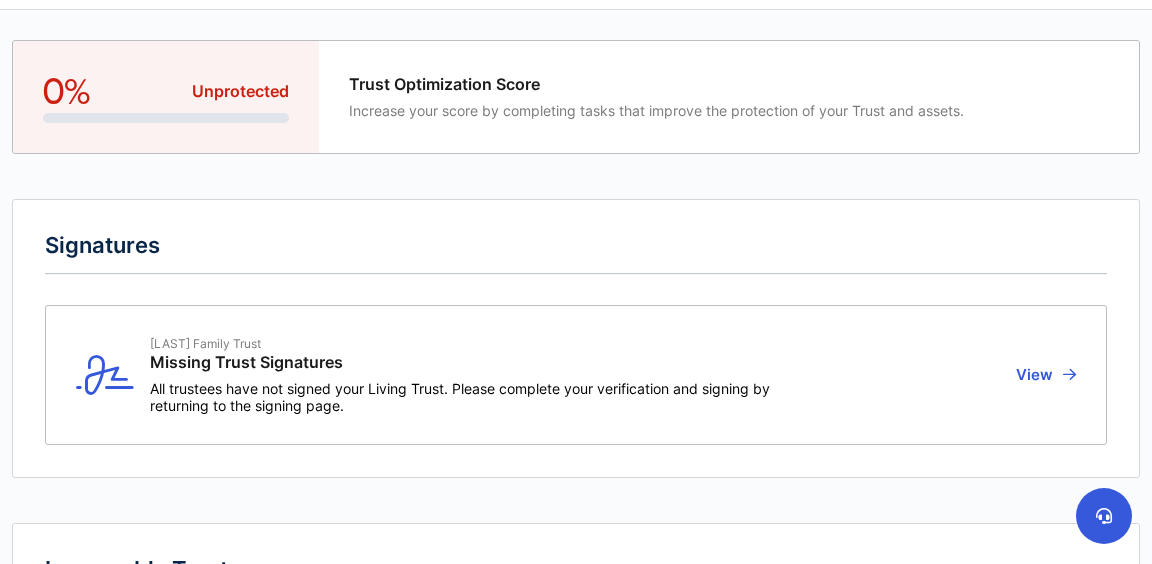 scroll, scrollTop: 0, scrollLeft: 0, axis: both 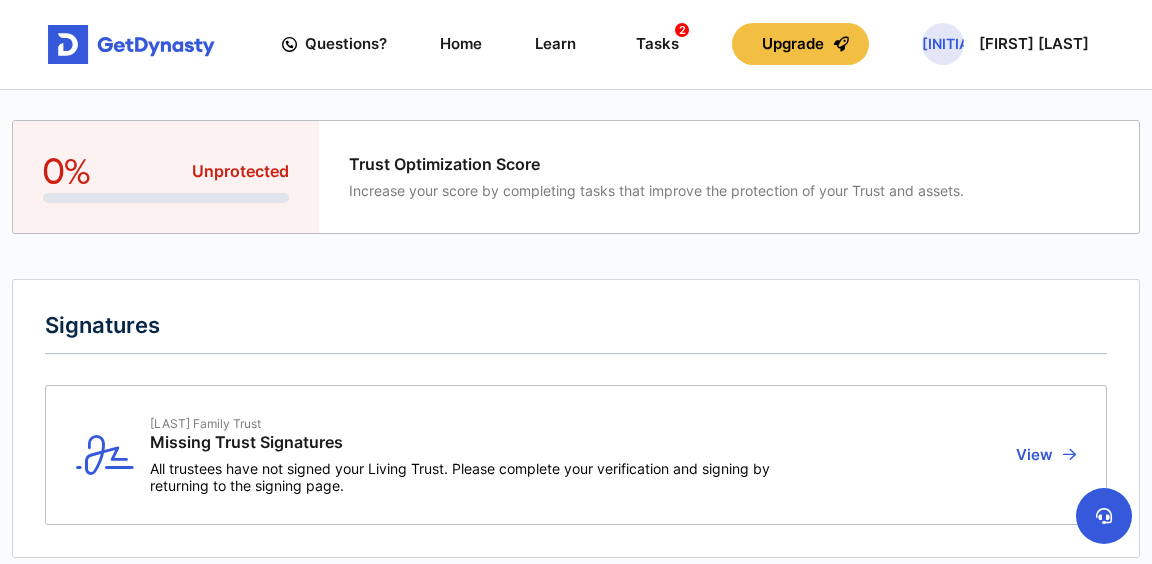 click at bounding box center [1069, 454] 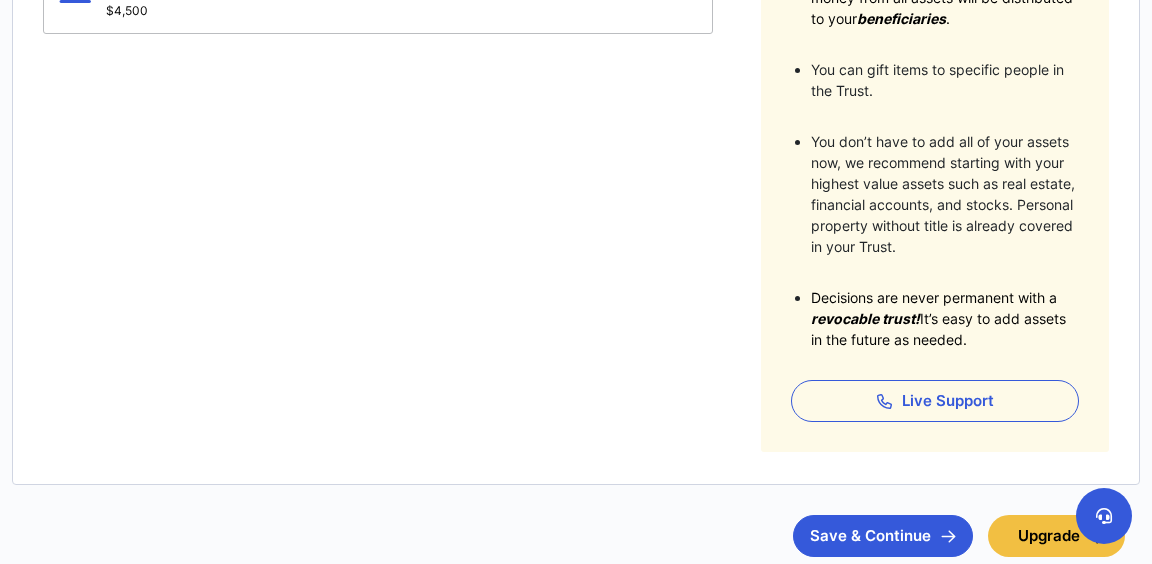 scroll, scrollTop: 658, scrollLeft: 0, axis: vertical 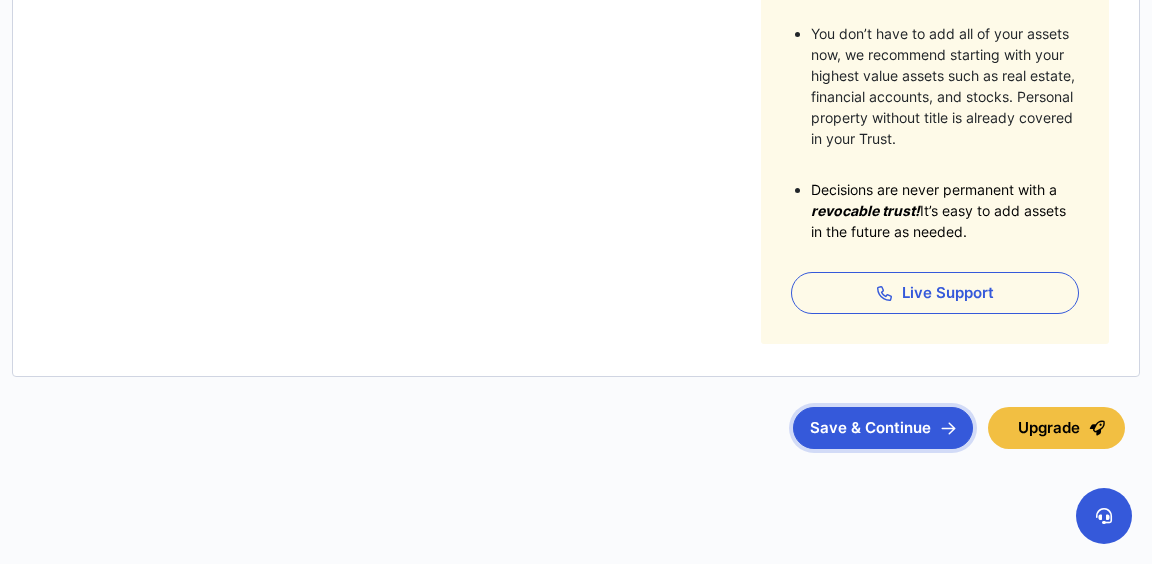 click at bounding box center [948, 428] 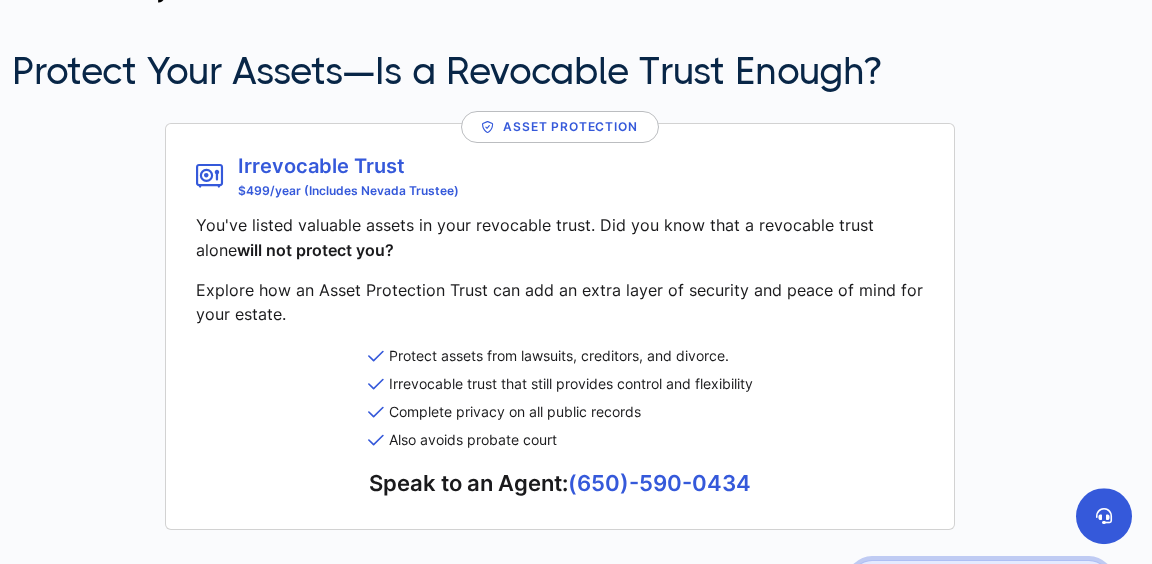 scroll, scrollTop: 300, scrollLeft: 0, axis: vertical 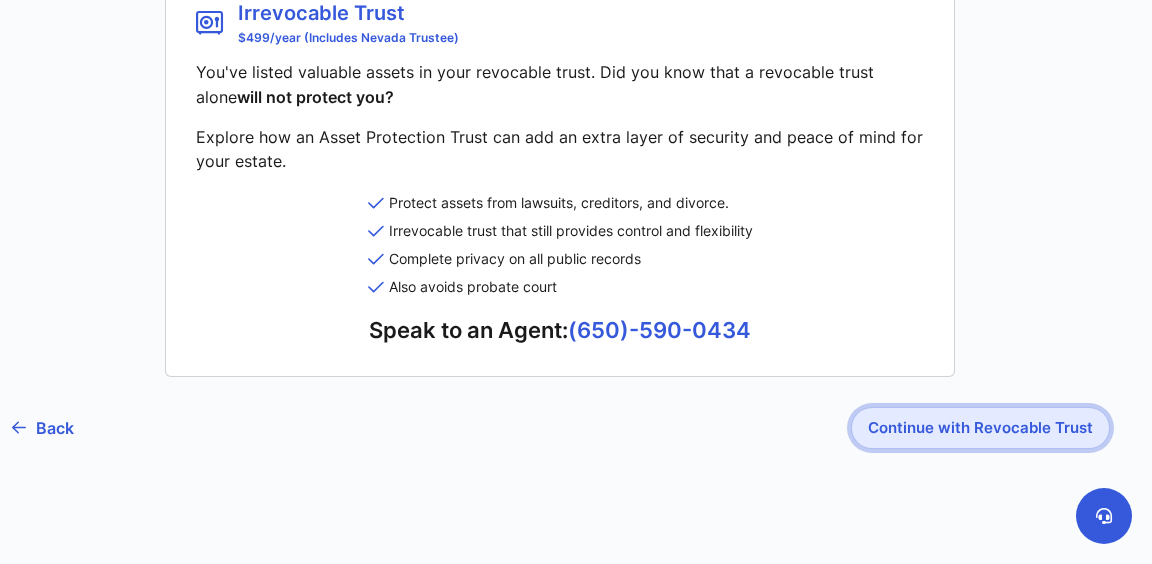 click on "Continue with Revocable Trust" at bounding box center [980, 428] 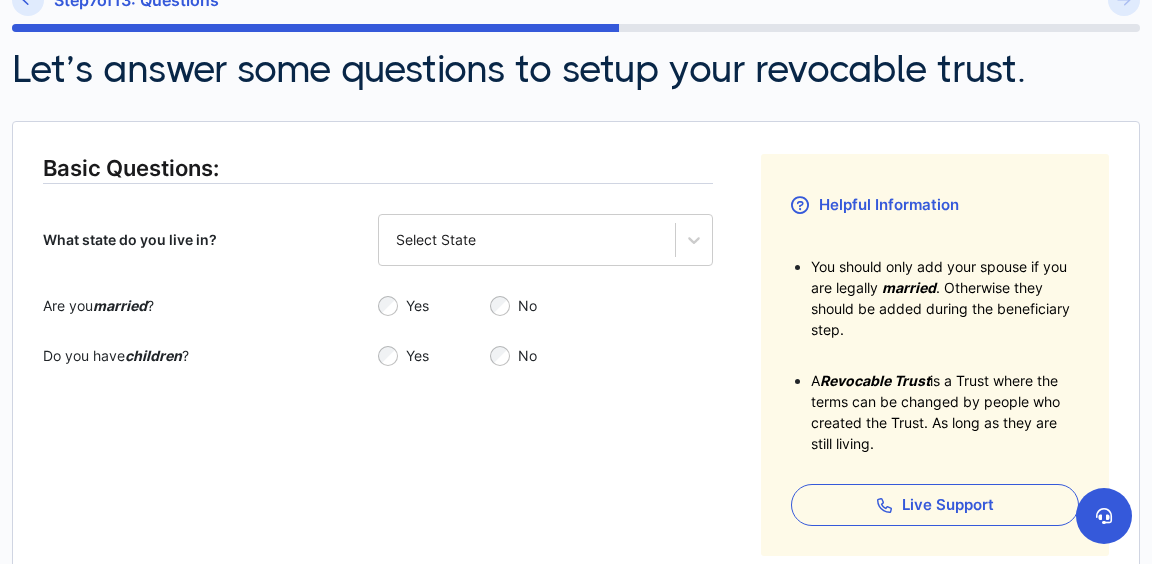 scroll, scrollTop: 204, scrollLeft: 1, axis: both 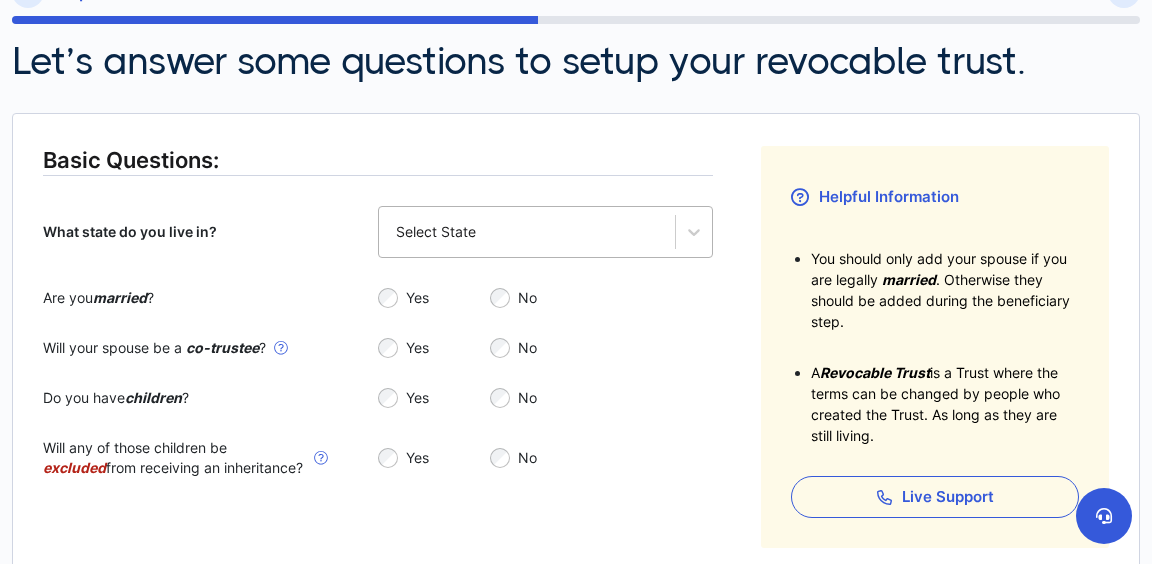 click on "Select State" at bounding box center [527, 232] 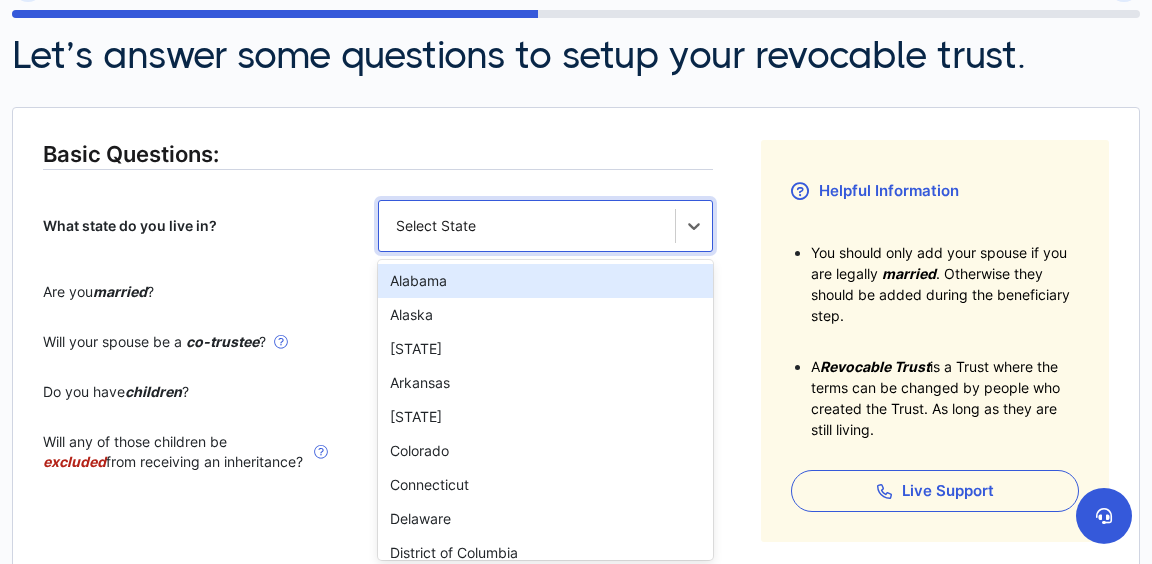 scroll, scrollTop: 214, scrollLeft: 0, axis: vertical 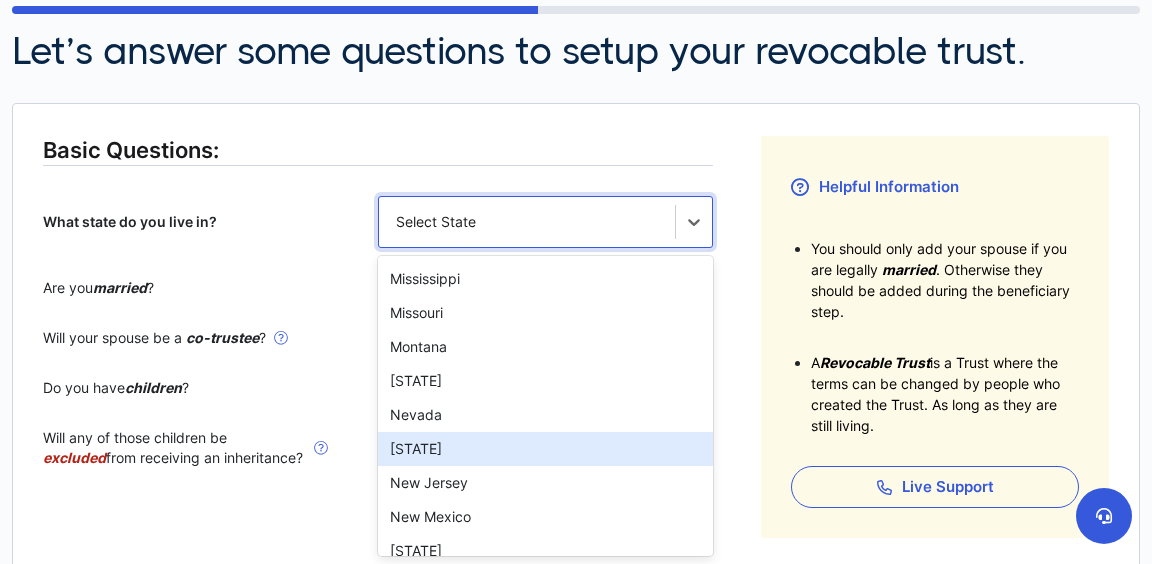 click on "New Hampshire" at bounding box center [545, 449] 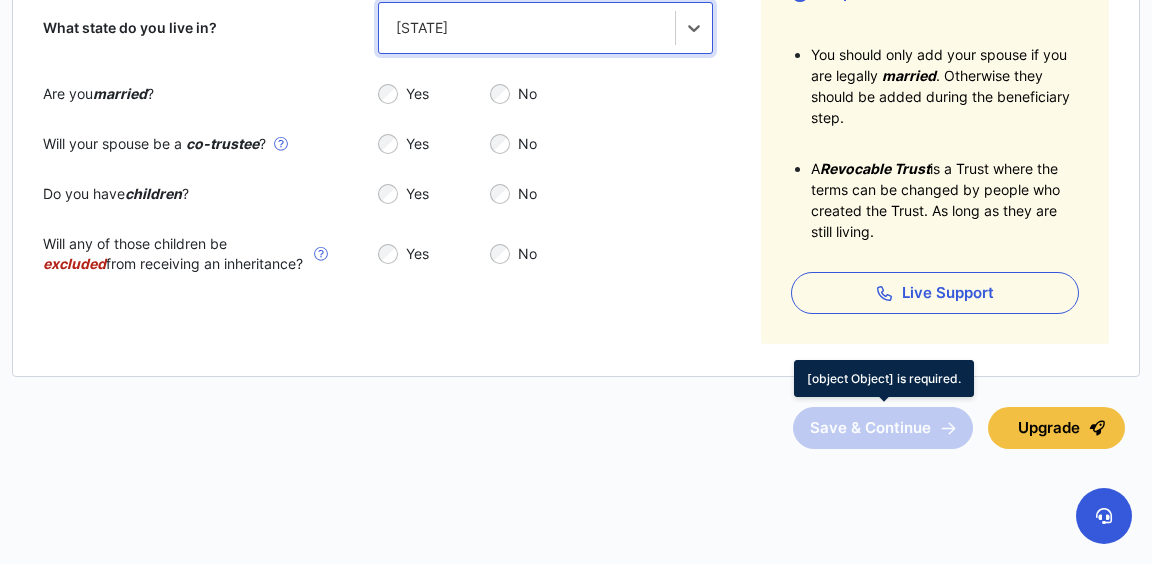 scroll, scrollTop: 236, scrollLeft: 0, axis: vertical 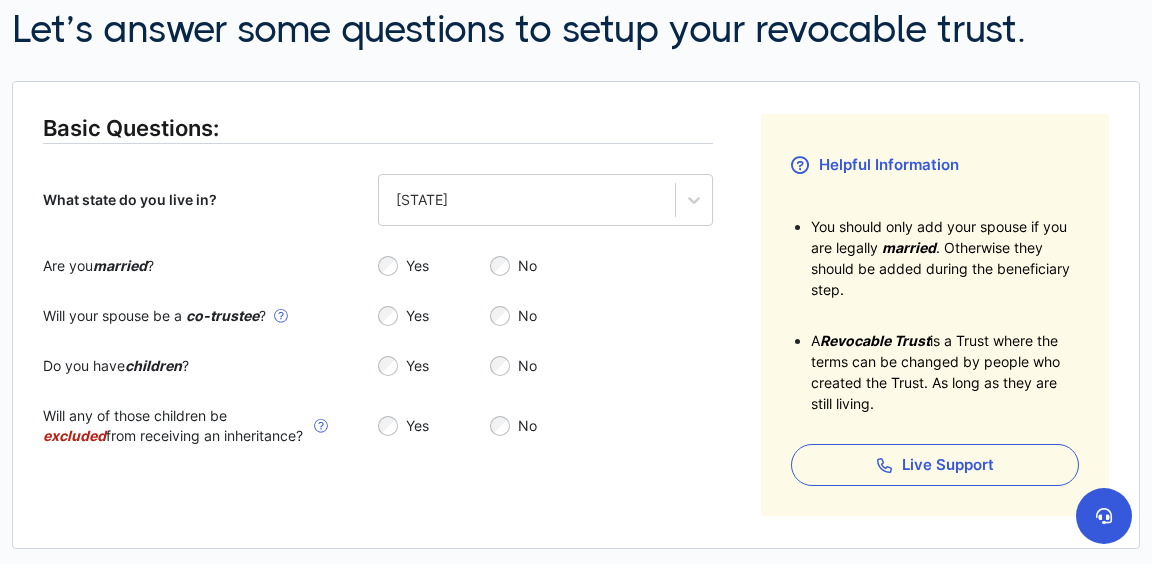 click on "No" at bounding box center (601, 426) 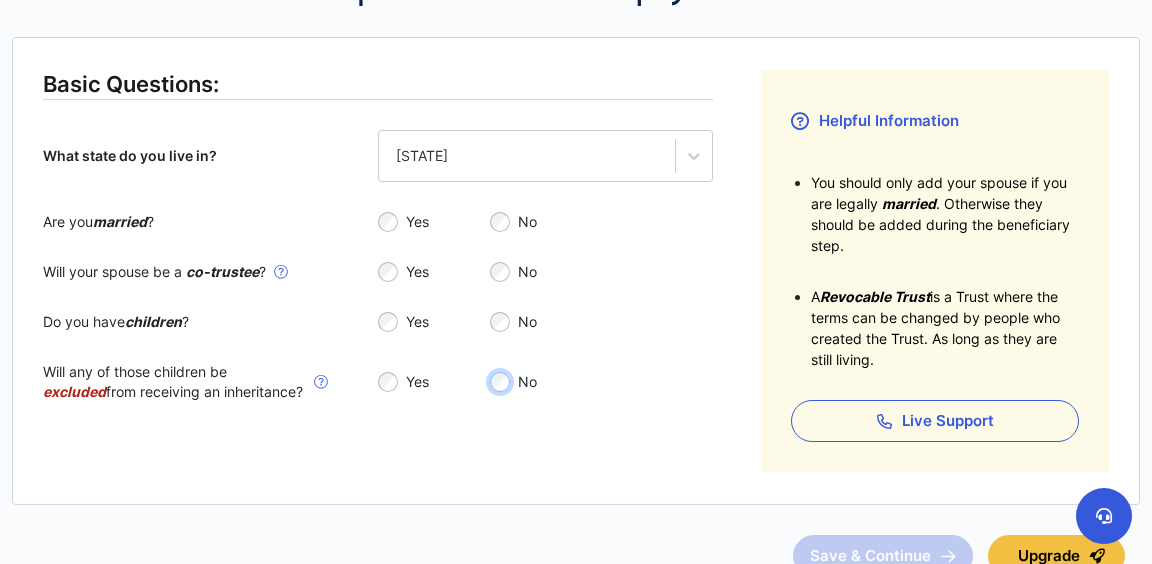 scroll, scrollTop: 273, scrollLeft: 0, axis: vertical 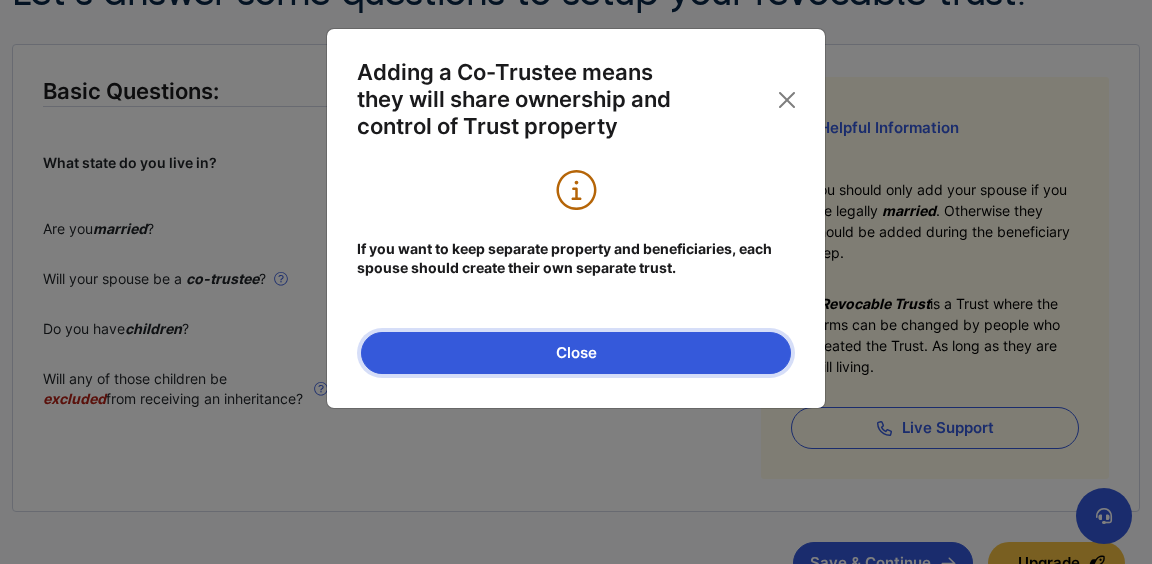 click on "Close" at bounding box center (576, 353) 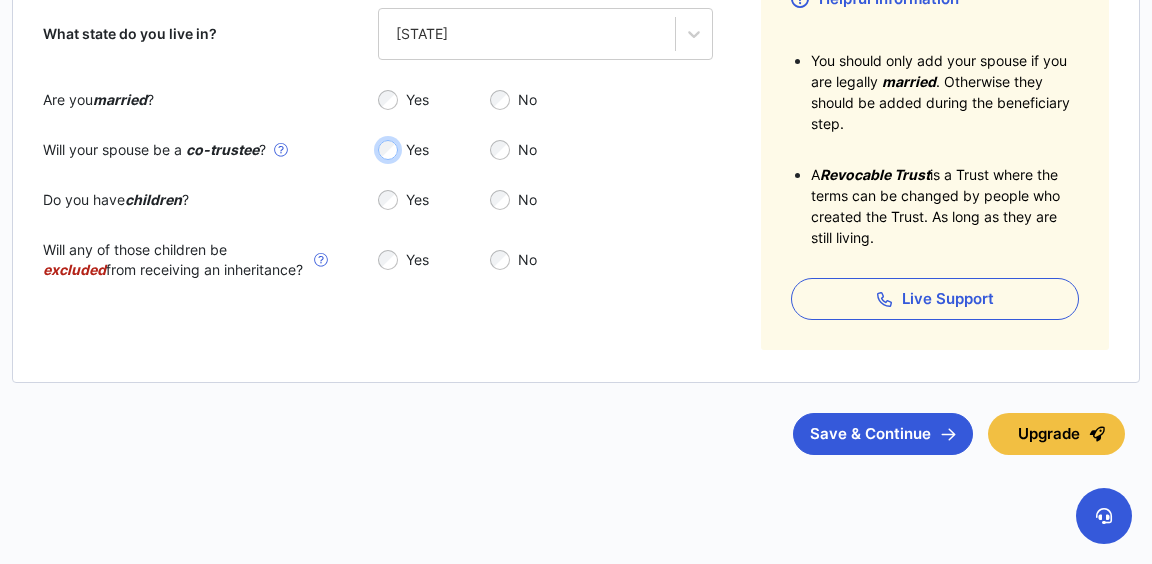 scroll, scrollTop: 409, scrollLeft: 0, axis: vertical 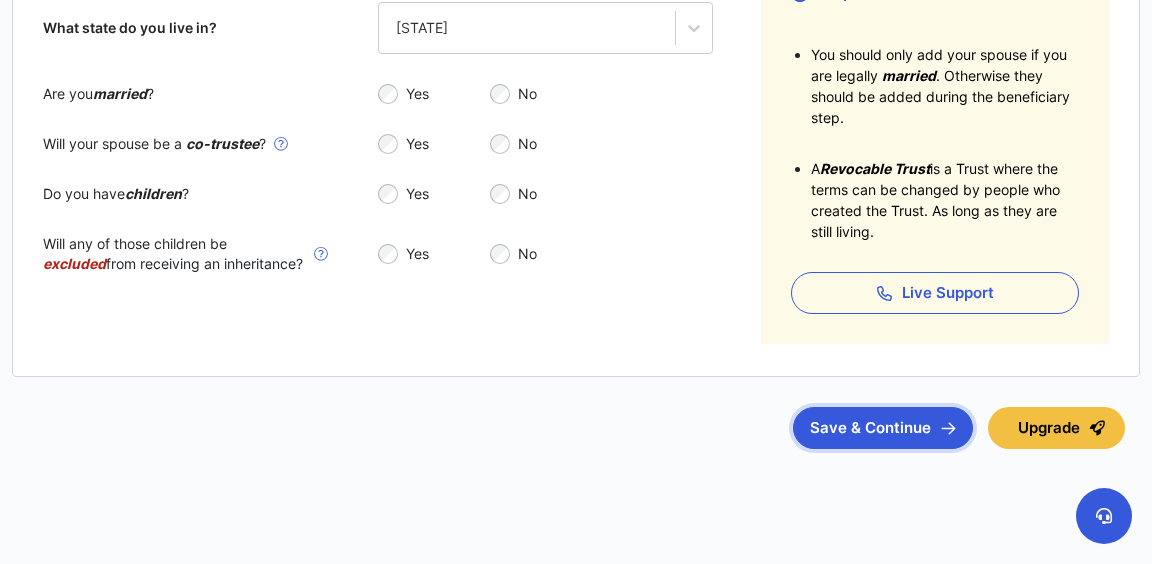 click on "Save & Continue" at bounding box center [883, 428] 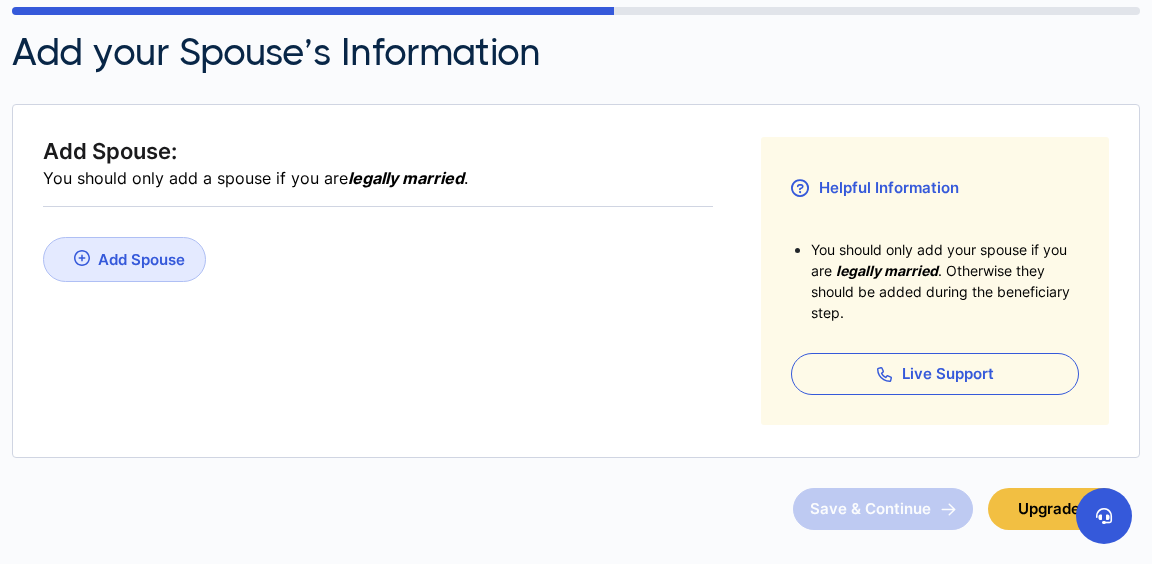 scroll, scrollTop: 216, scrollLeft: 0, axis: vertical 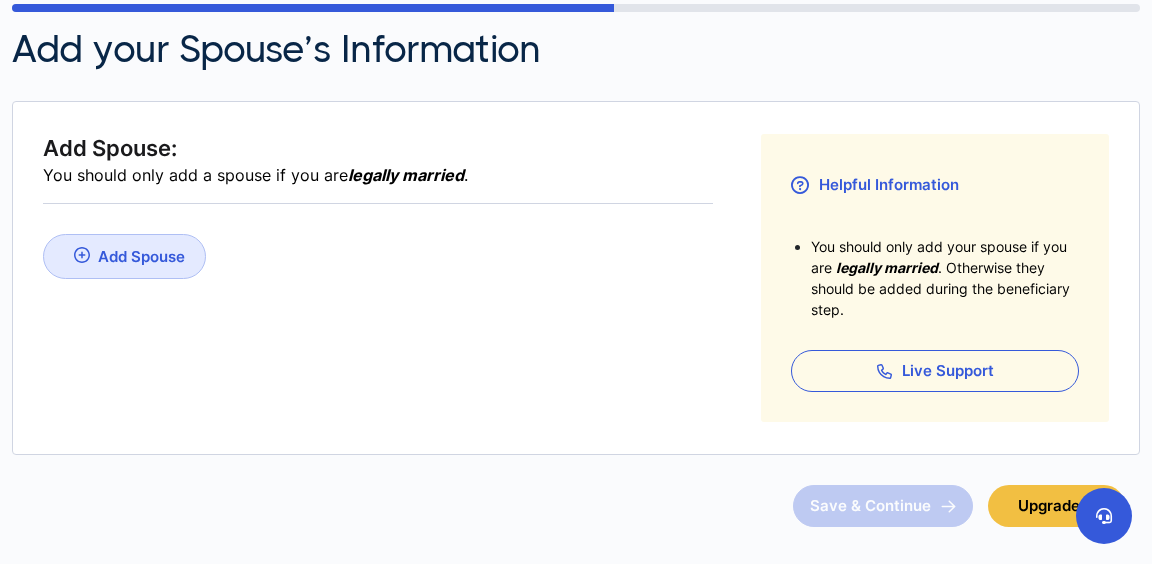 click on "Add Spouse" at bounding box center (141, 256) 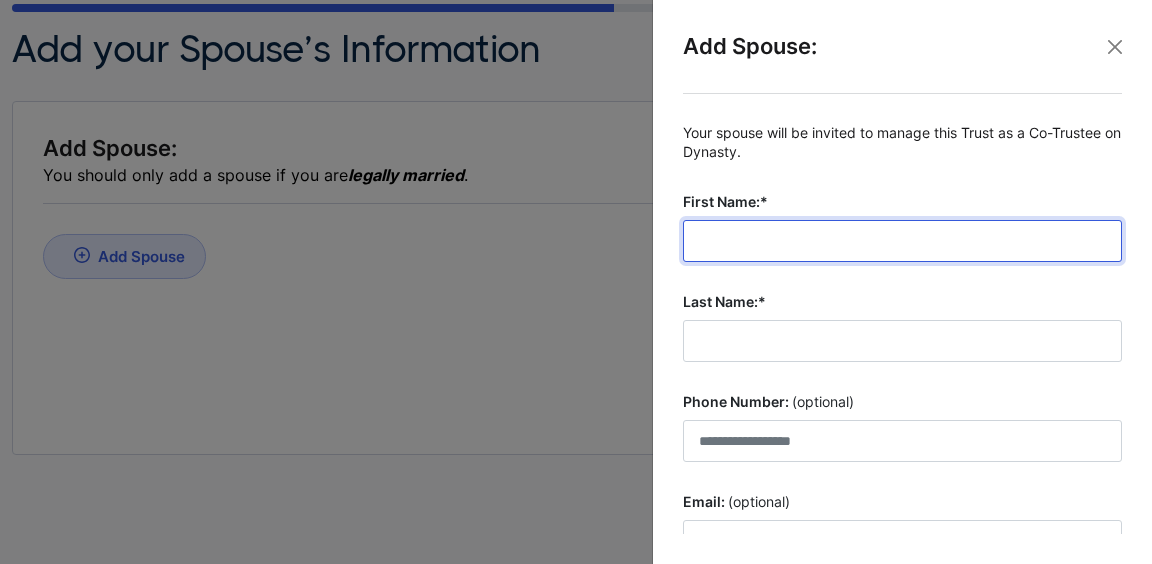 click on "First Name:*" at bounding box center [902, 241] 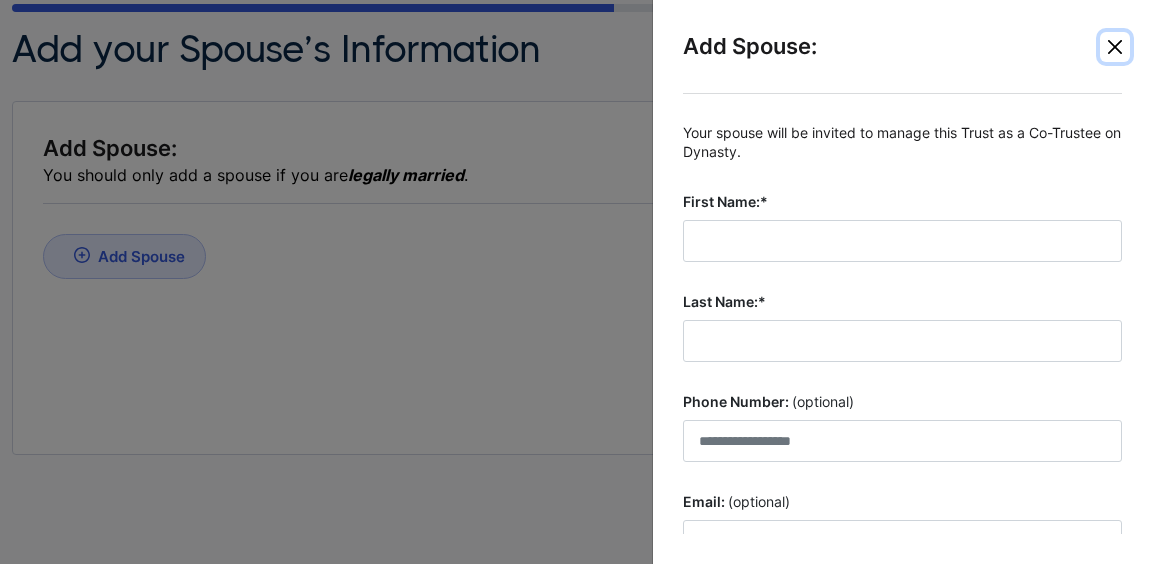 click at bounding box center [1115, 47] 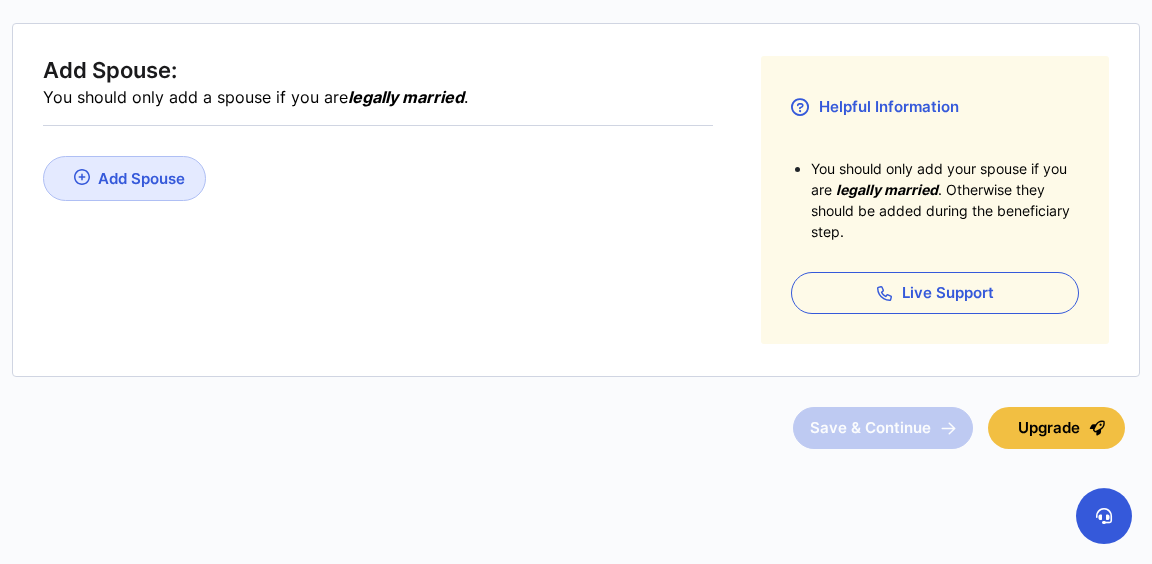 scroll, scrollTop: 295, scrollLeft: 0, axis: vertical 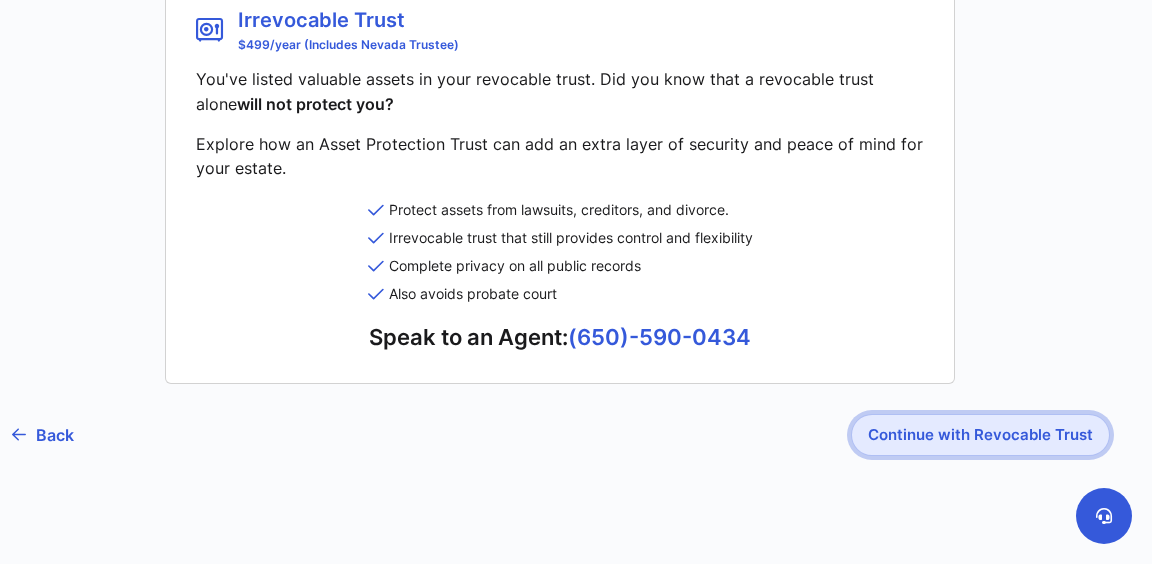 click on "Continue with Revocable Trust" at bounding box center (980, 435) 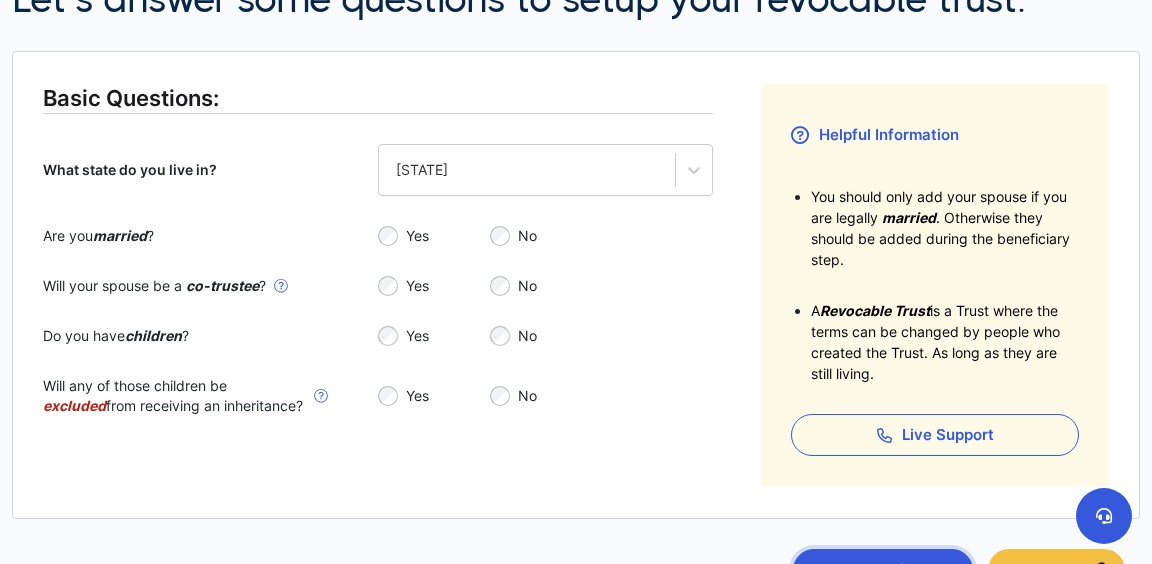 scroll, scrollTop: 272, scrollLeft: 0, axis: vertical 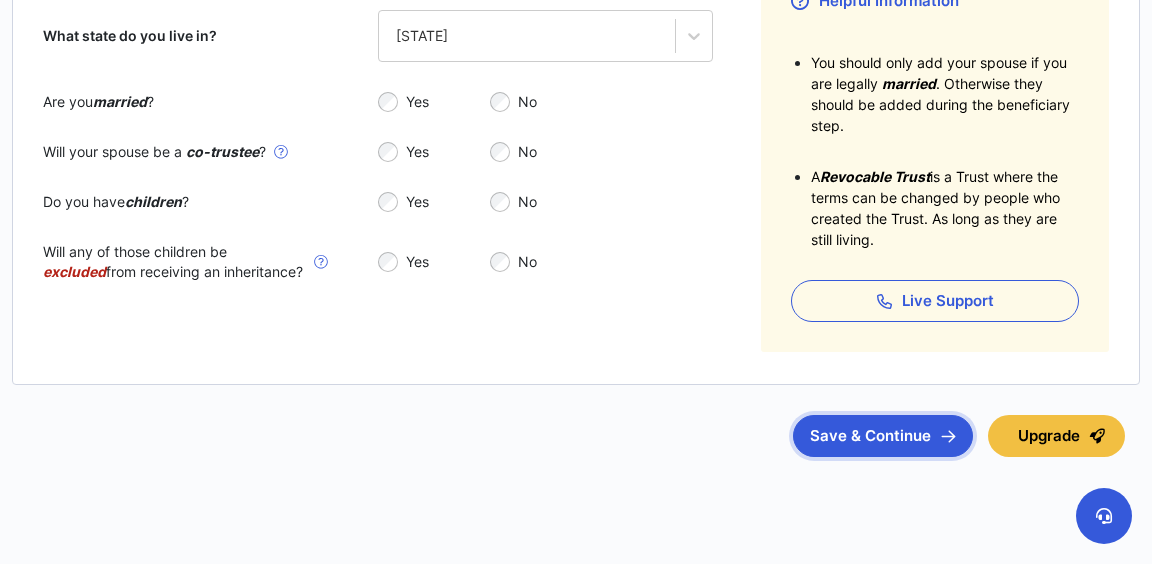click on "Save & Continue" at bounding box center (883, 436) 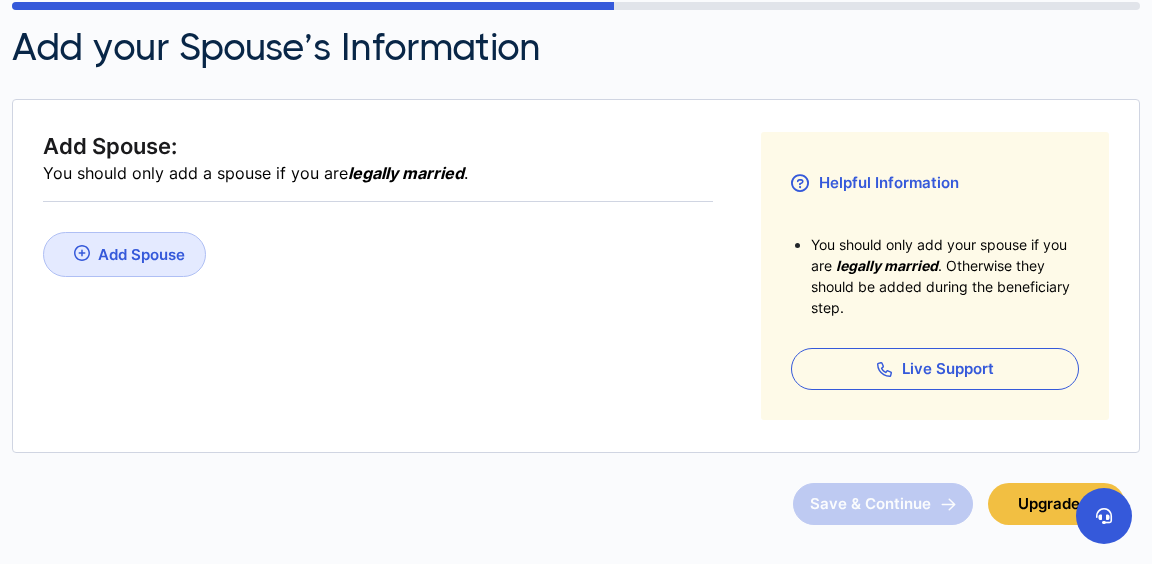 scroll, scrollTop: 221, scrollLeft: 0, axis: vertical 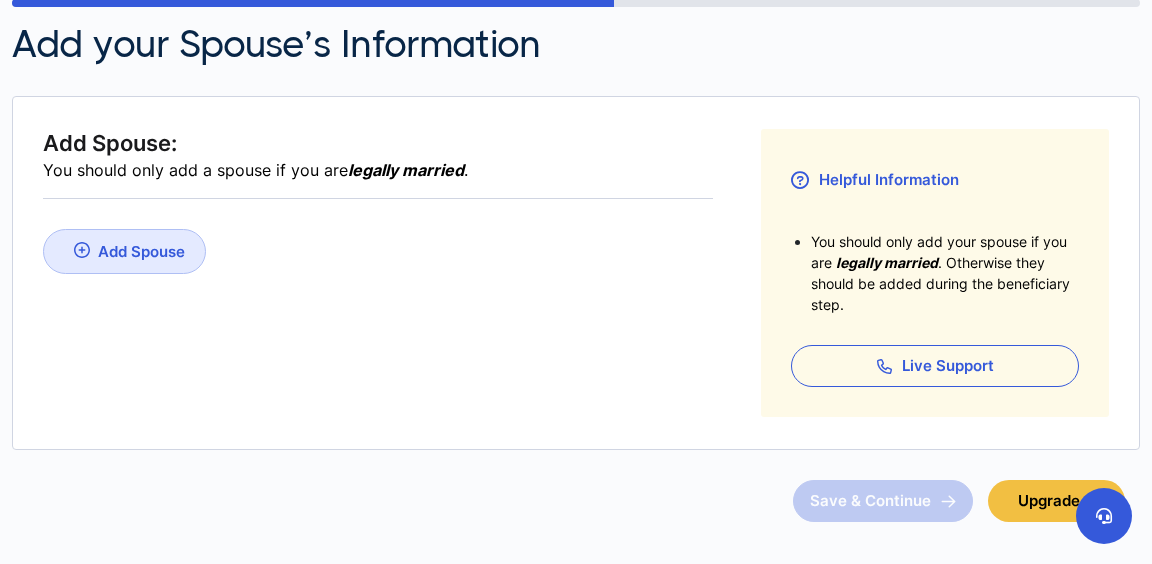 click on "Add Spouse" at bounding box center (141, 251) 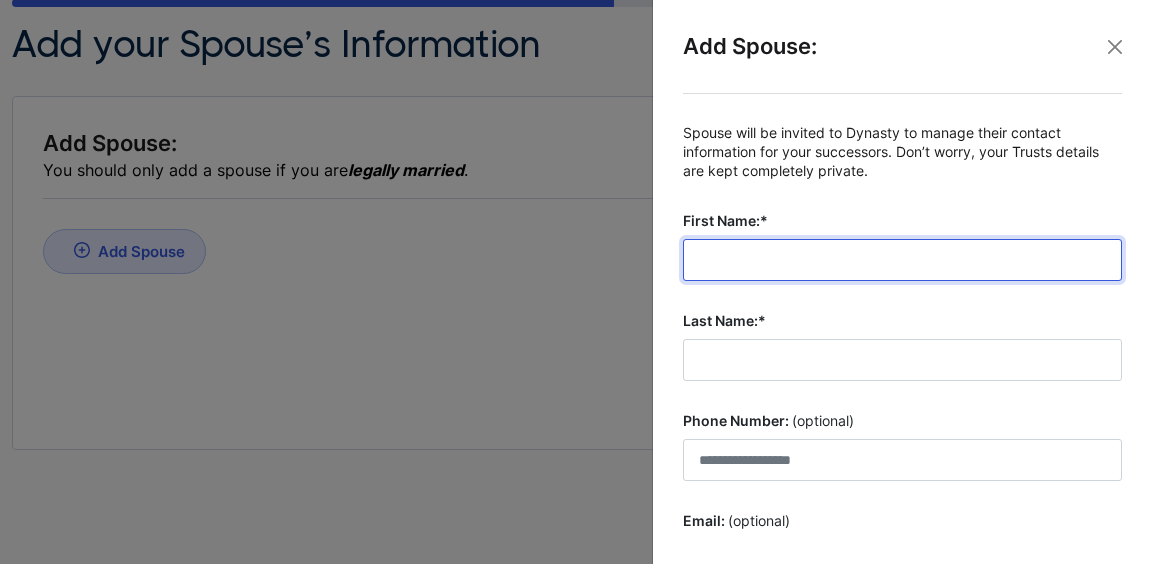 click on "First Name:*" at bounding box center [902, 260] 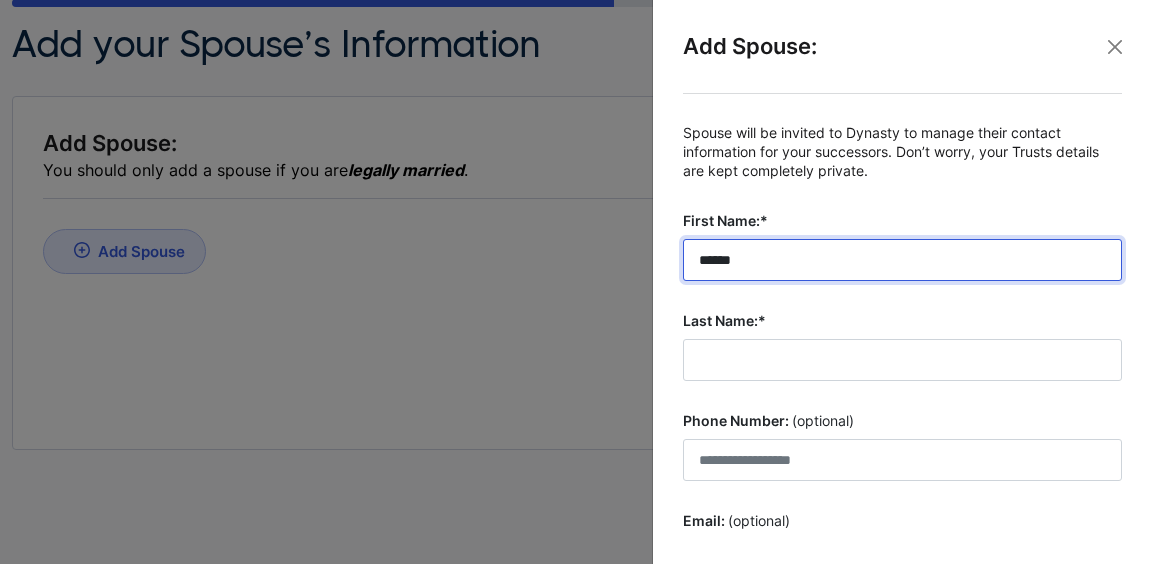 type on "******" 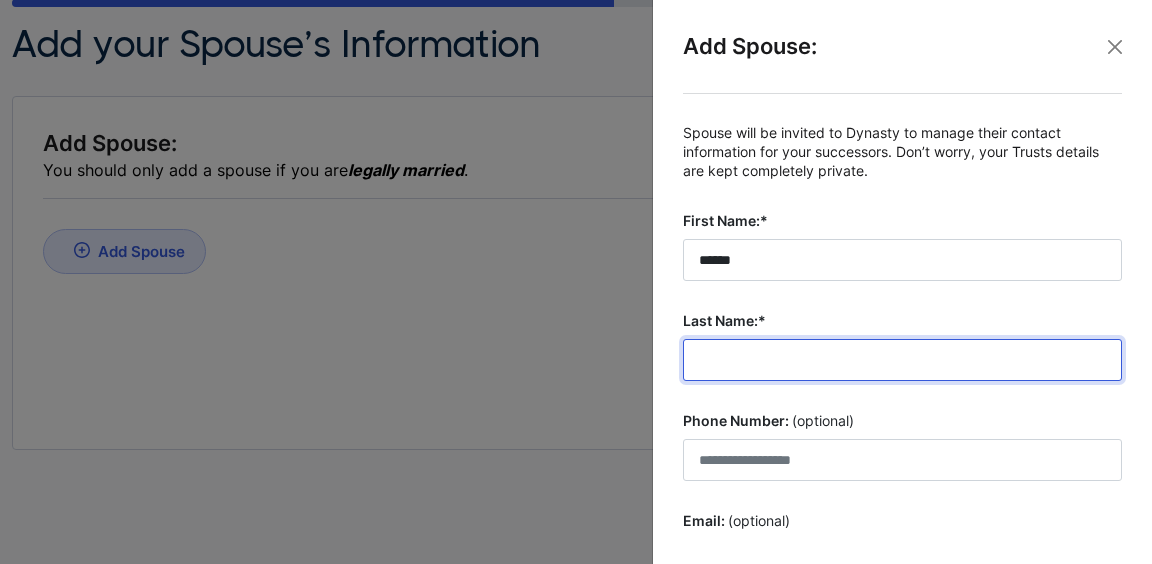 click on "Last Name:*" at bounding box center [902, 360] 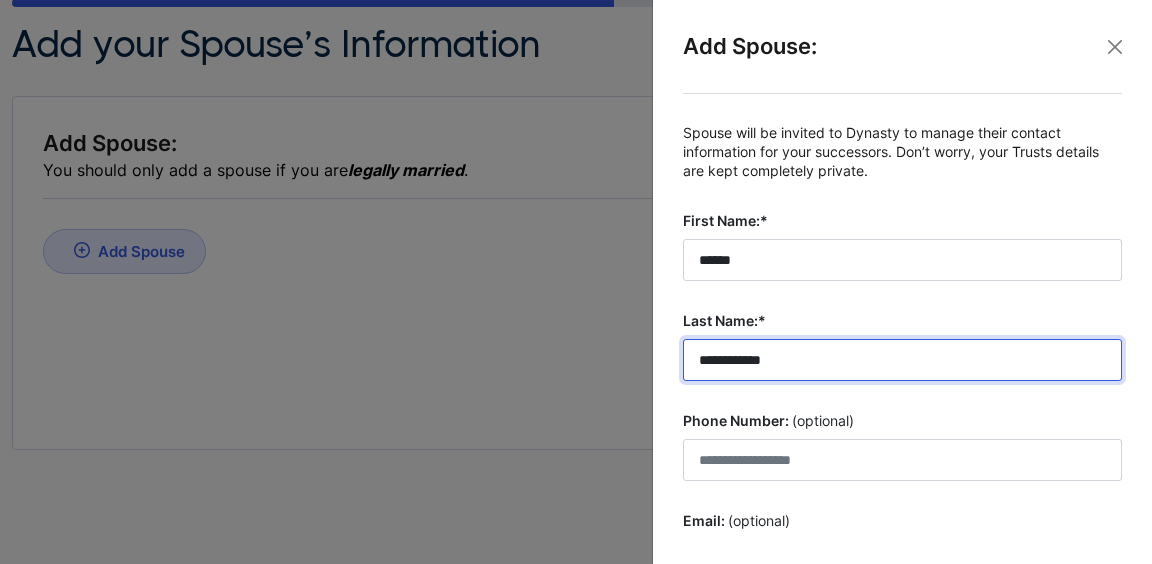 type on "**********" 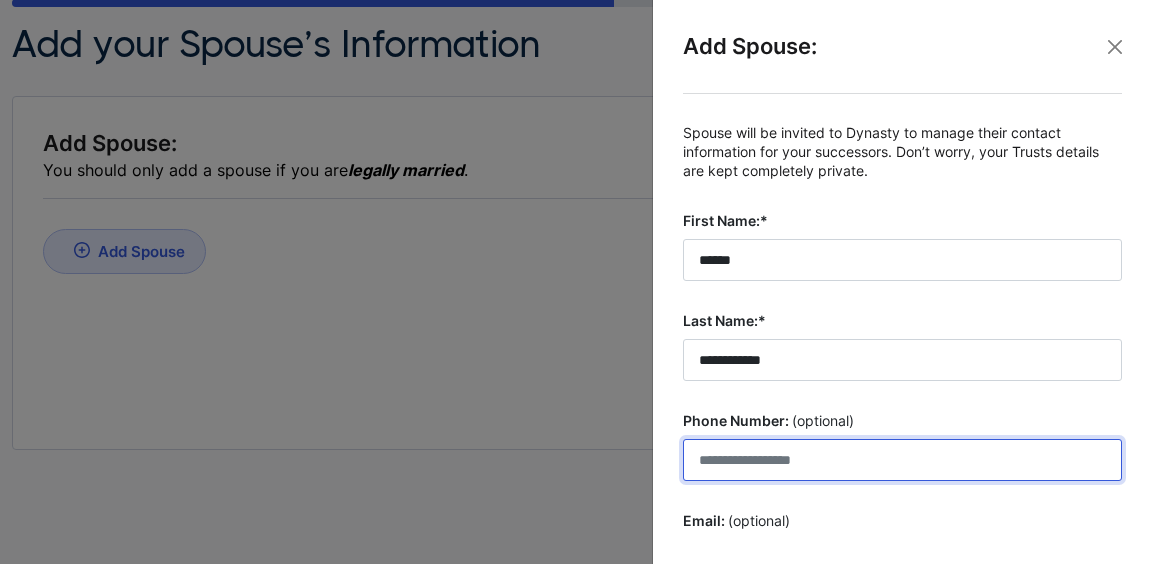 click on "Phone Number:   (optional)" at bounding box center [902, 460] 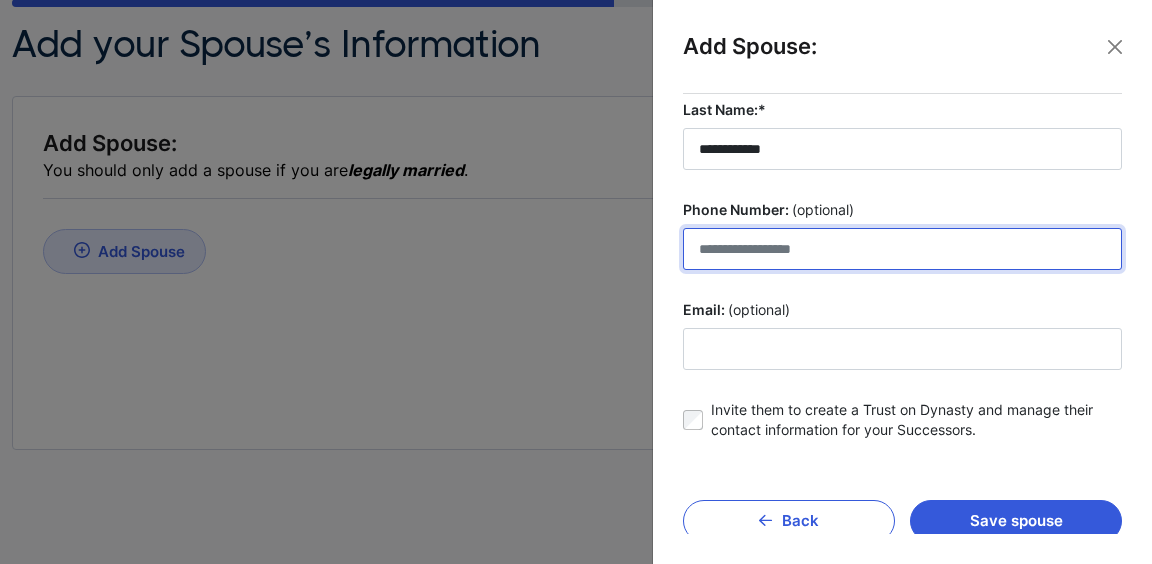 scroll, scrollTop: 235, scrollLeft: 0, axis: vertical 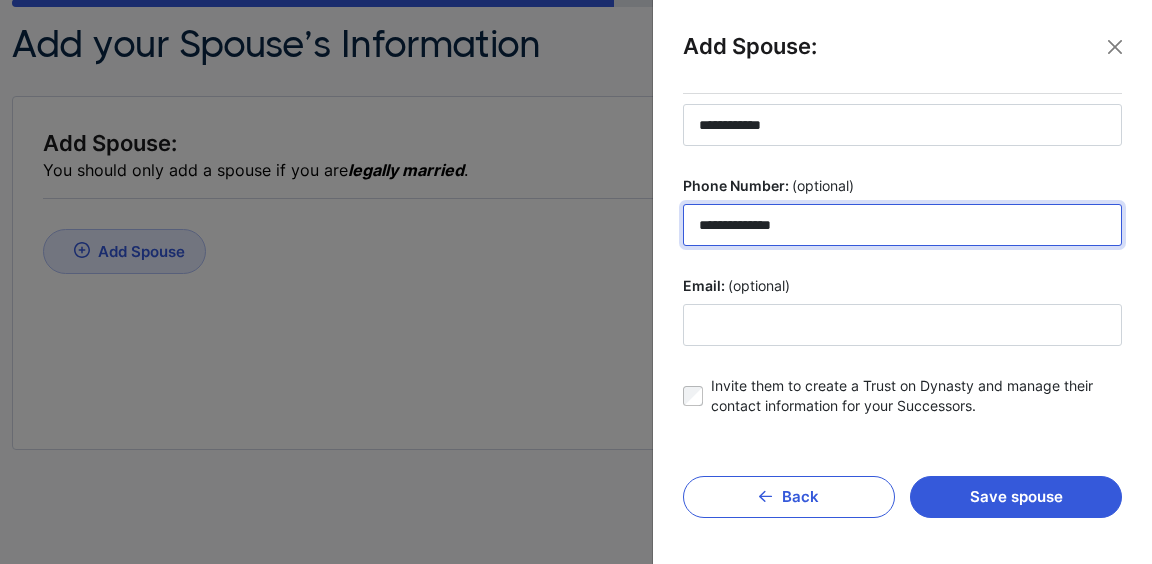 type on "**********" 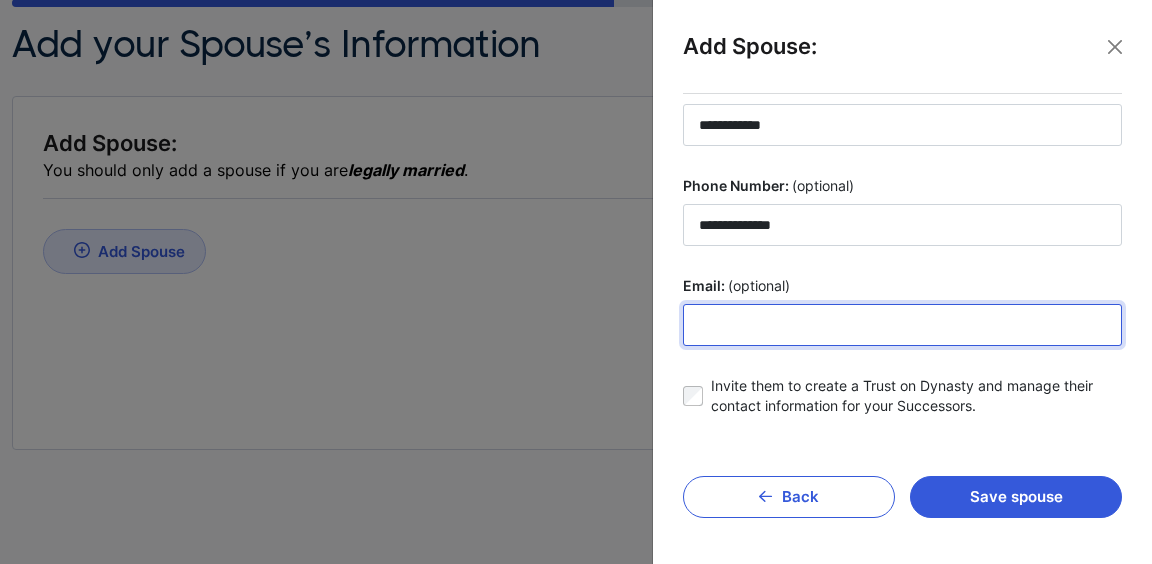 click on "Email:   (optional)" at bounding box center (902, 325) 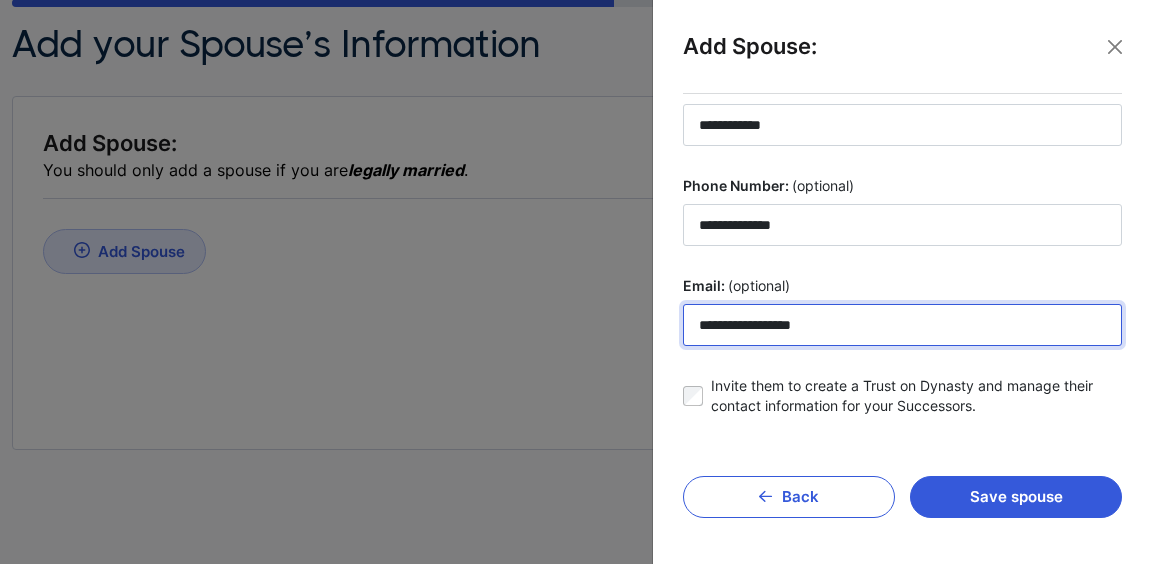 drag, startPoint x: 831, startPoint y: 324, endPoint x: 673, endPoint y: 327, distance: 158.02847 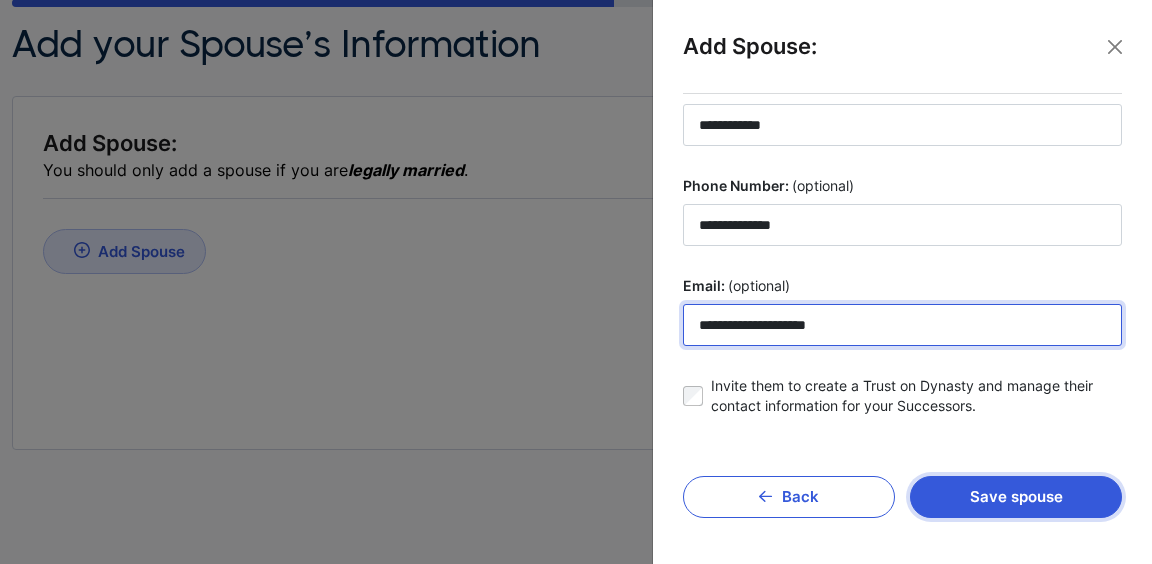 type on "**********" 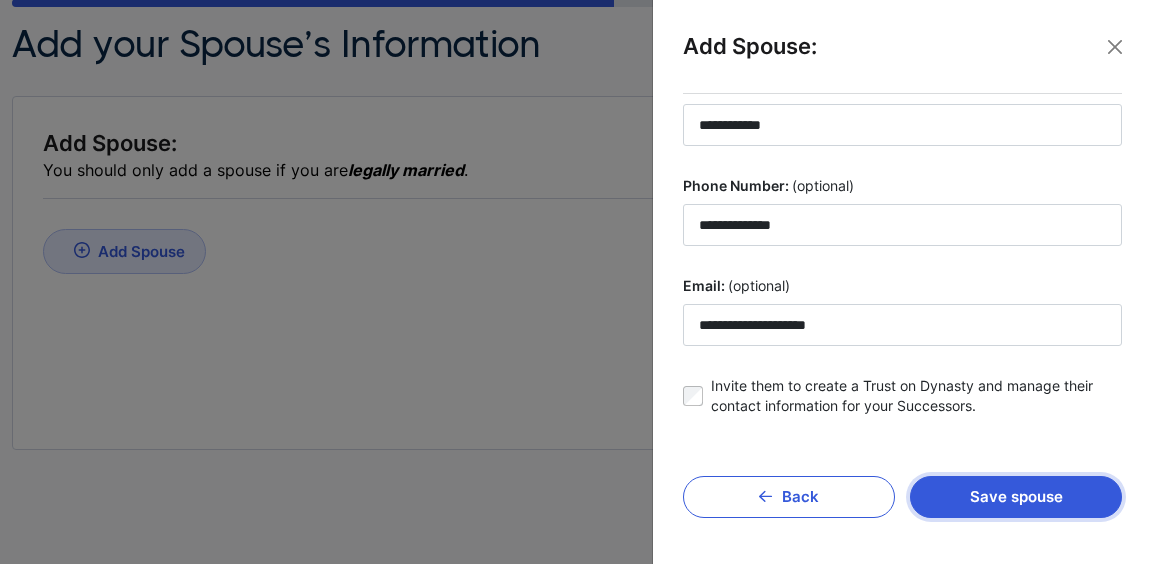 click on "Save spouse" at bounding box center [1016, 497] 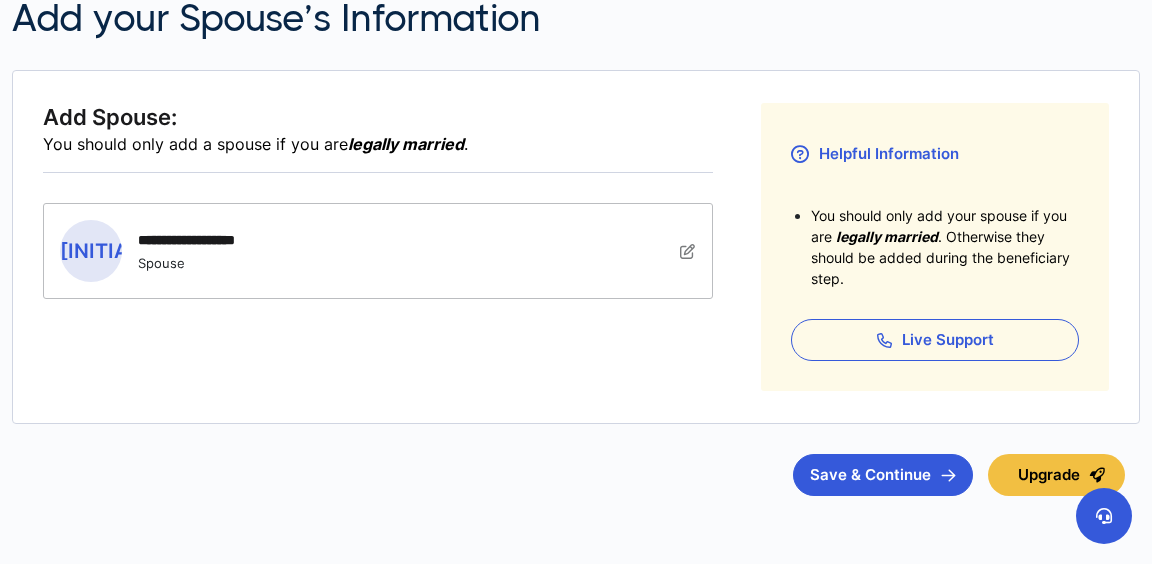 scroll, scrollTop: 236, scrollLeft: 0, axis: vertical 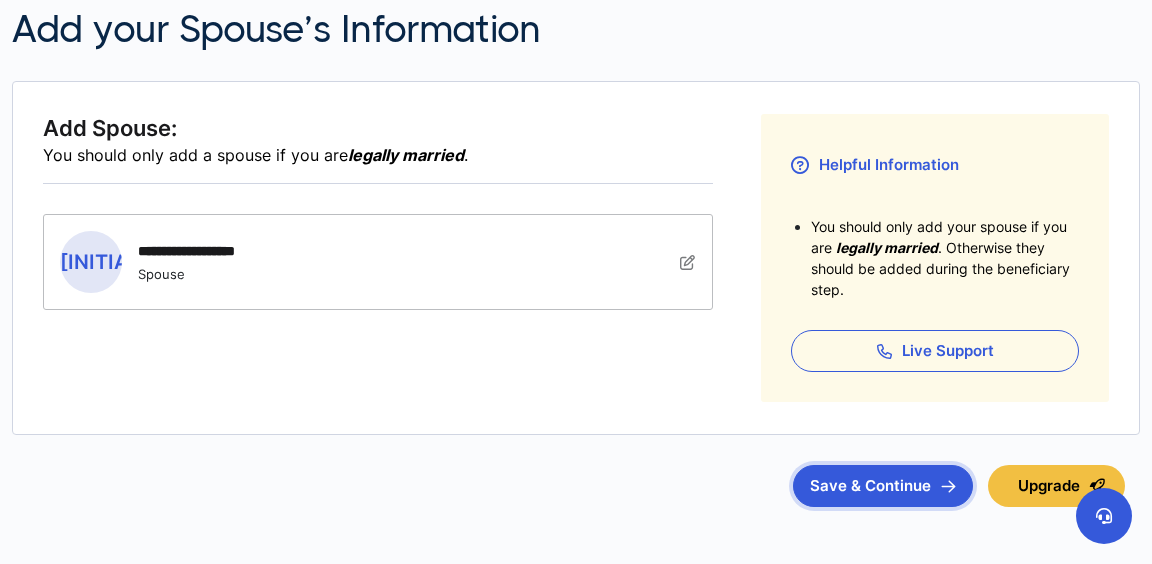 click on "Save & Continue" at bounding box center (883, 486) 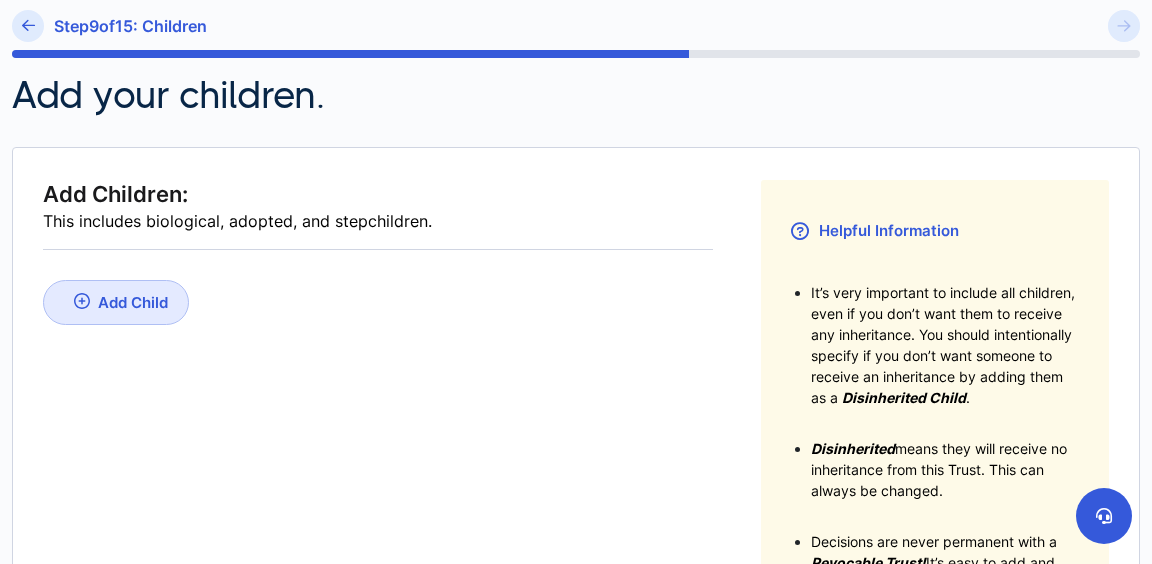 scroll, scrollTop: 243, scrollLeft: 0, axis: vertical 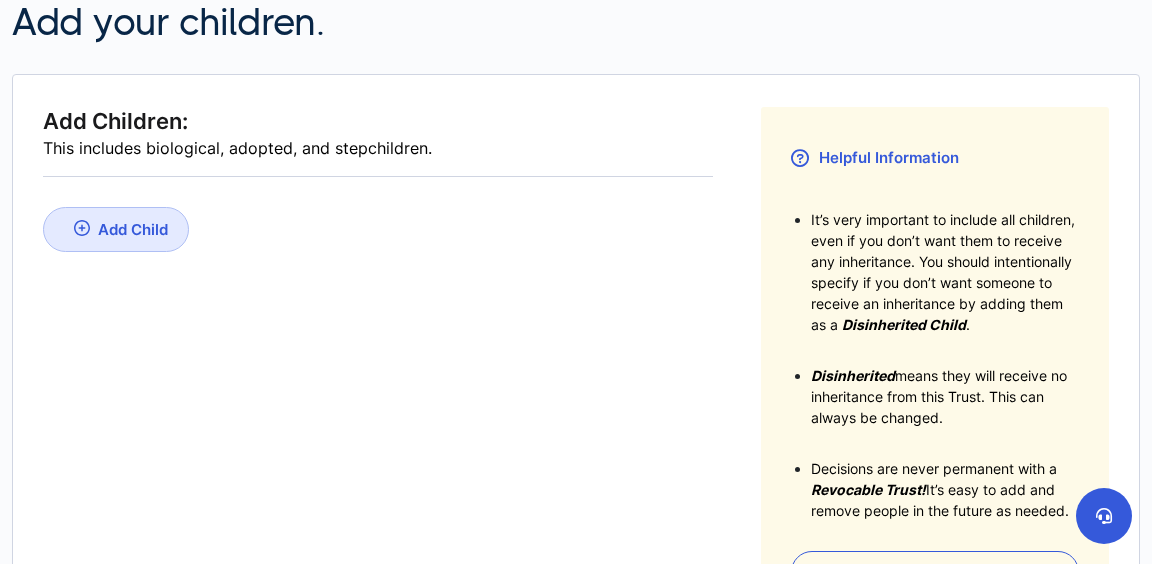 click on "Add Child" at bounding box center (116, 229) 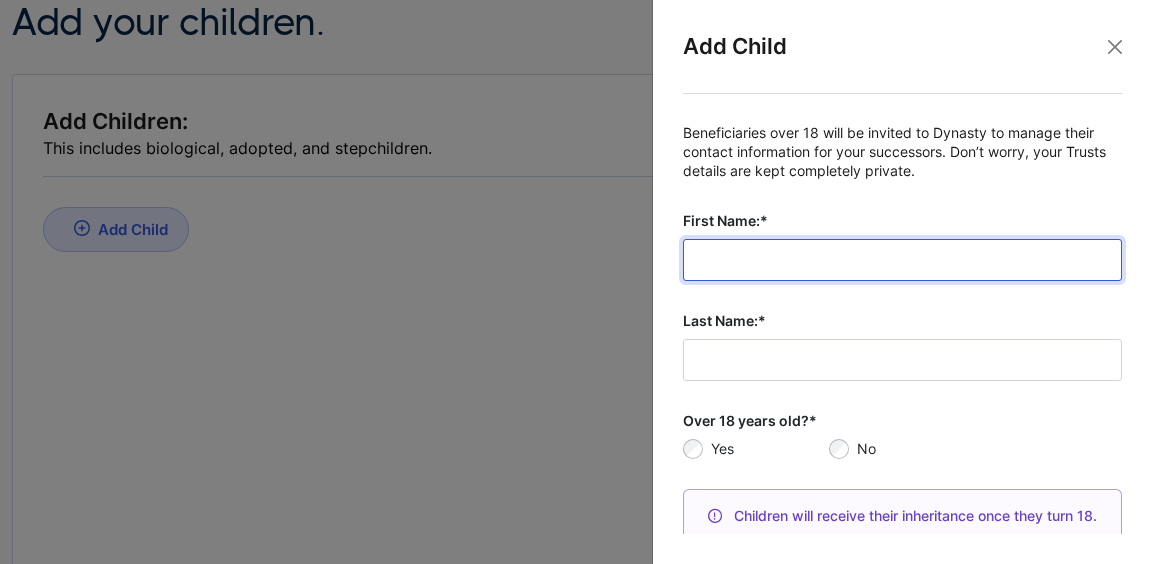 click on "First Name:*" at bounding box center (902, 260) 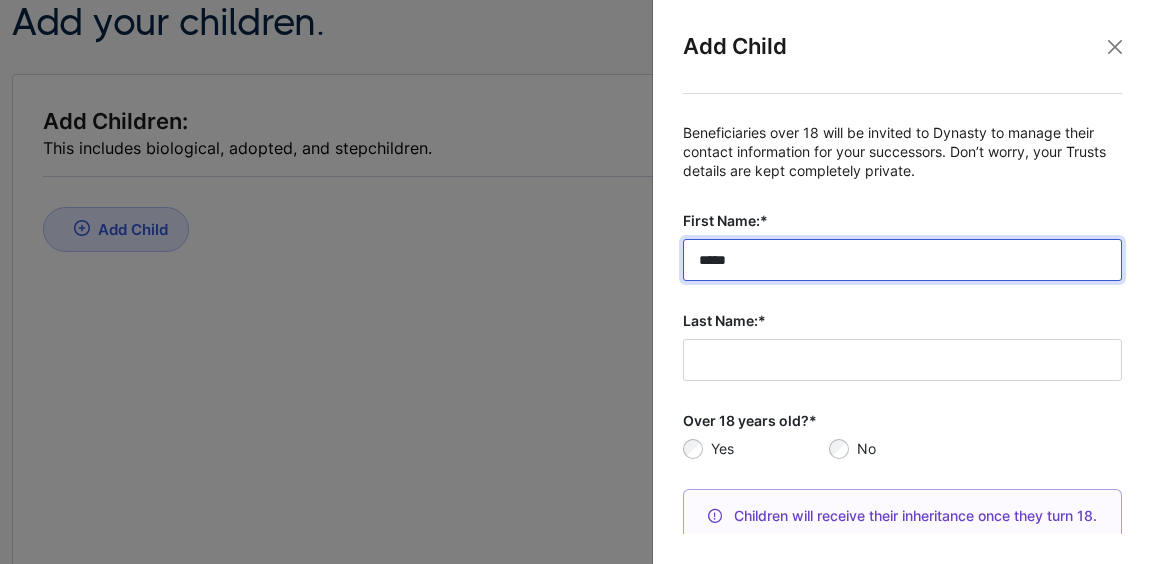 type on "*****" 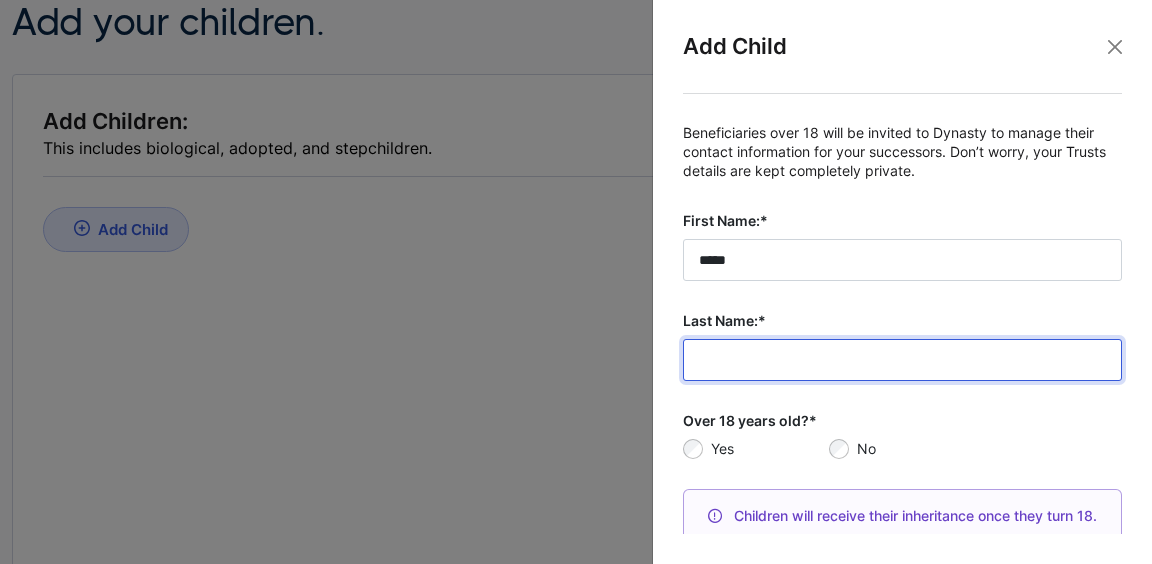 click on "Last Name:*" at bounding box center [902, 360] 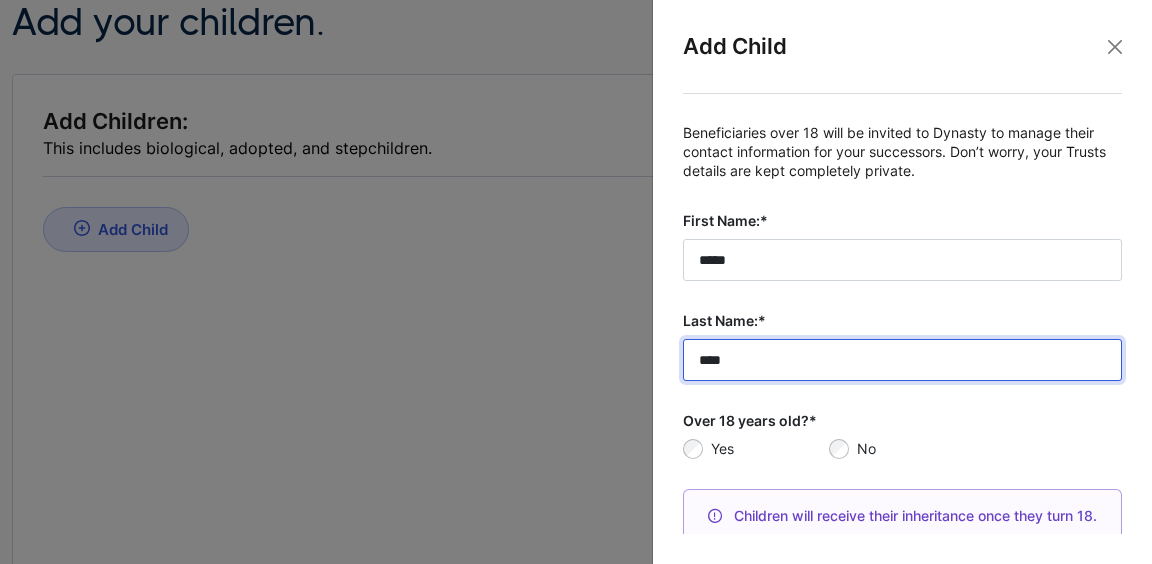 scroll, scrollTop: 132, scrollLeft: 0, axis: vertical 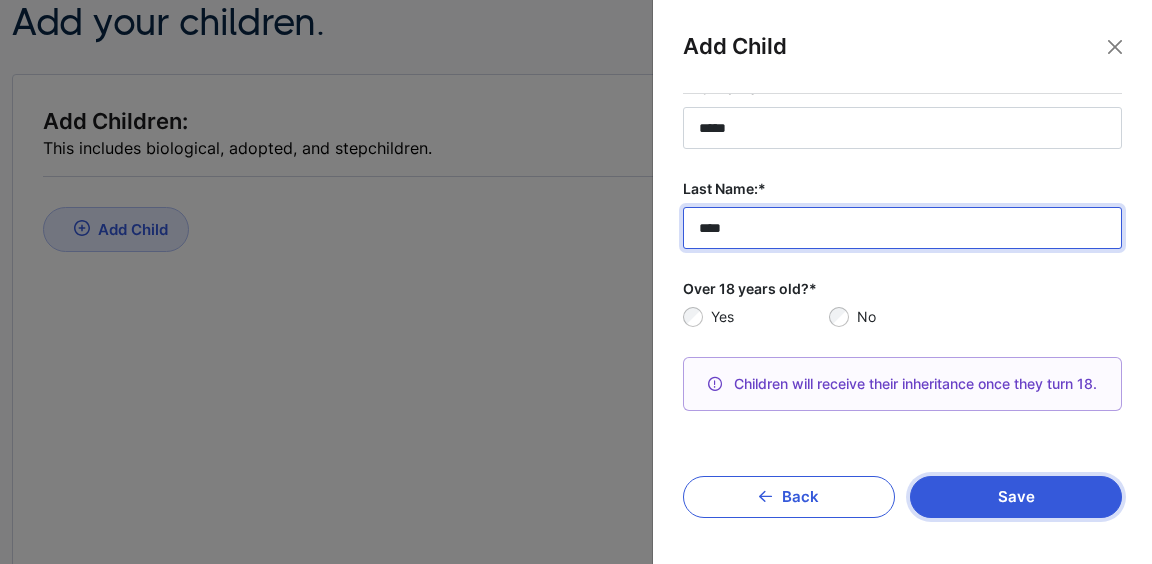 type on "****" 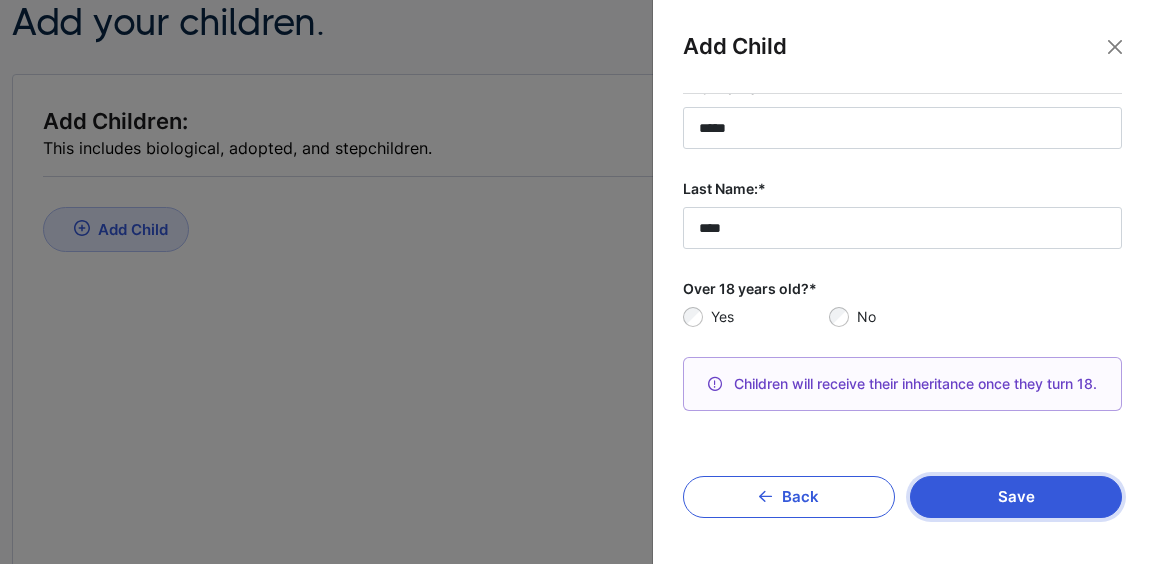 click on "Save" at bounding box center [1016, 497] 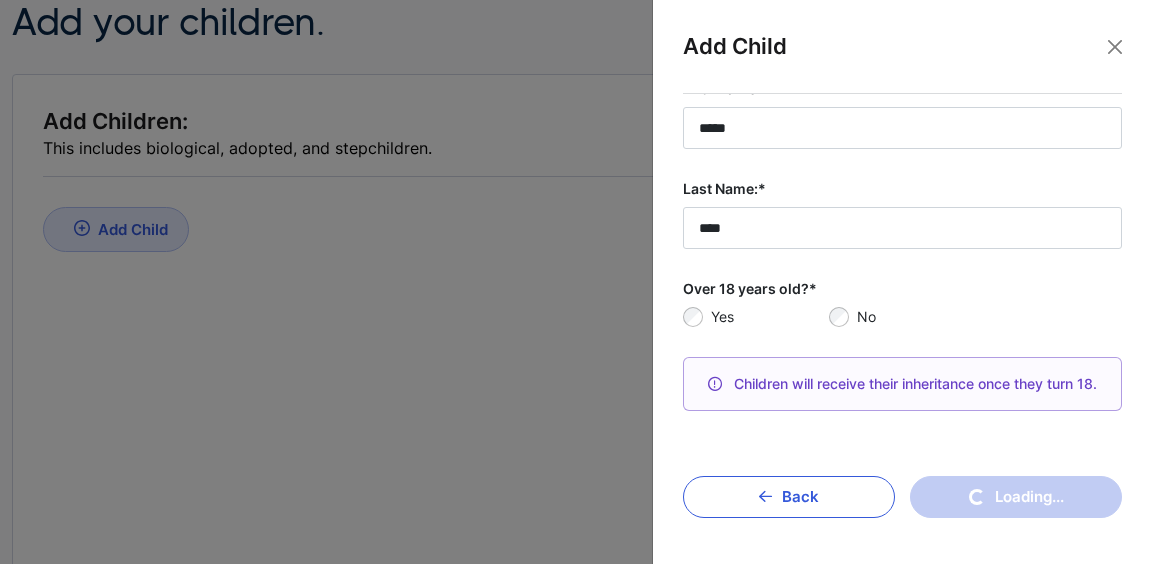 type 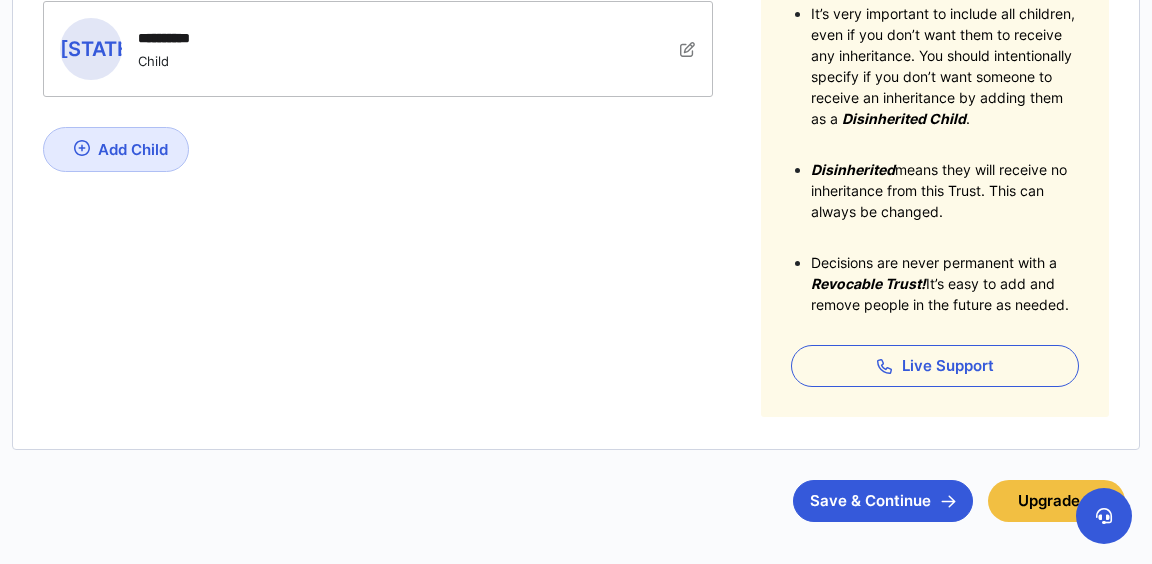 scroll, scrollTop: 523, scrollLeft: 0, axis: vertical 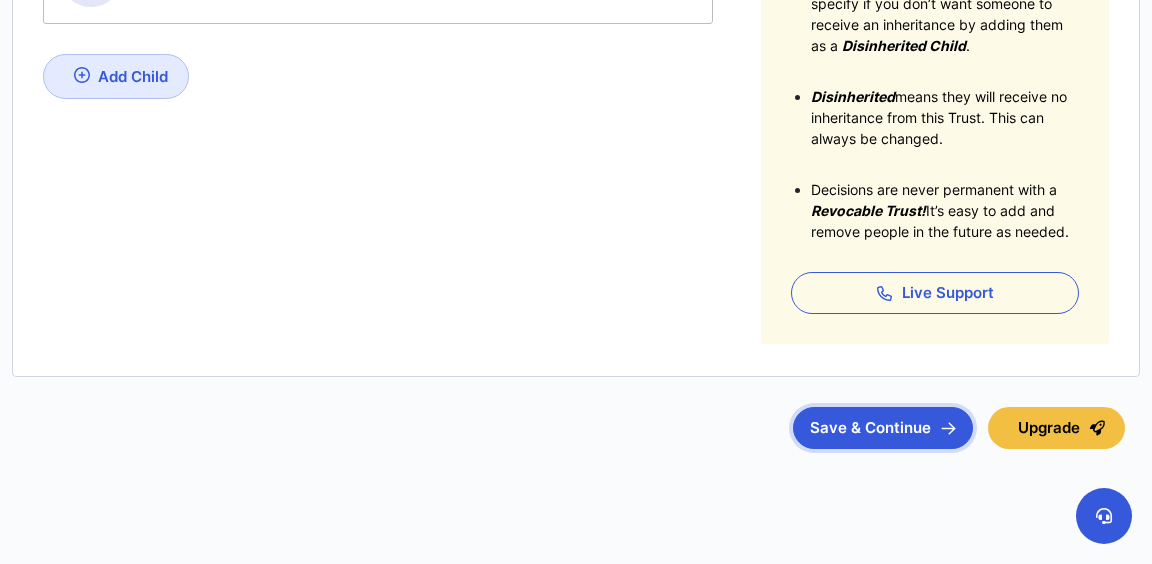 click on "Save & Continue" at bounding box center [883, 428] 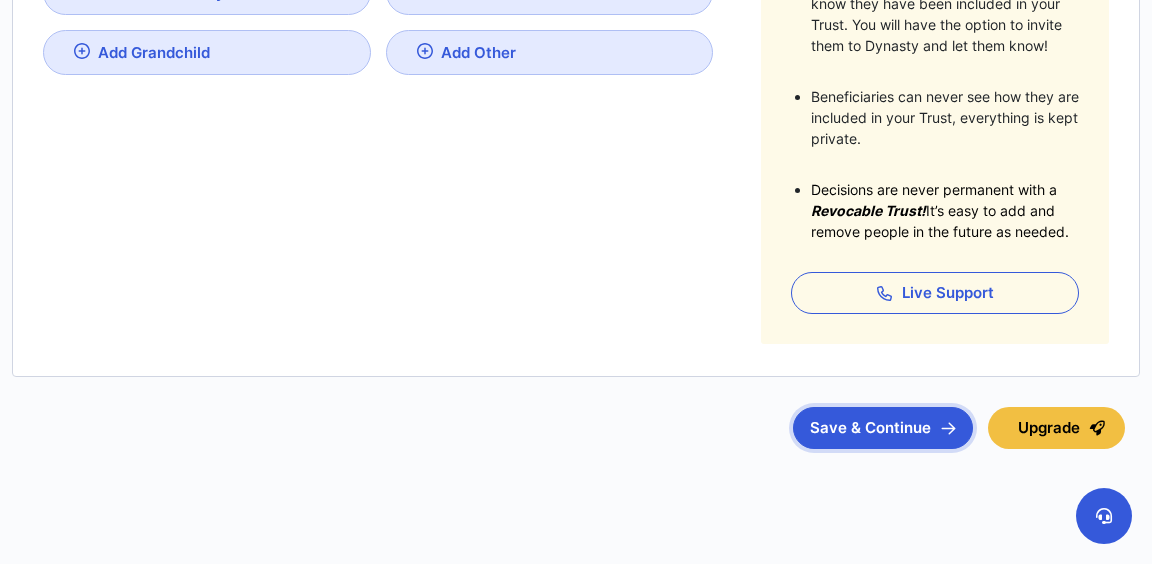 scroll, scrollTop: 667, scrollLeft: 0, axis: vertical 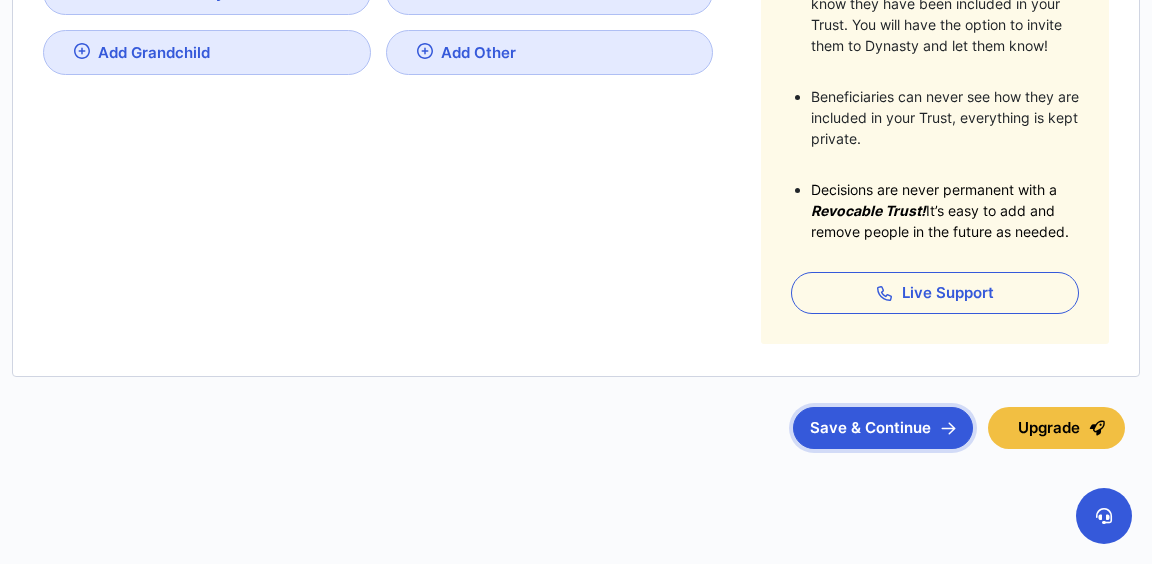 click on "Save & Continue" at bounding box center (883, 428) 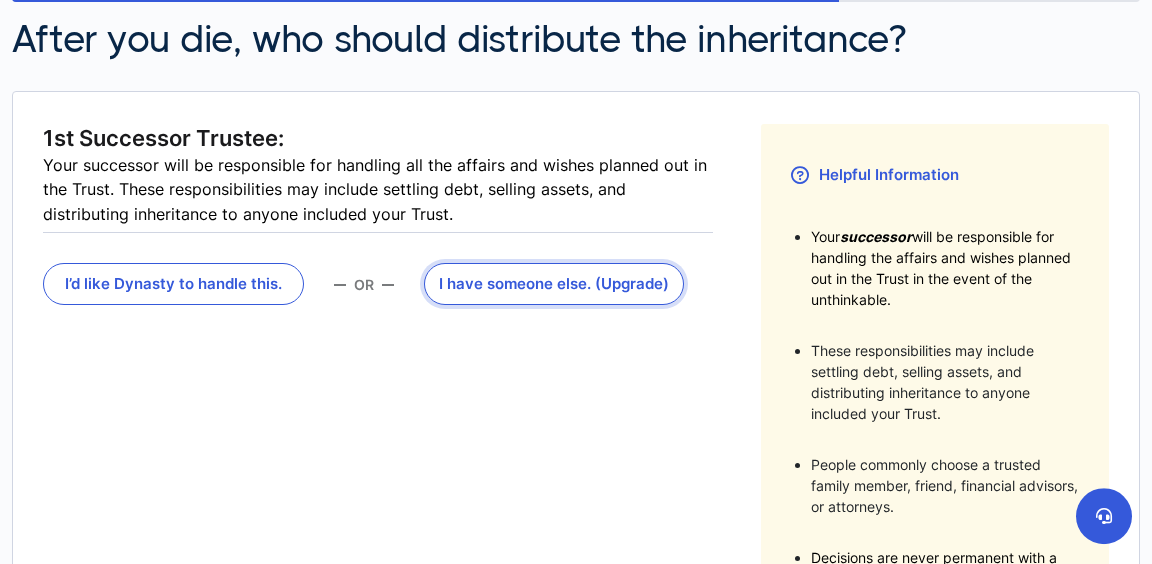 scroll, scrollTop: 222, scrollLeft: 0, axis: vertical 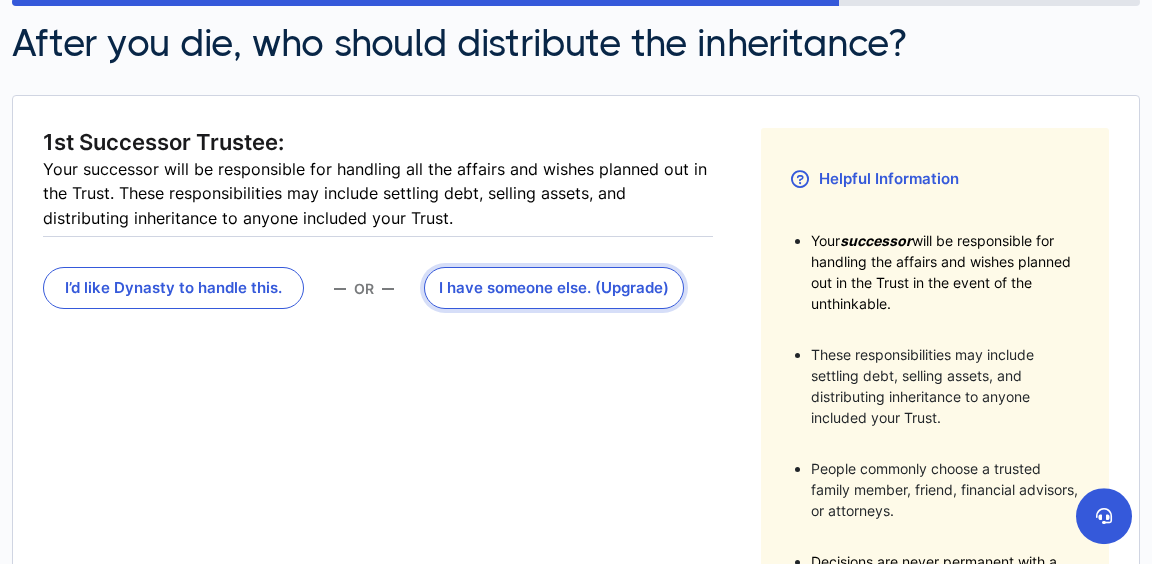 click on "I have someone else . (Upgrade)" at bounding box center [554, 288] 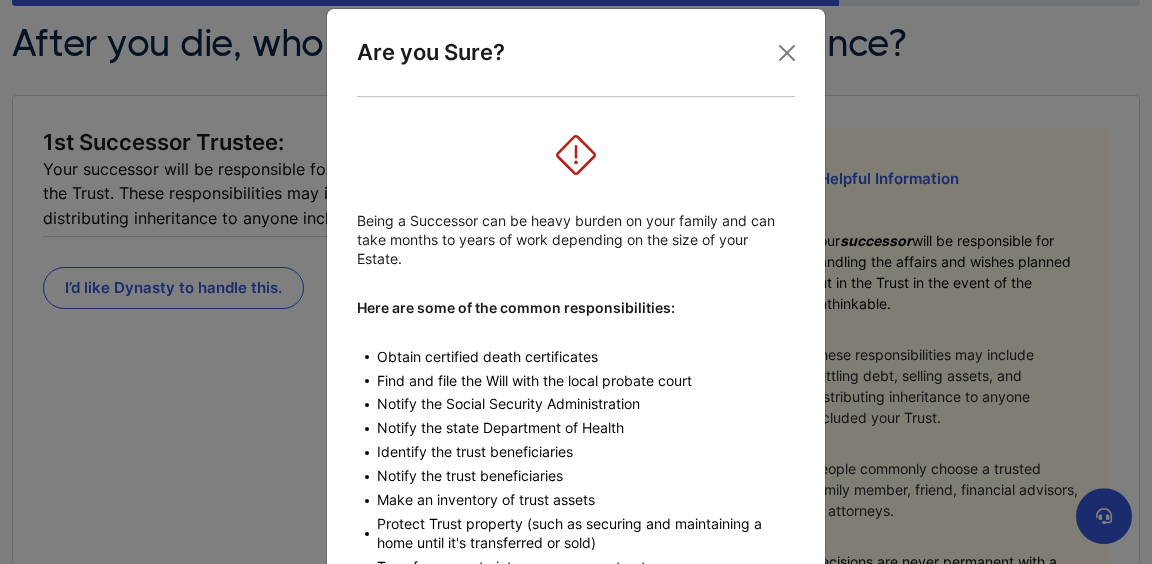 scroll, scrollTop: 21, scrollLeft: 0, axis: vertical 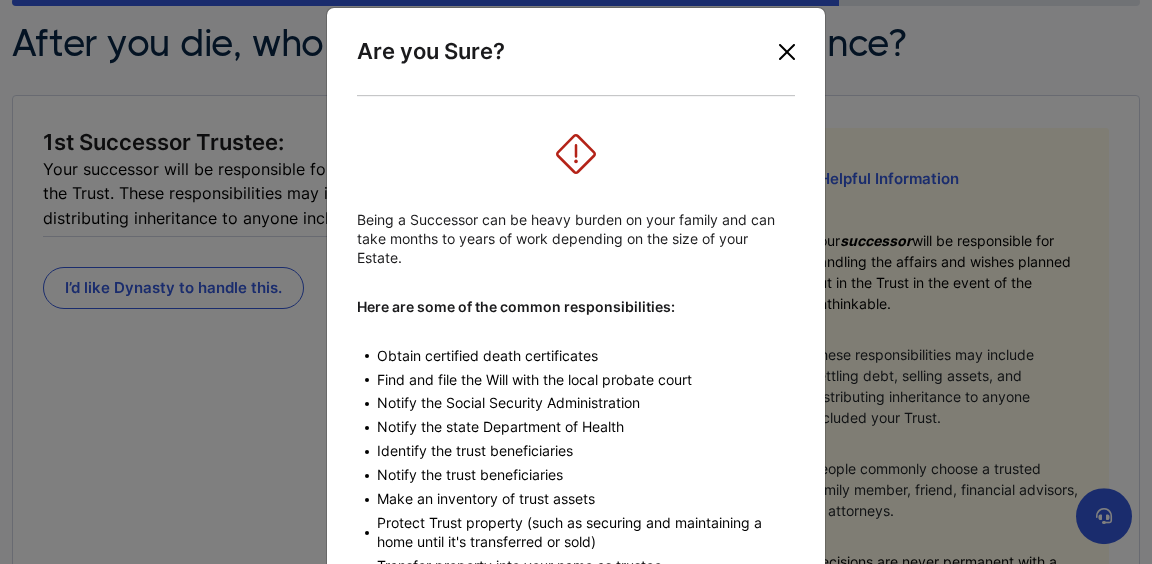 click at bounding box center (787, 52) 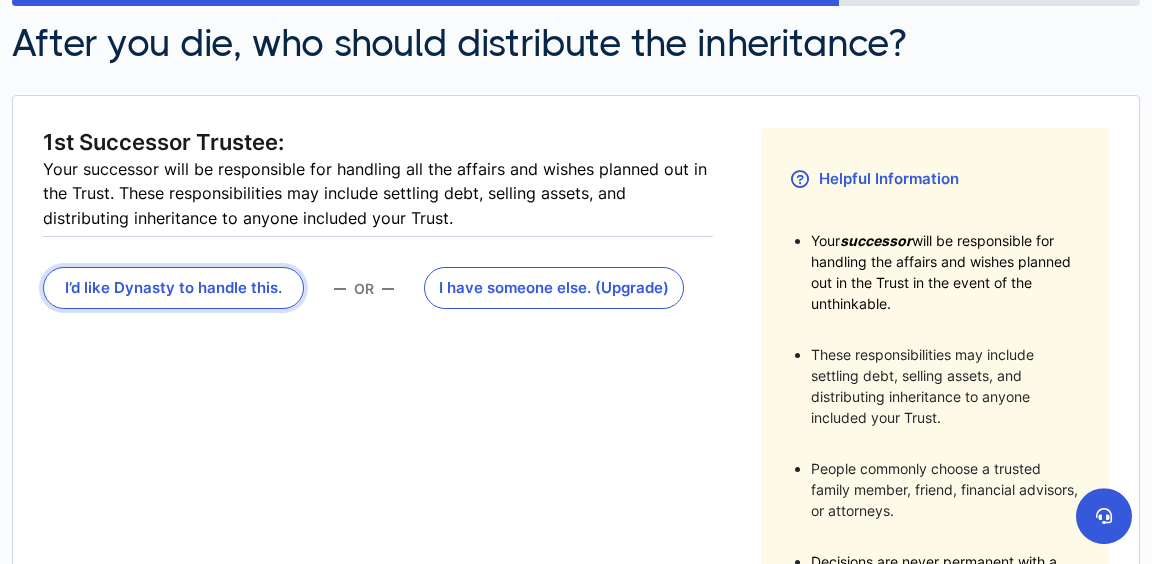 click on "I’d like Dynasty to handle this." at bounding box center (173, 288) 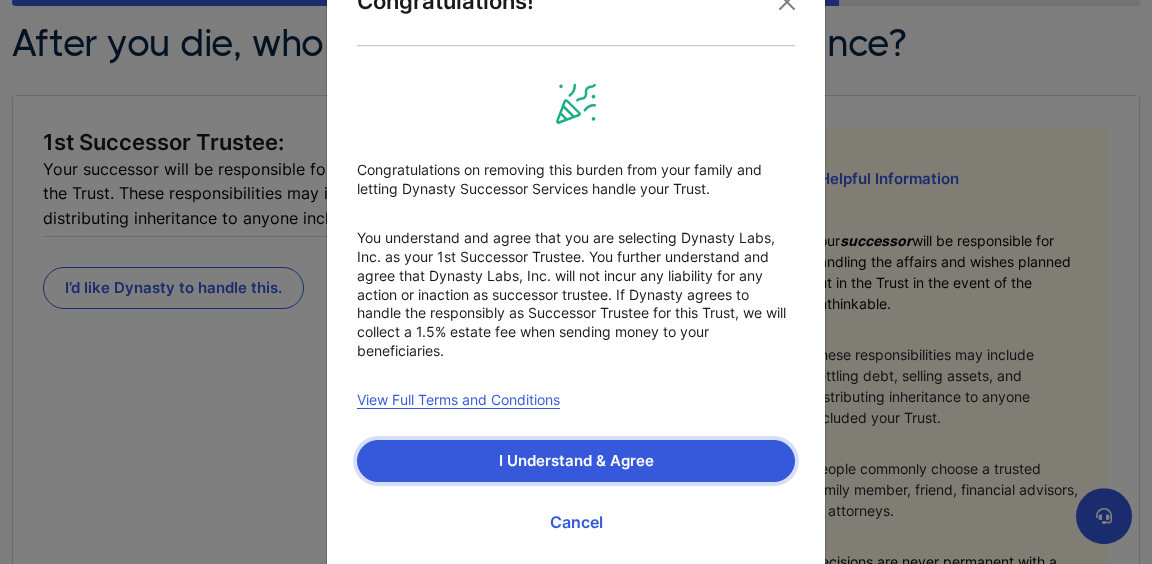 scroll, scrollTop: 113, scrollLeft: 0, axis: vertical 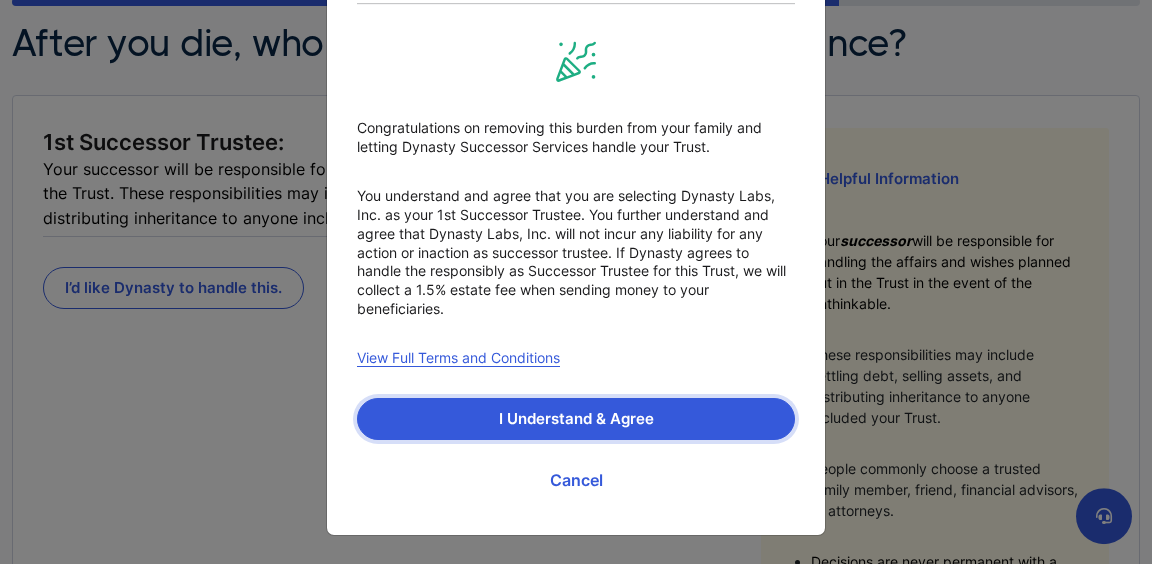 click on "I Understand & Agree" at bounding box center (576, 419) 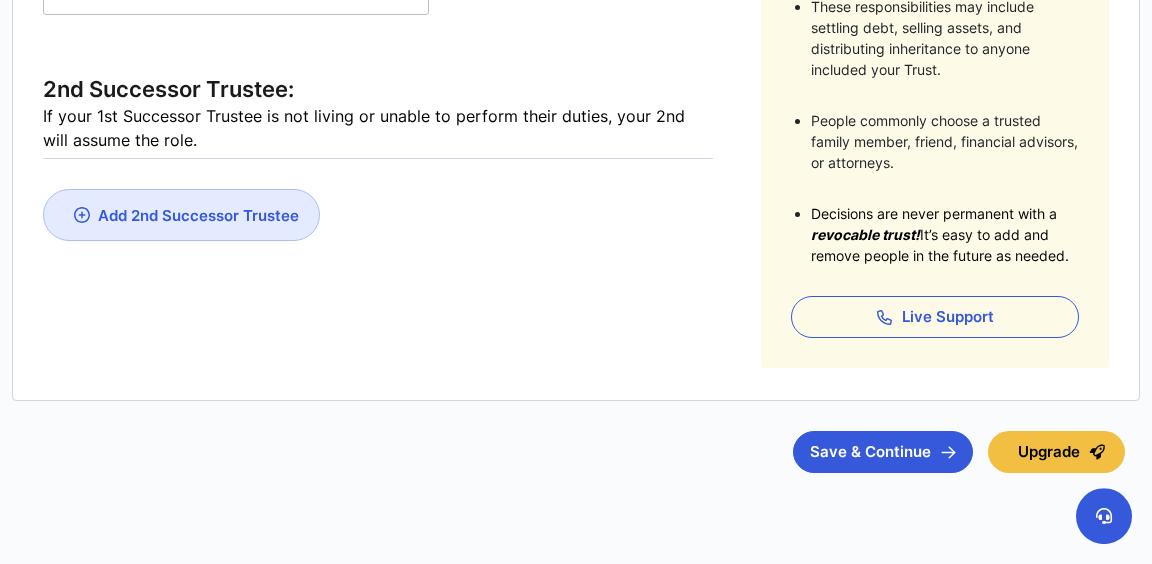 scroll, scrollTop: 595, scrollLeft: 0, axis: vertical 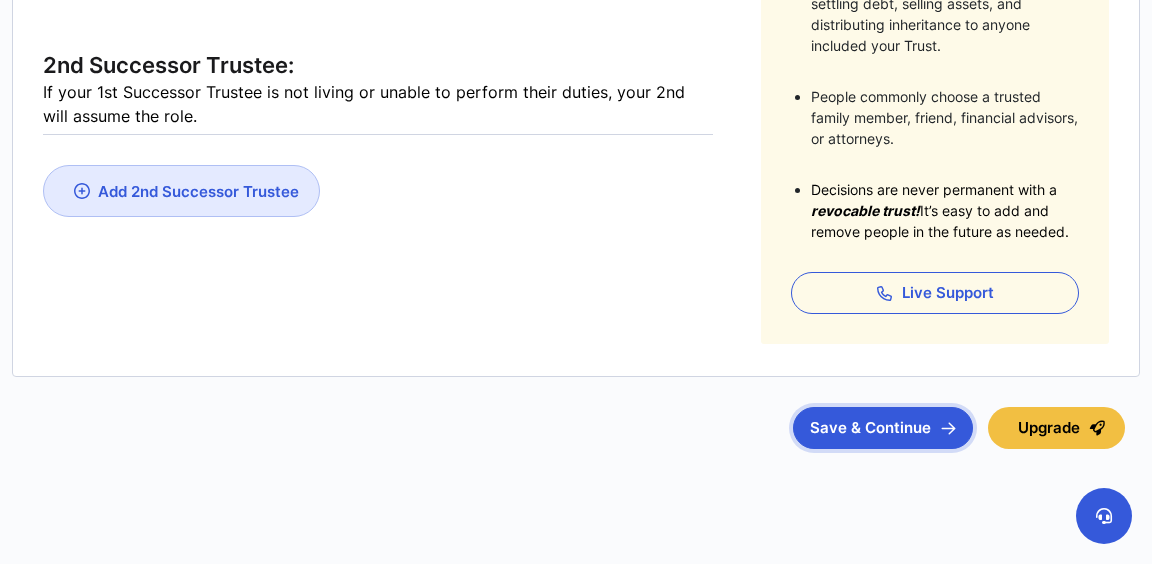 click on "Save & Continue" at bounding box center [883, 428] 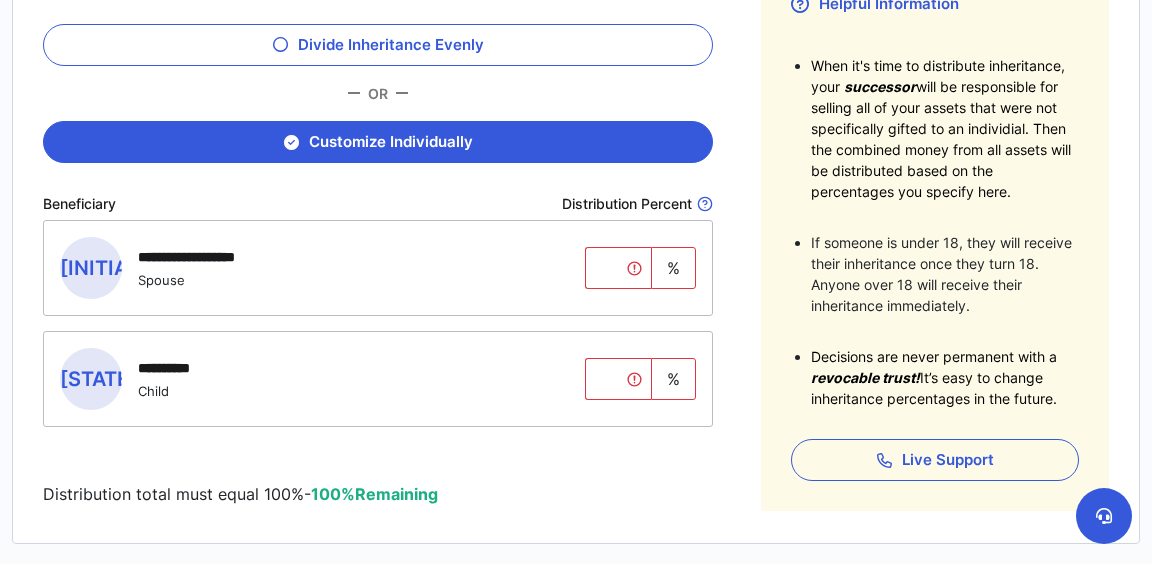 scroll, scrollTop: 399, scrollLeft: 0, axis: vertical 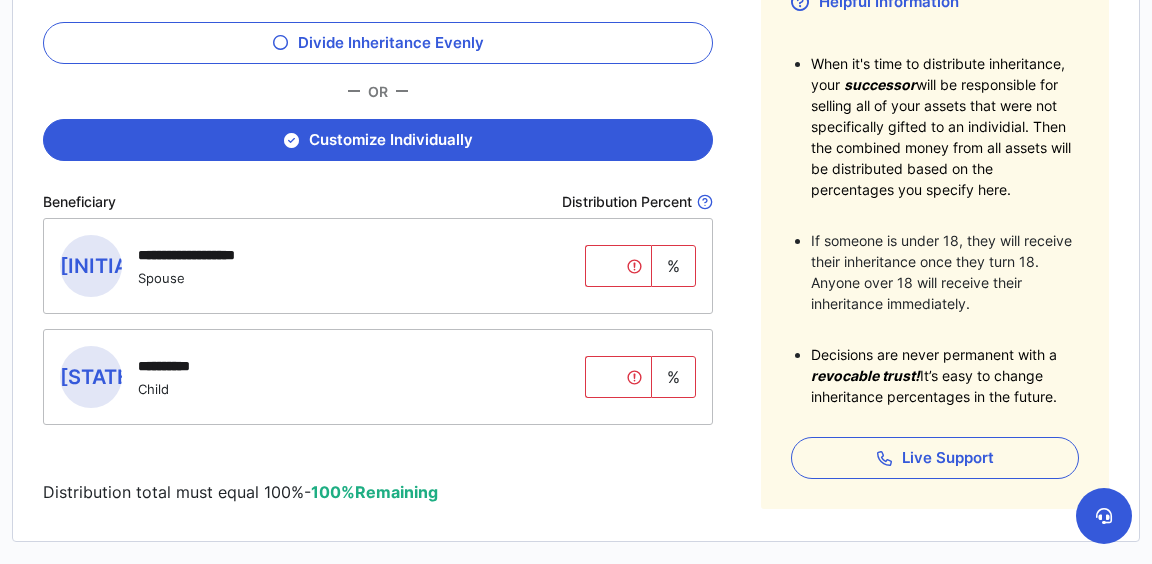 click on "%" at bounding box center (673, 266) 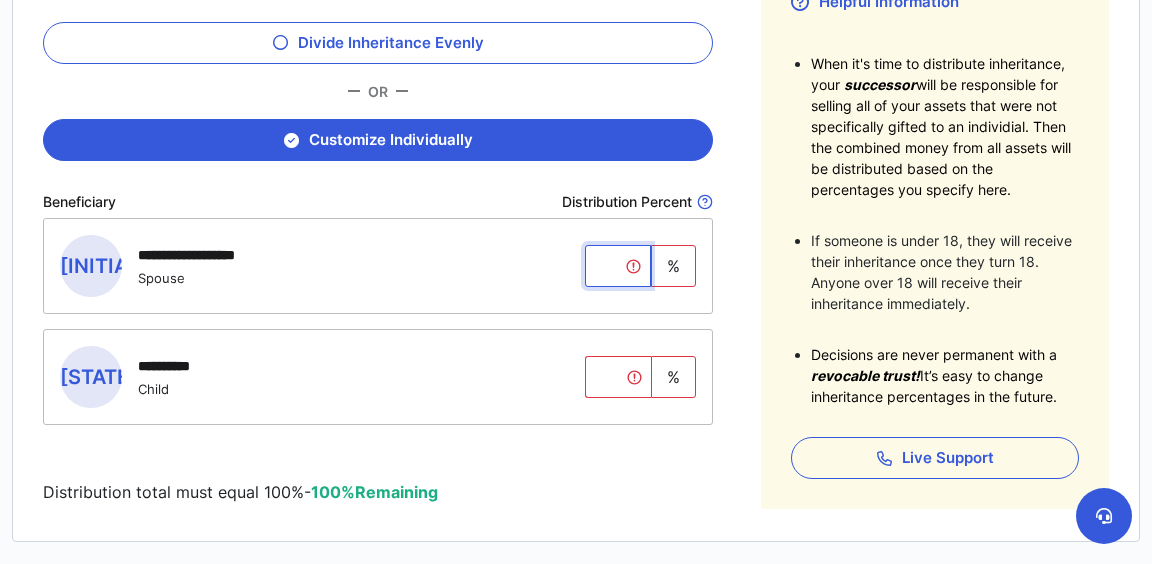click at bounding box center (618, 266) 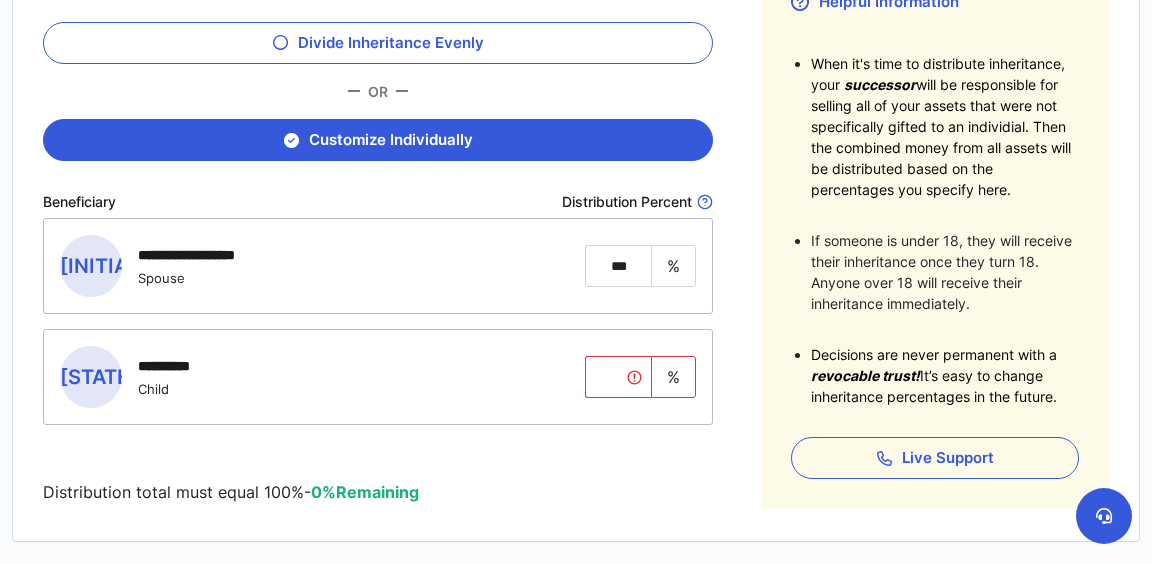 click on "**********" at bounding box center (576, 230) 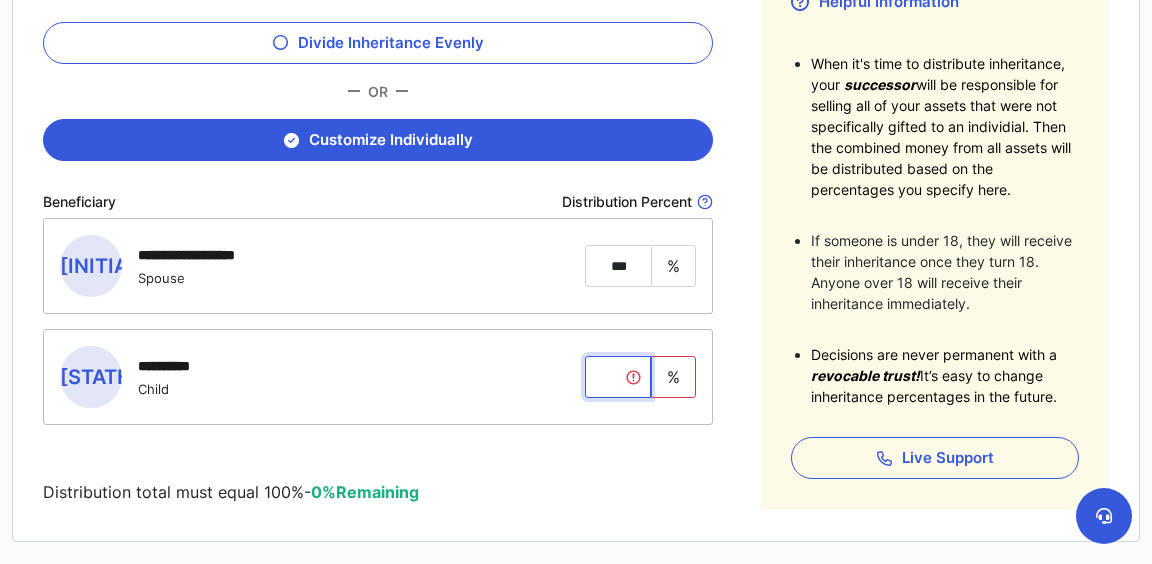 click at bounding box center (618, 377) 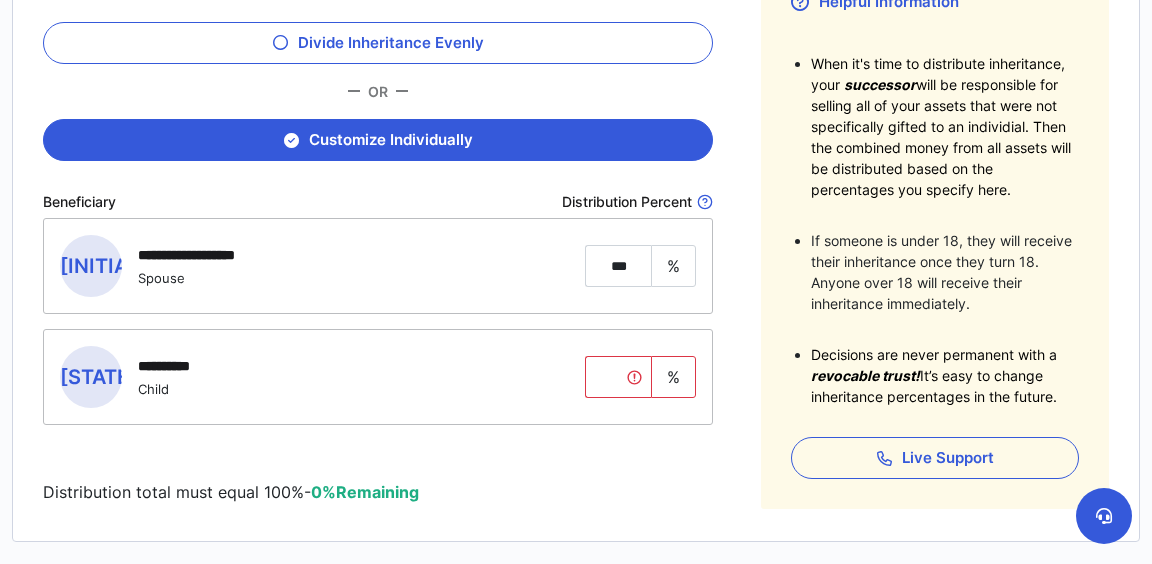click on "**********" at bounding box center [378, 361] 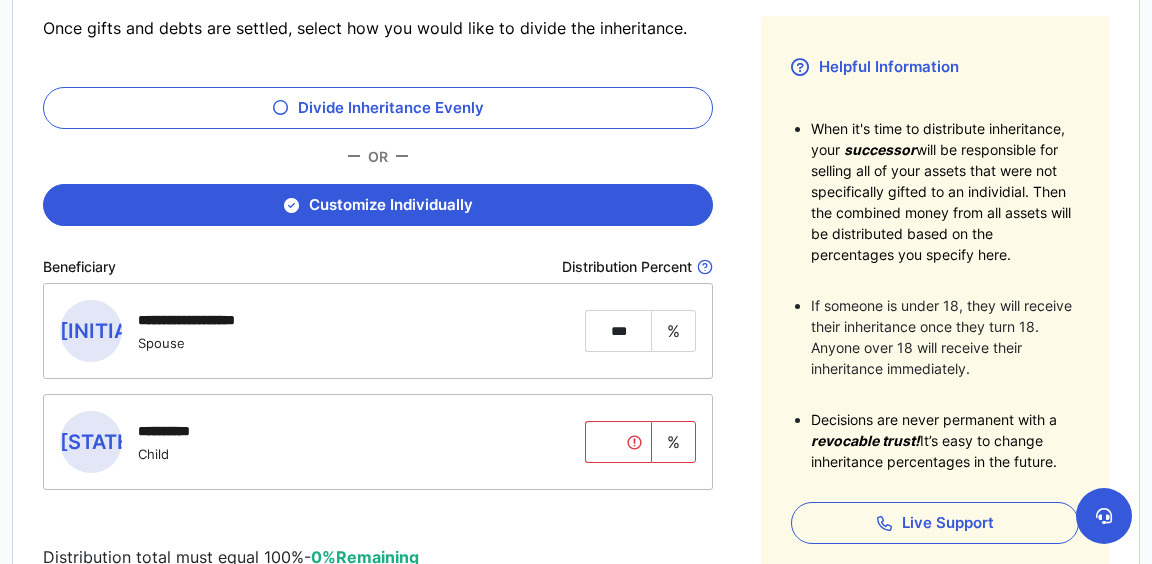 scroll, scrollTop: 332, scrollLeft: 0, axis: vertical 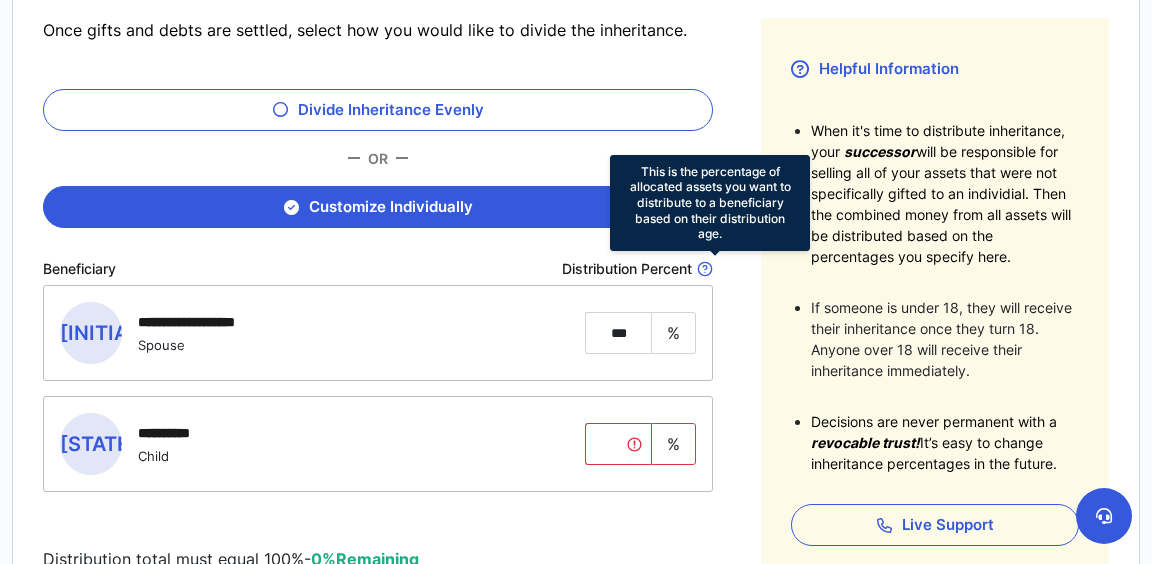 click at bounding box center (705, 269) 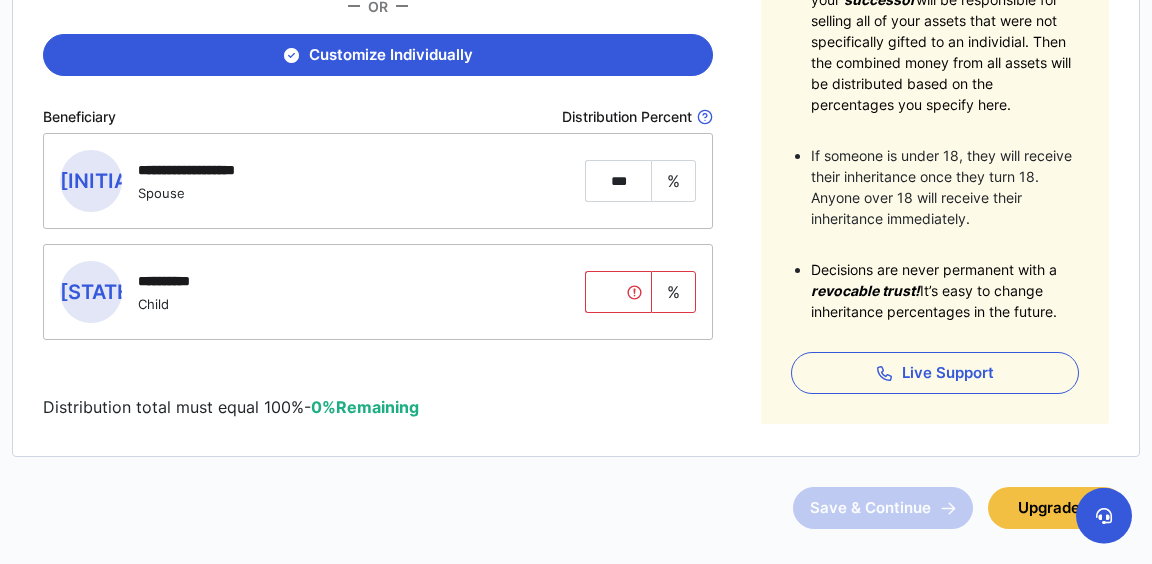 scroll, scrollTop: 467, scrollLeft: 0, axis: vertical 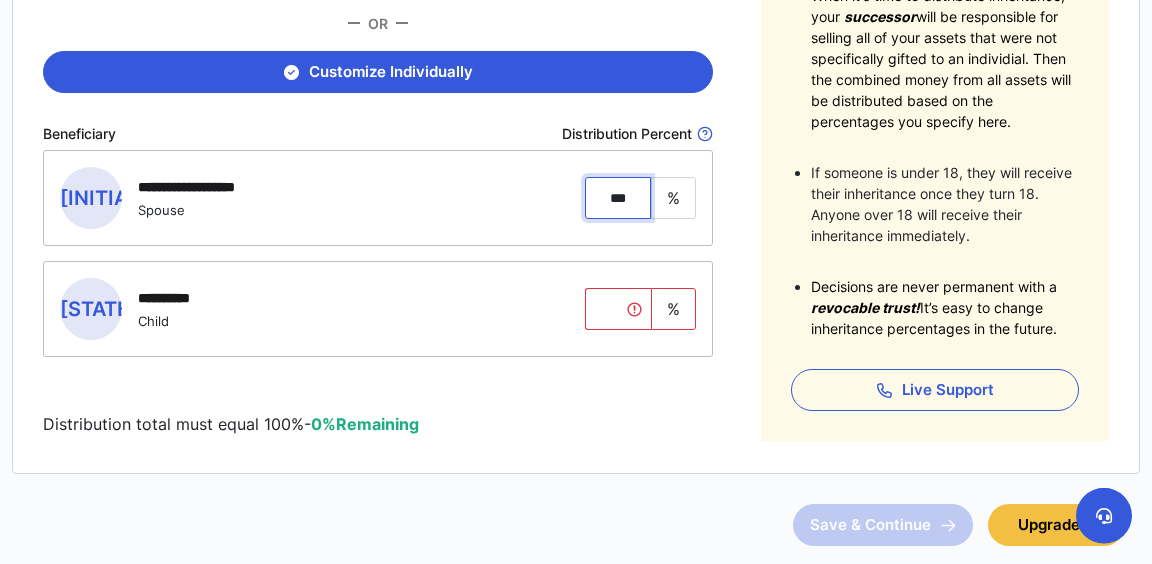 drag, startPoint x: 632, startPoint y: 193, endPoint x: 604, endPoint y: 198, distance: 28.442924 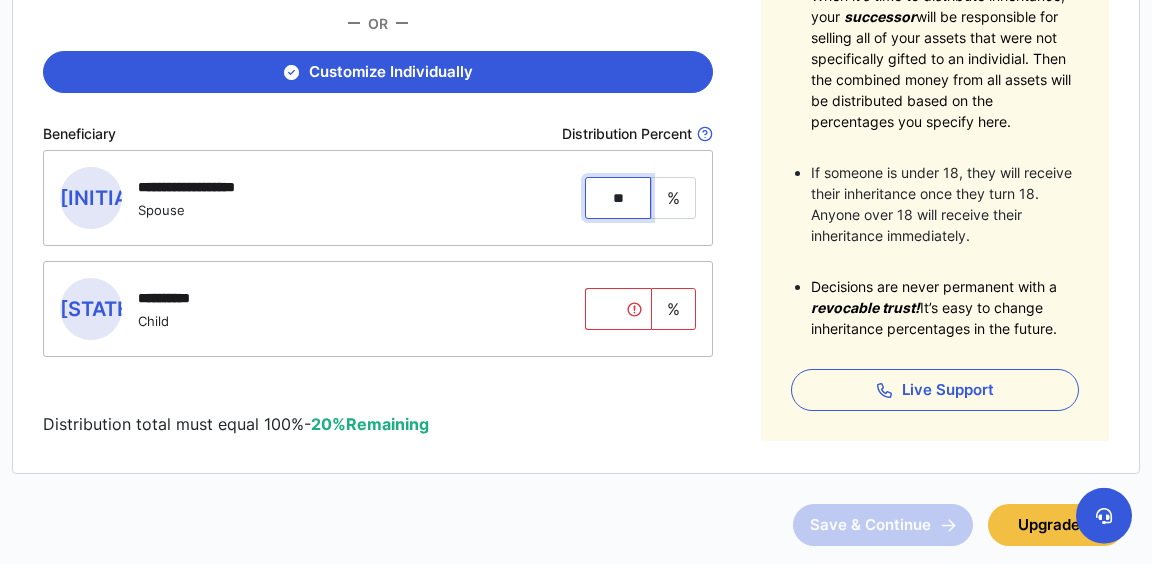 type on "**" 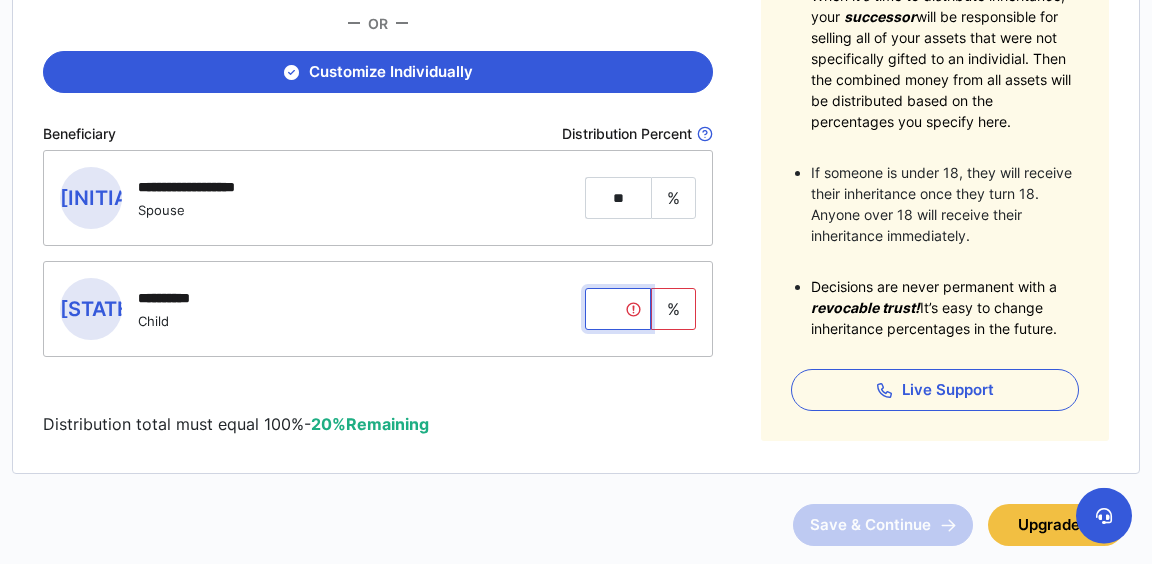 drag, startPoint x: 642, startPoint y: 310, endPoint x: 612, endPoint y: 311, distance: 30.016663 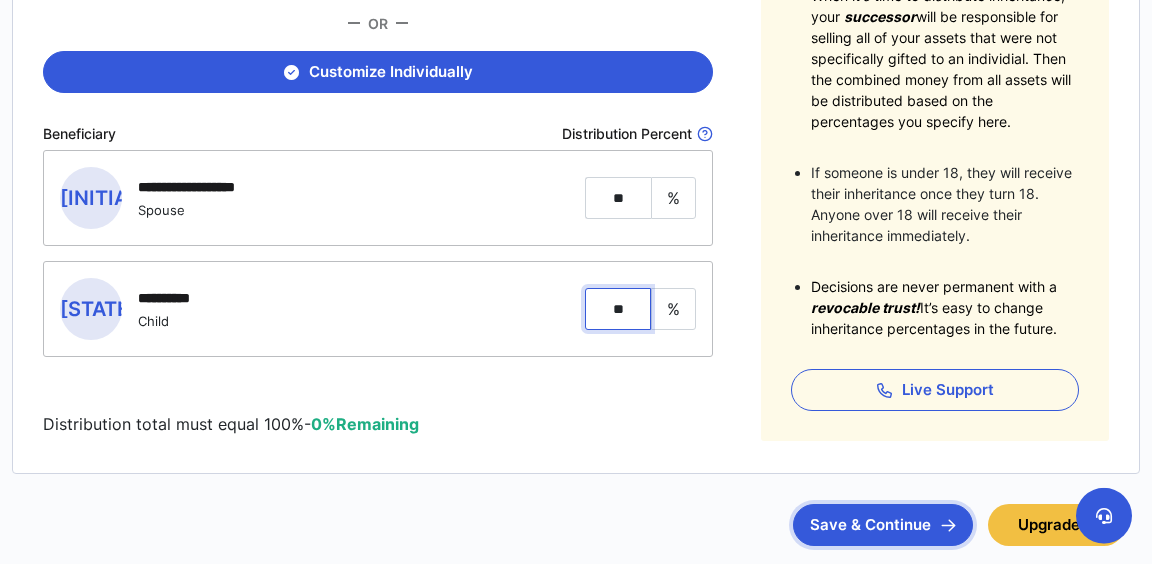 type on "**" 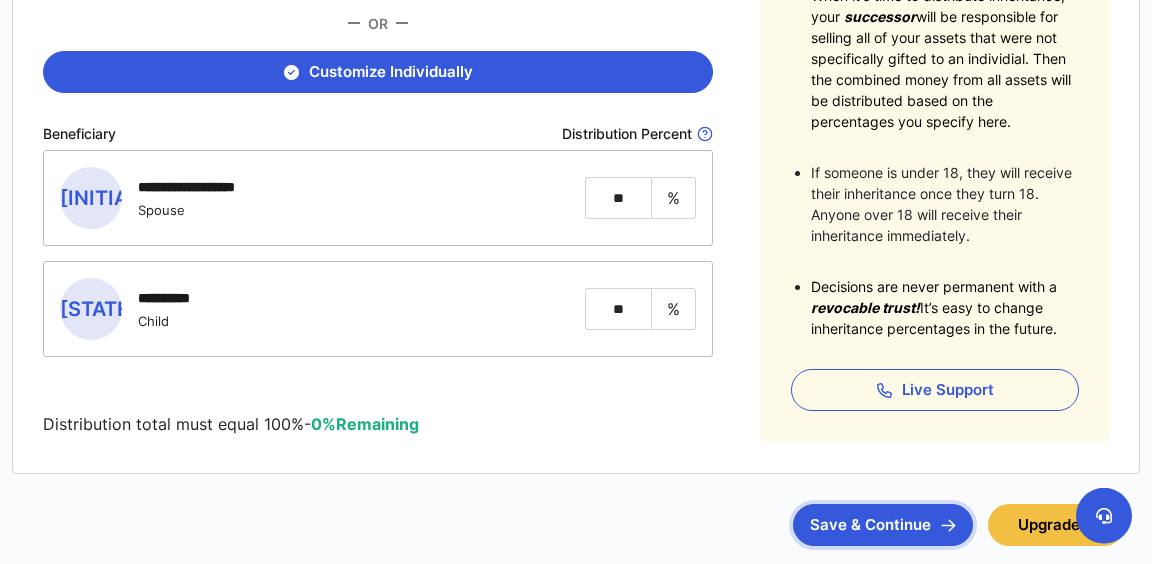 click on "Save & Continue" at bounding box center (883, 525) 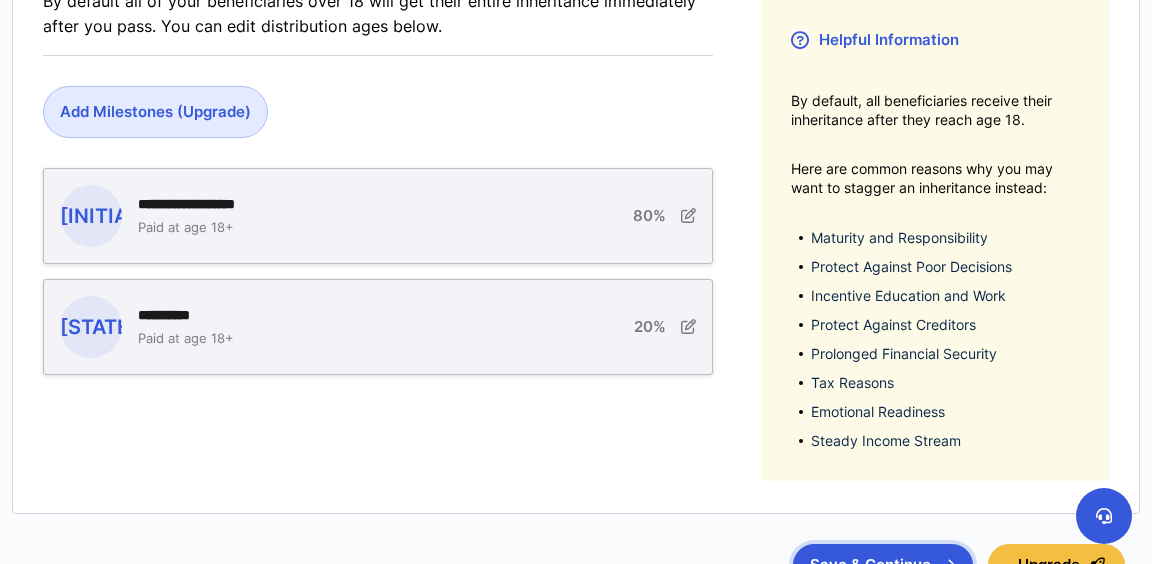 scroll, scrollTop: 543, scrollLeft: 0, axis: vertical 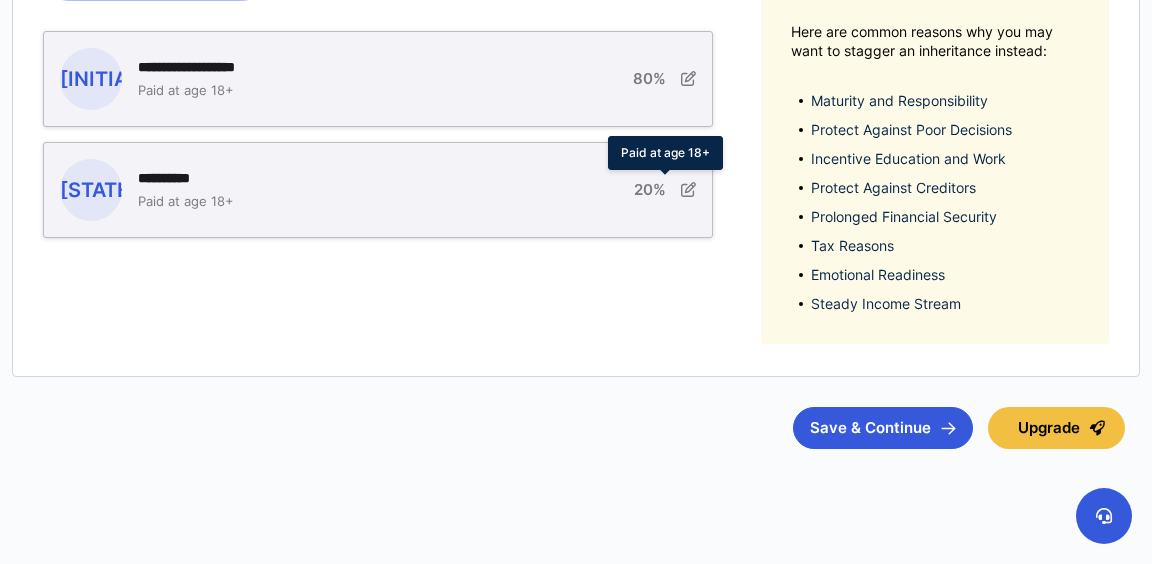 click at bounding box center (688, 189) 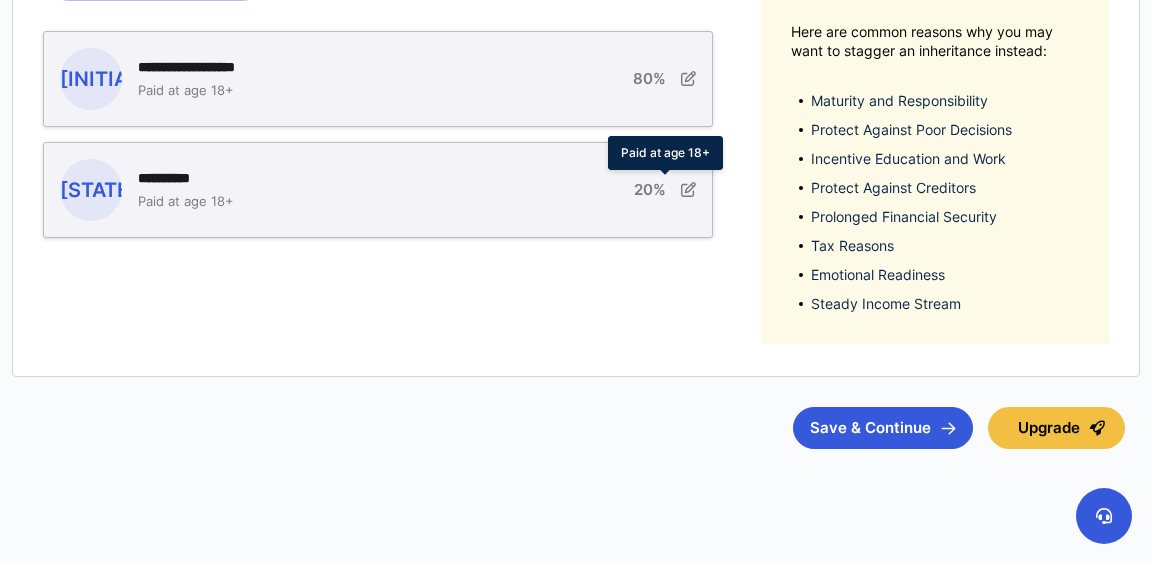 click on "20%" at bounding box center (650, 189) 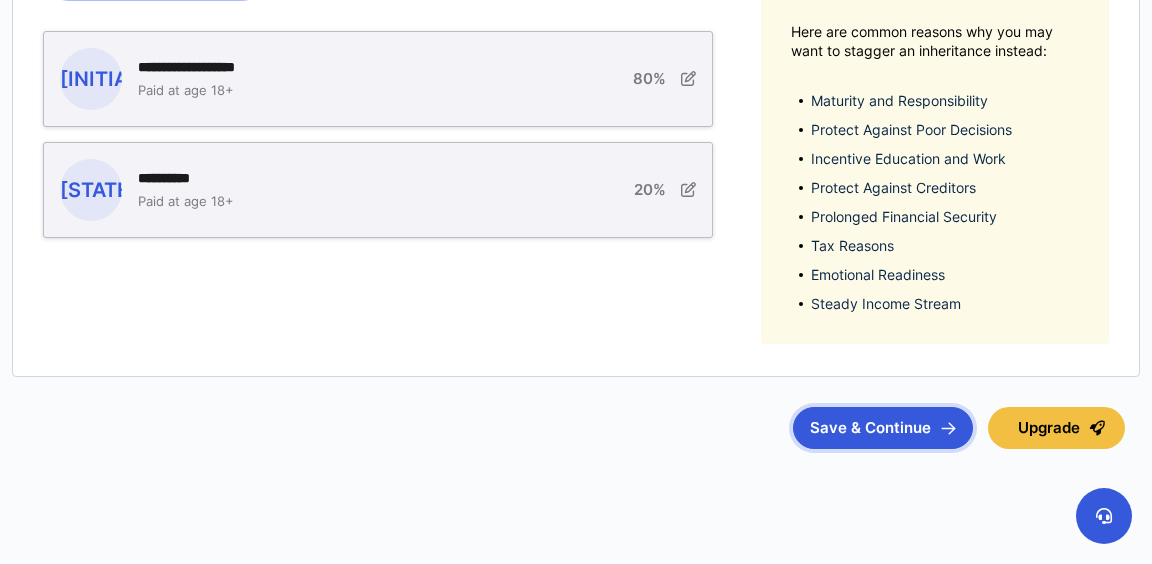 click on "Save & Continue" at bounding box center (883, 428) 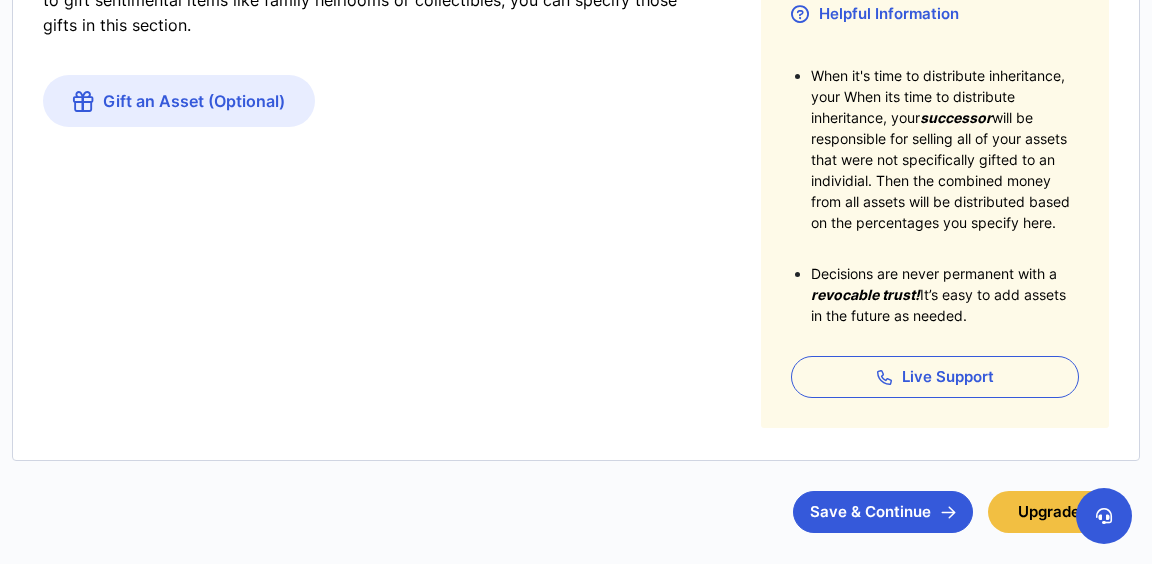 scroll, scrollTop: 472, scrollLeft: 0, axis: vertical 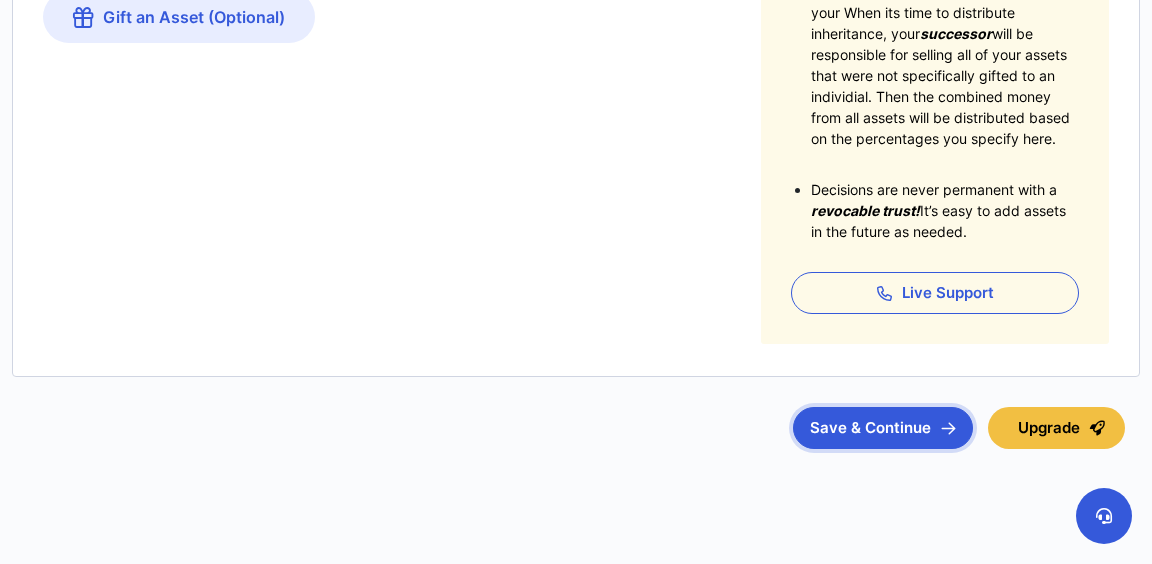 click on "Save & Continue" at bounding box center (883, 428) 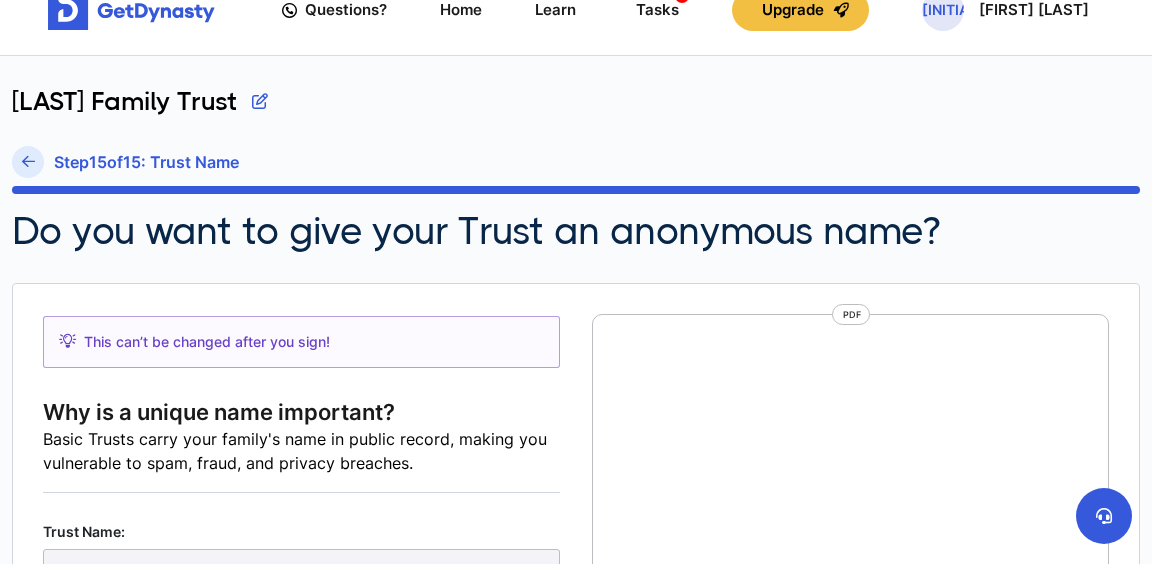 scroll, scrollTop: 35, scrollLeft: 0, axis: vertical 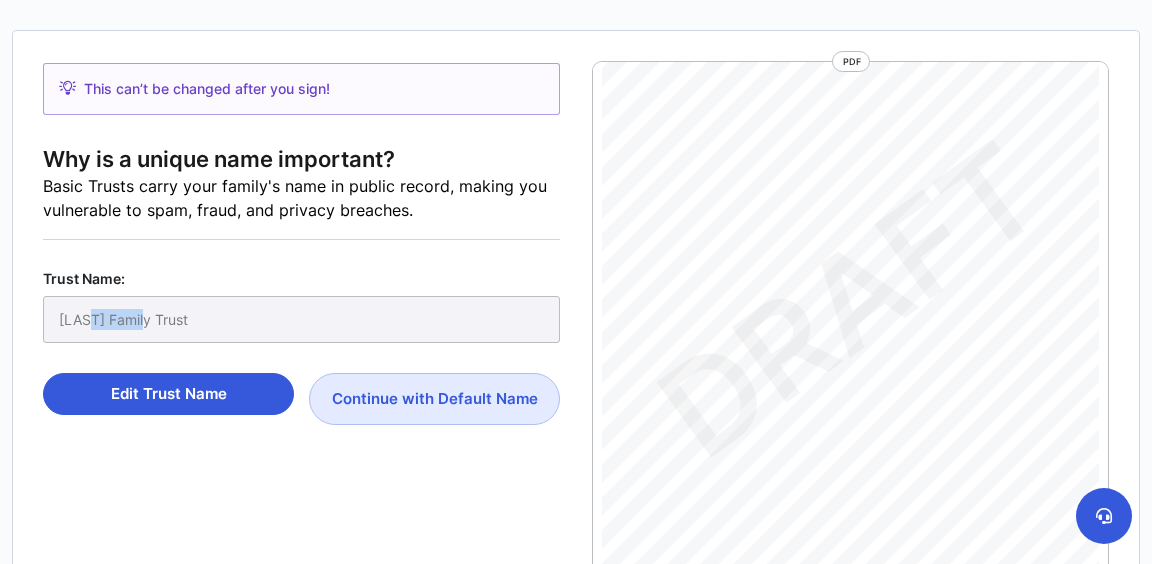 drag, startPoint x: 153, startPoint y: 318, endPoint x: 93, endPoint y: 325, distance: 60.40695 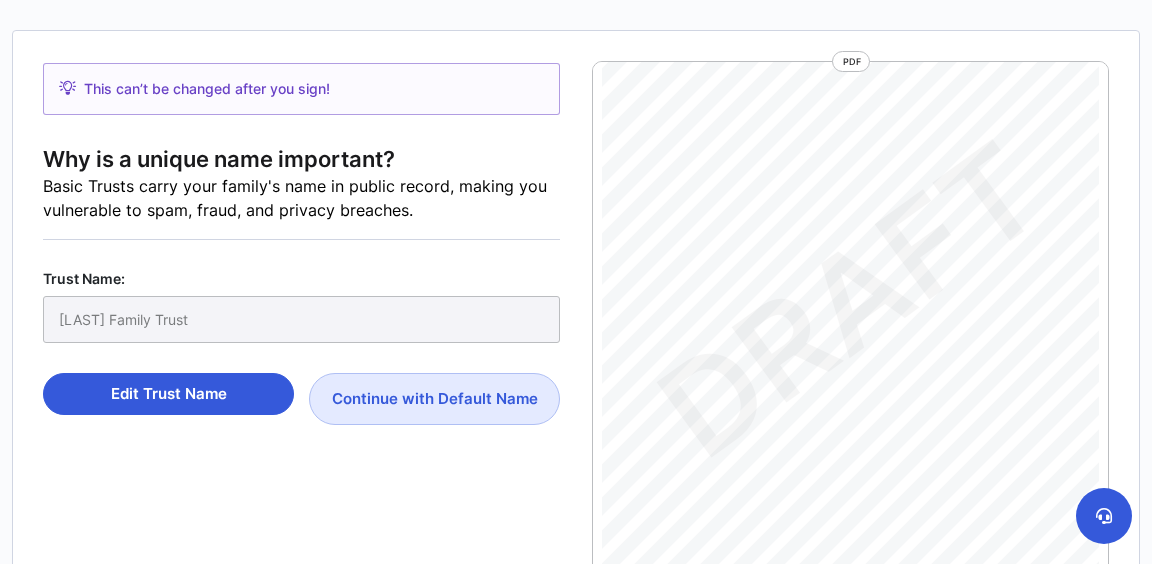 click on "Kudo-Balough Family Trust" at bounding box center [301, 319] 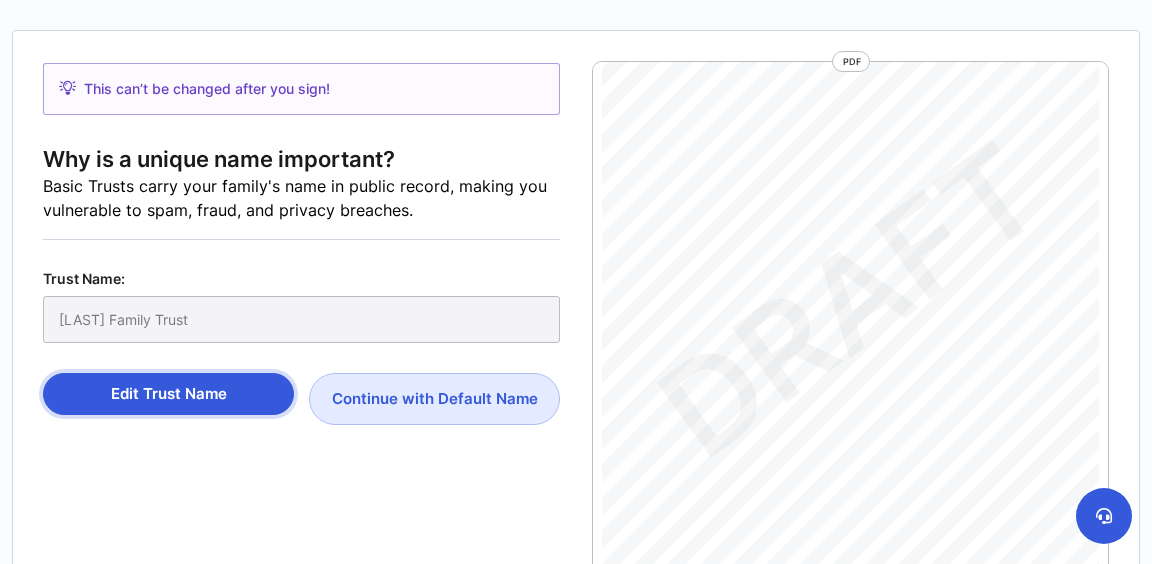 click on "Edit Trust Name" at bounding box center (168, 394) 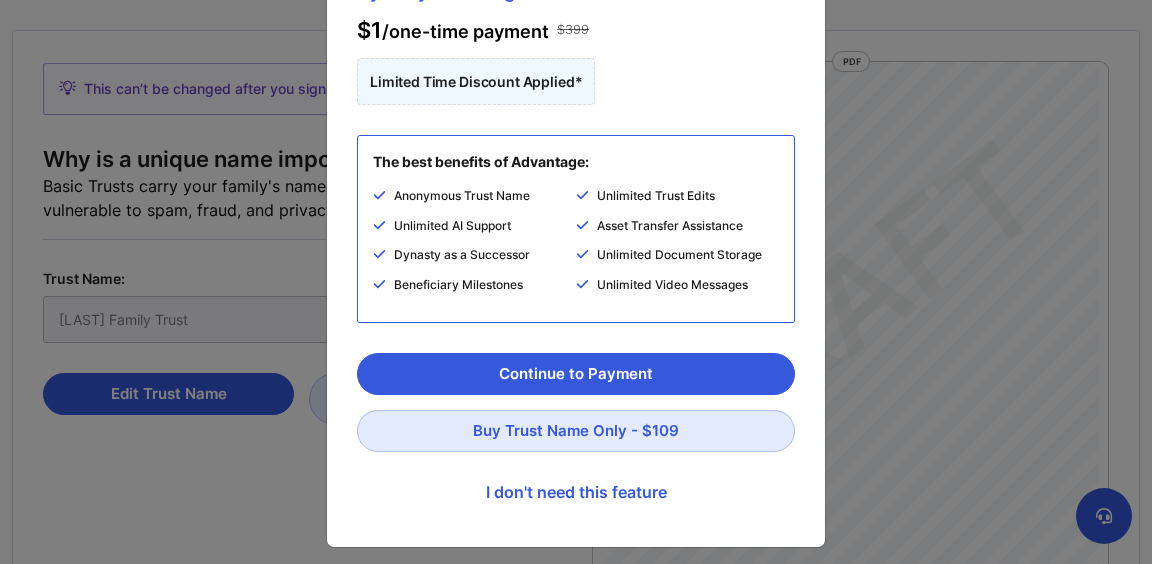 scroll, scrollTop: 263, scrollLeft: 0, axis: vertical 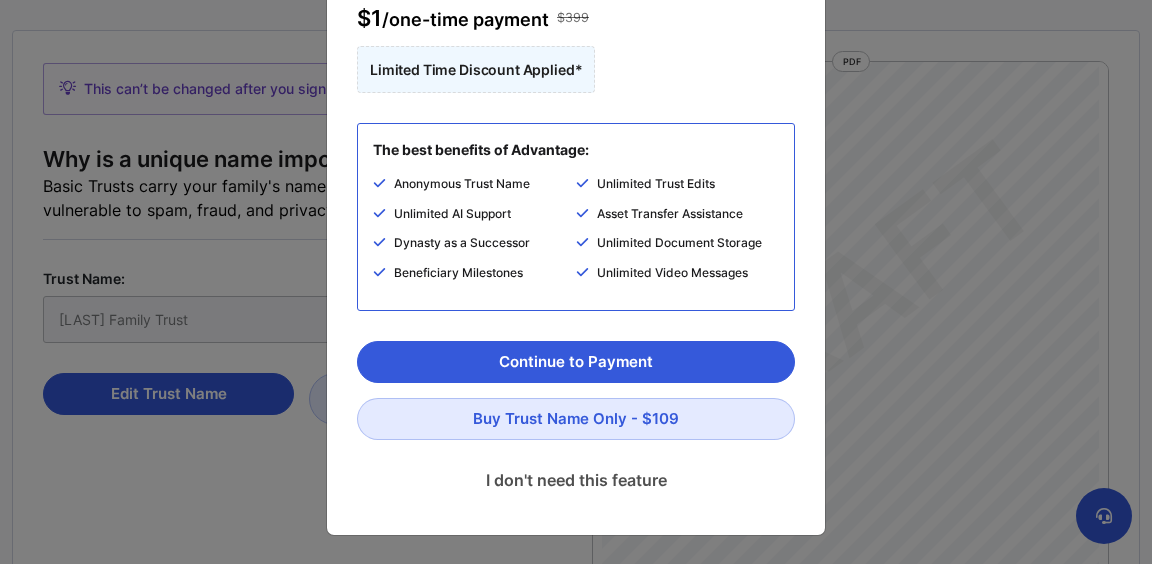 click on "I don't need this feature" at bounding box center (576, 480) 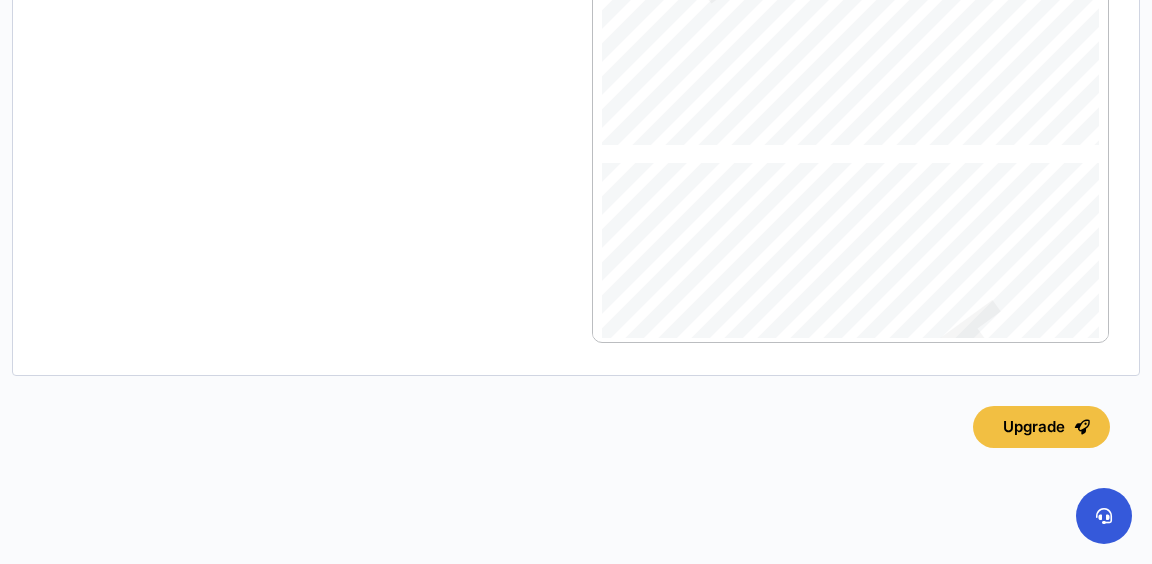 scroll, scrollTop: 0, scrollLeft: 0, axis: both 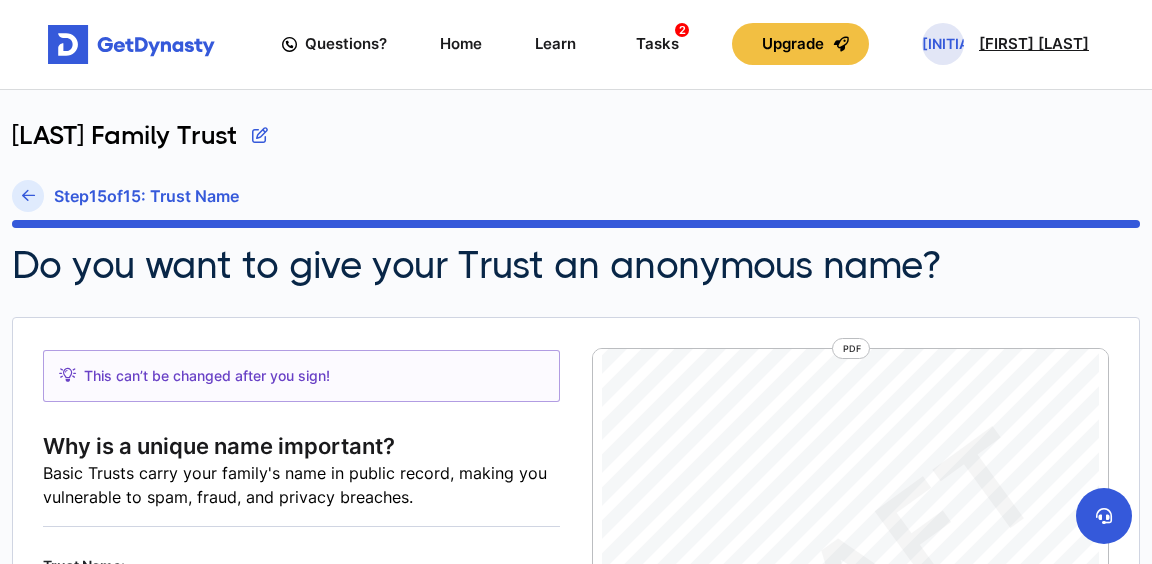 click on "Jason Kudo-Balough" at bounding box center [1034, 44] 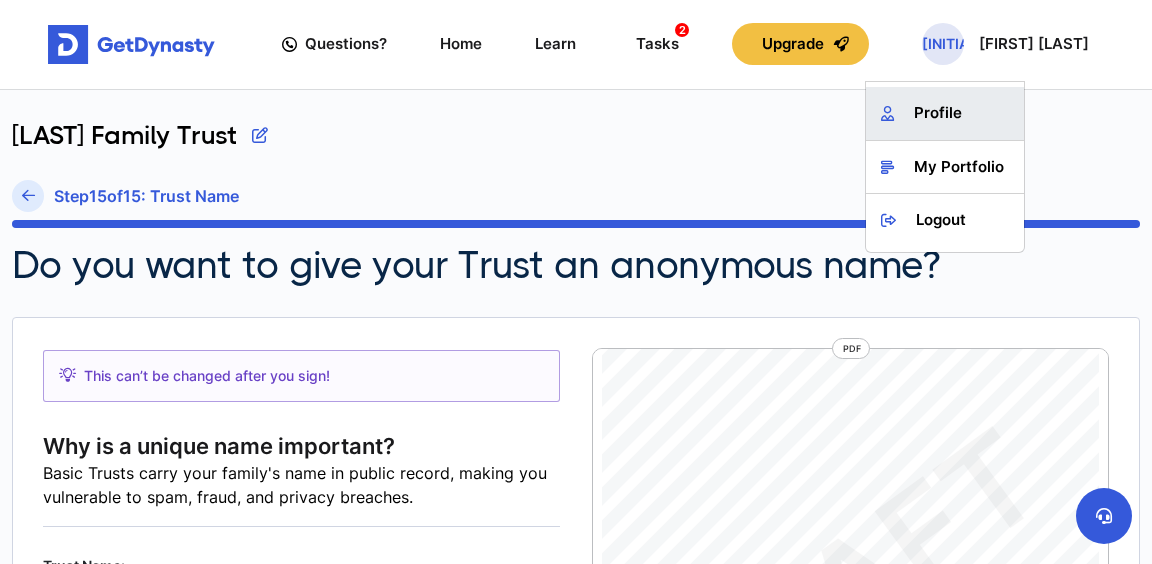 click on "Profile" at bounding box center (945, 113) 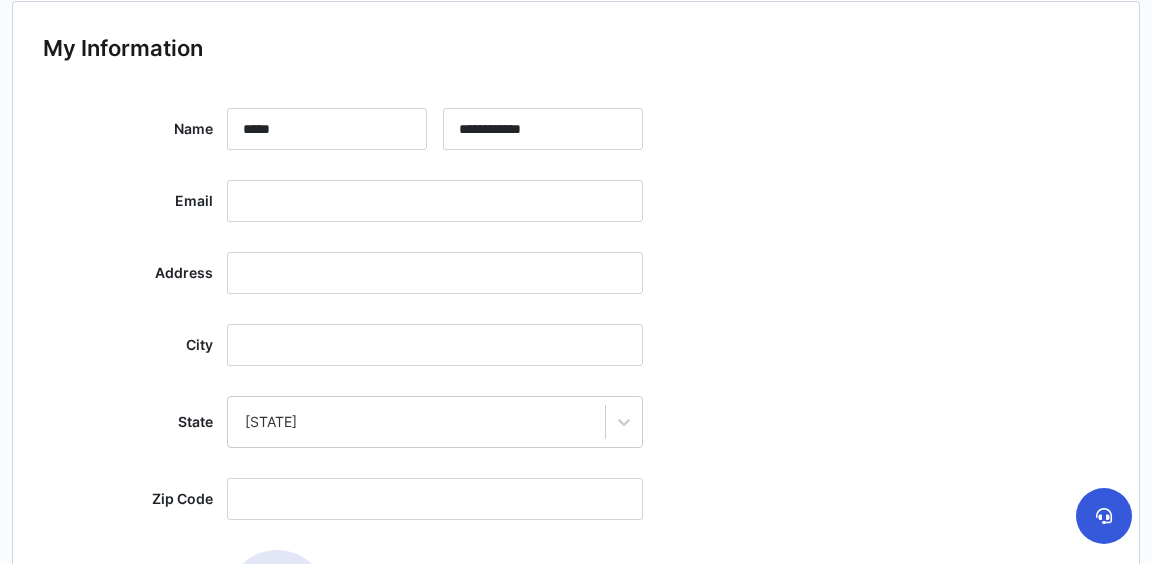 scroll, scrollTop: 0, scrollLeft: 0, axis: both 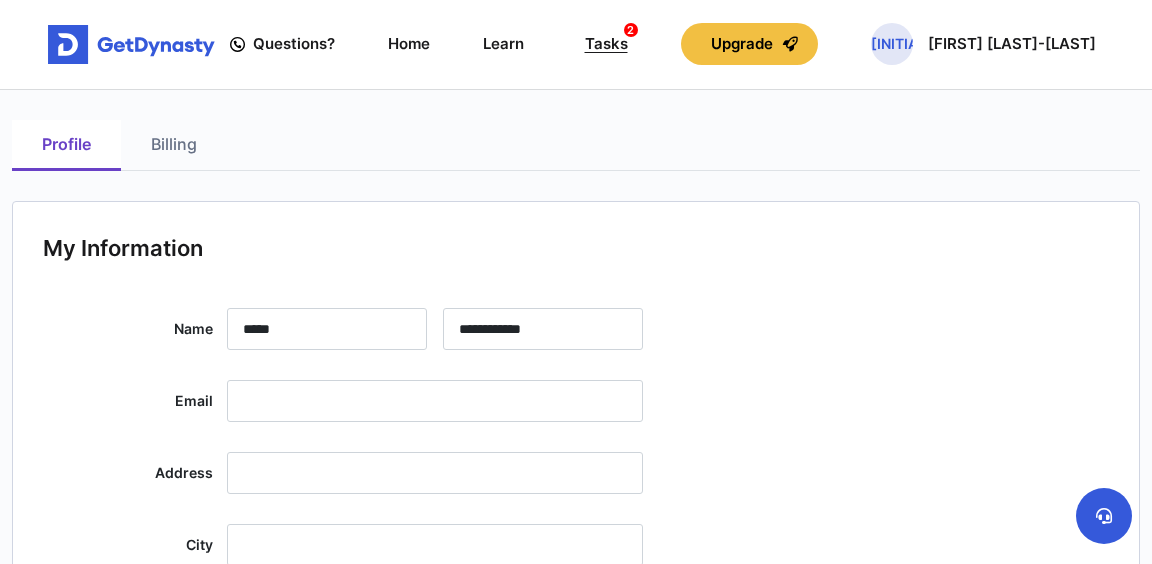click on "Tasks 2" at bounding box center [606, 44] 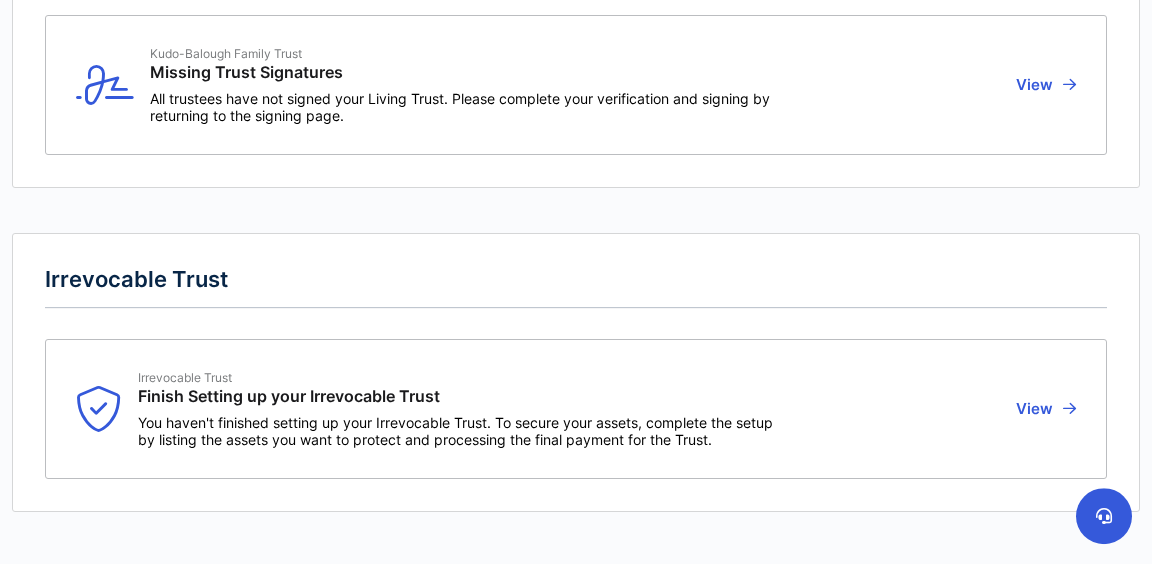 scroll, scrollTop: 376, scrollLeft: 0, axis: vertical 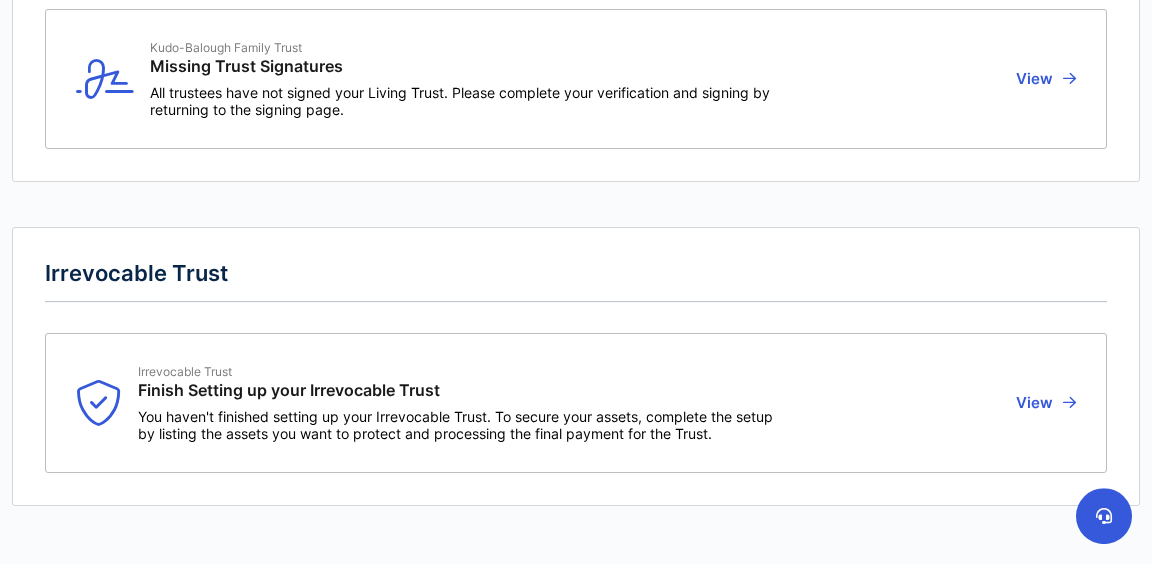 click on "View" at bounding box center [1043, 403] 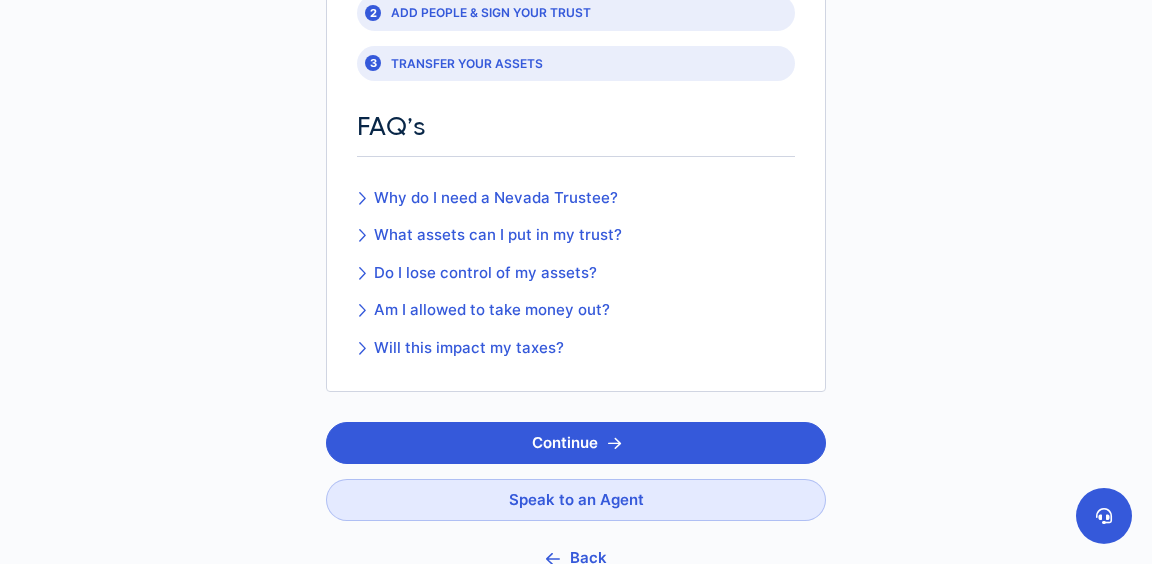 scroll, scrollTop: 393, scrollLeft: 0, axis: vertical 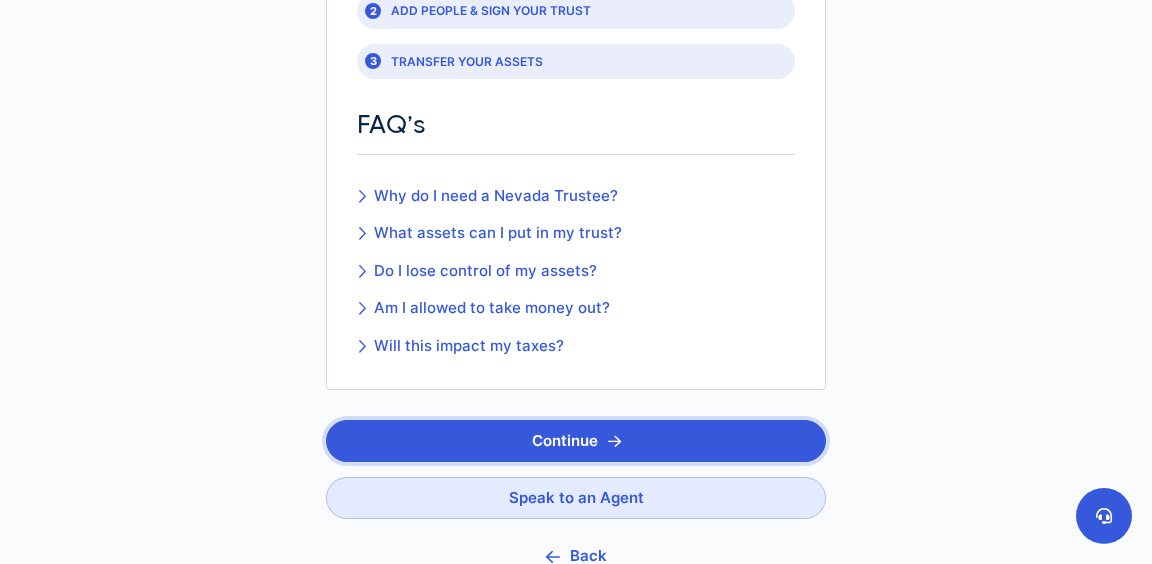 click on "Continue" at bounding box center (576, 441) 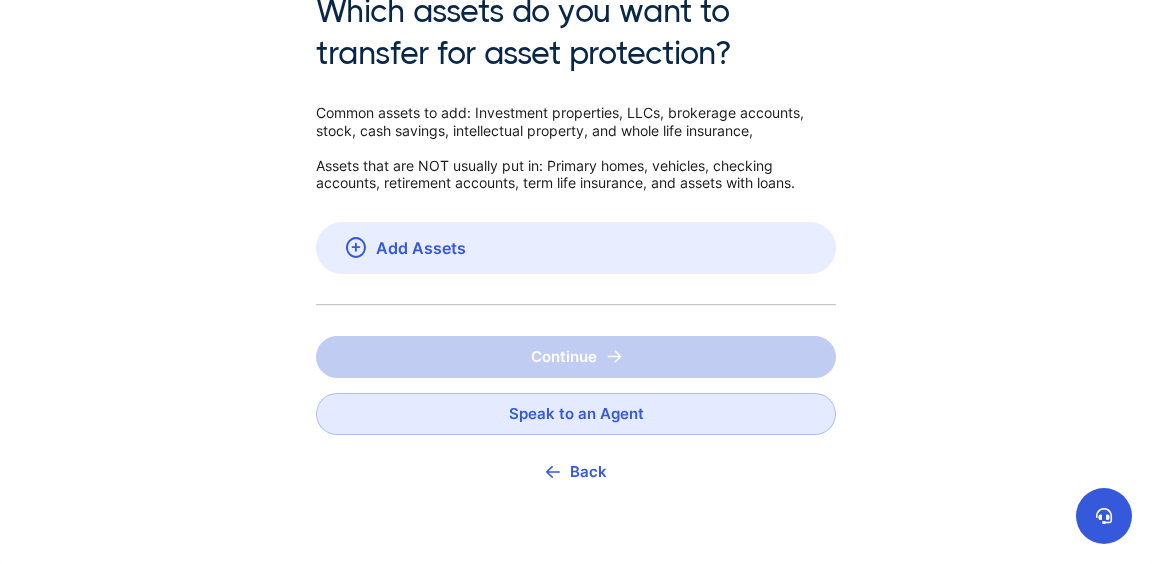 scroll, scrollTop: 0, scrollLeft: 0, axis: both 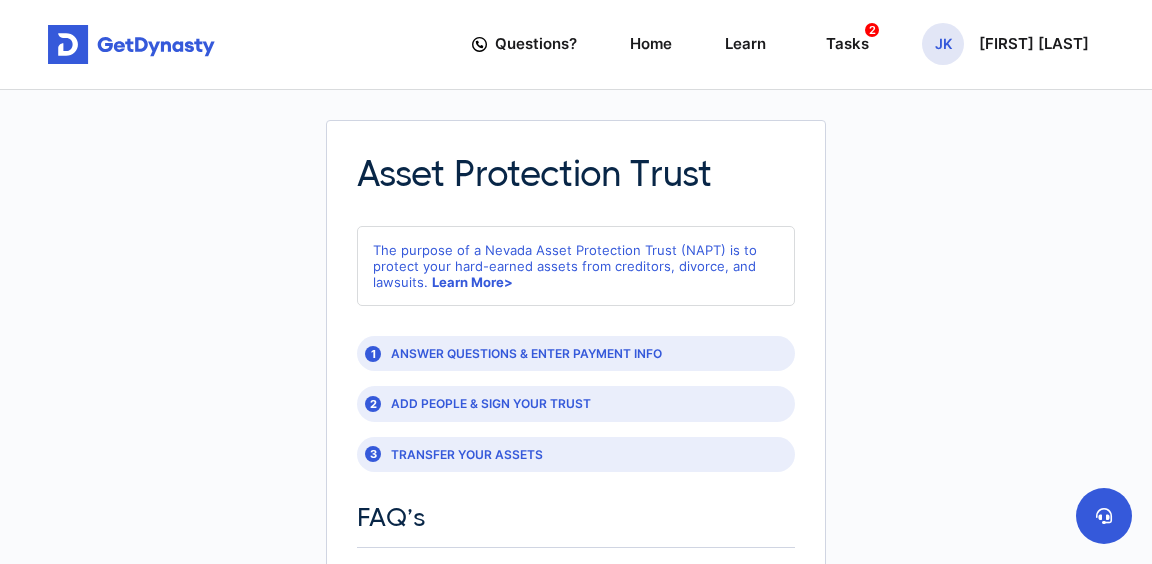 click at bounding box center (131, 45) 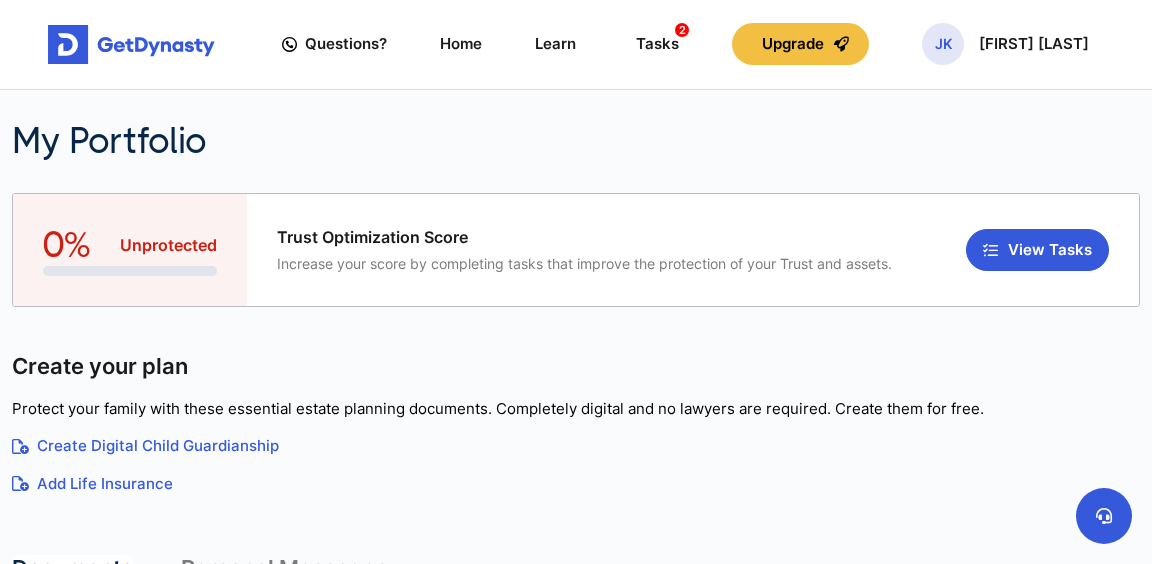 scroll, scrollTop: 0, scrollLeft: 0, axis: both 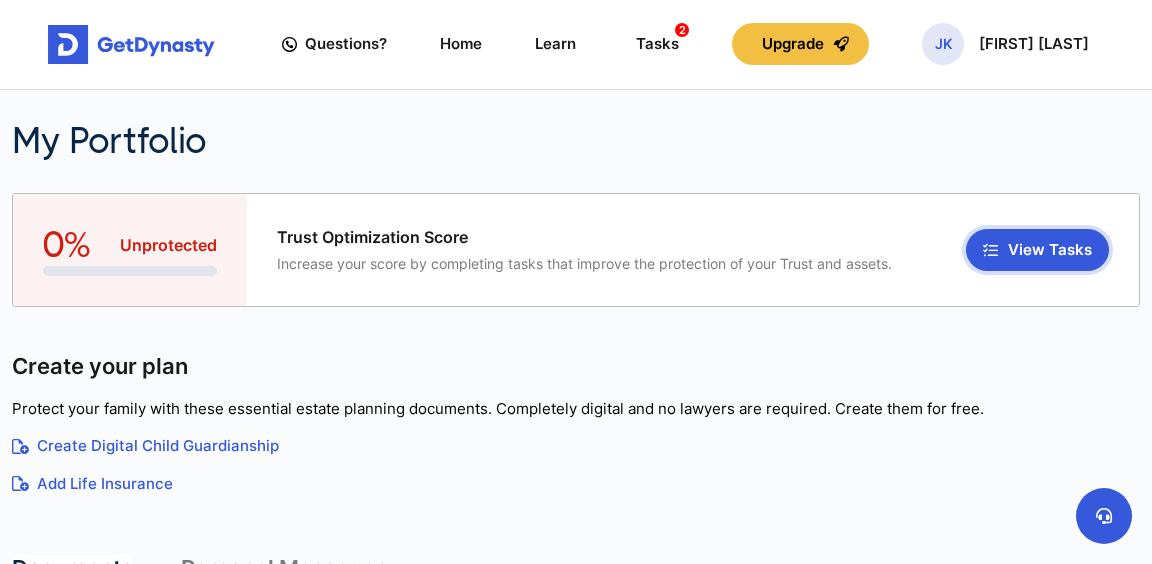 click at bounding box center [990, 250] 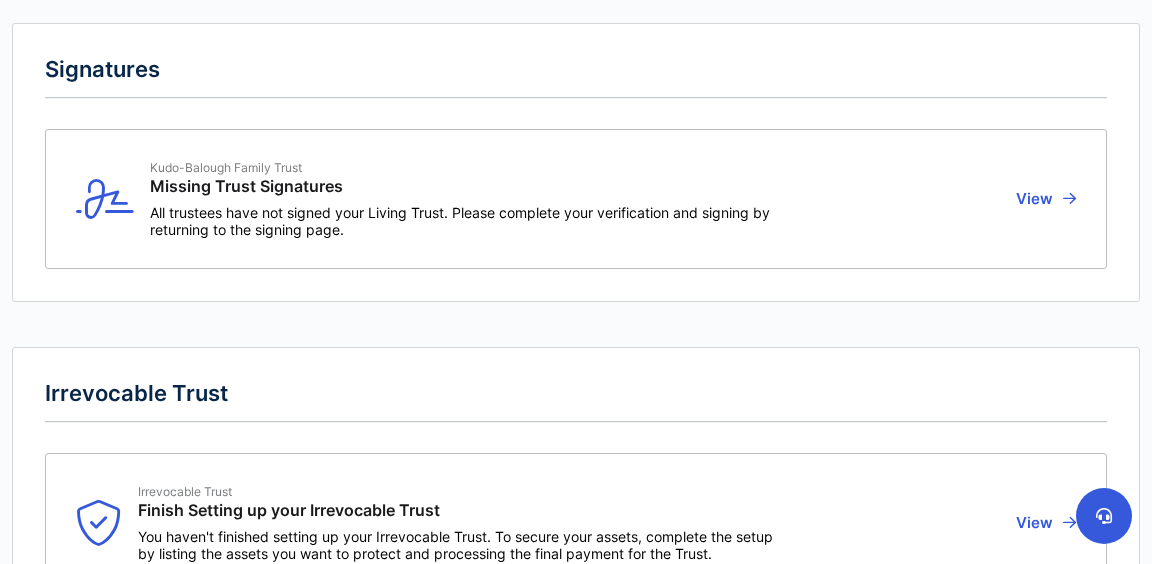 scroll, scrollTop: 435, scrollLeft: 0, axis: vertical 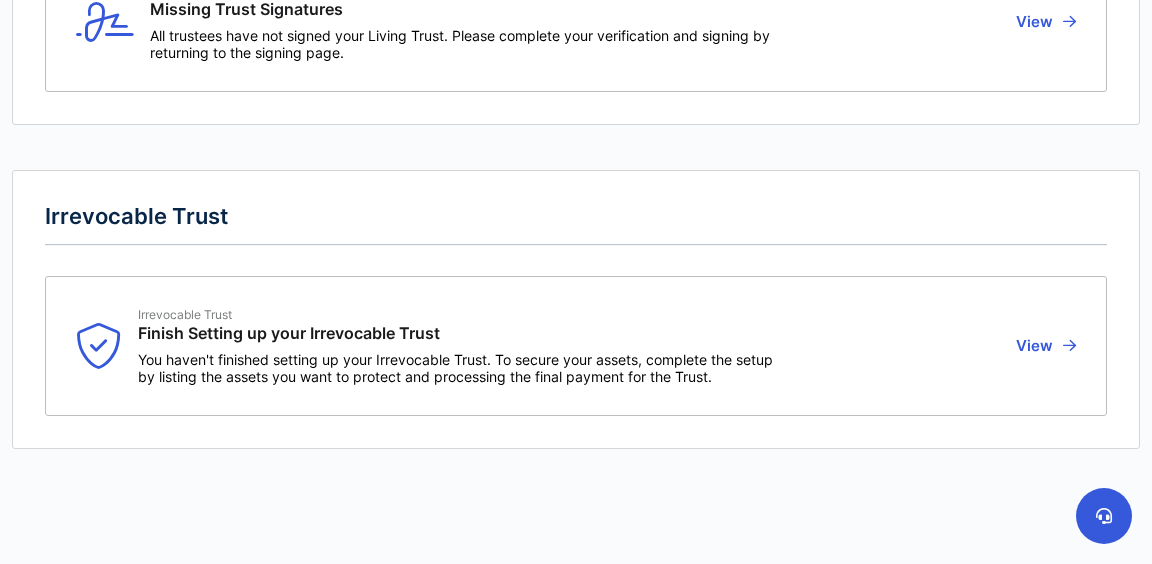 click on "View" at bounding box center [1043, 346] 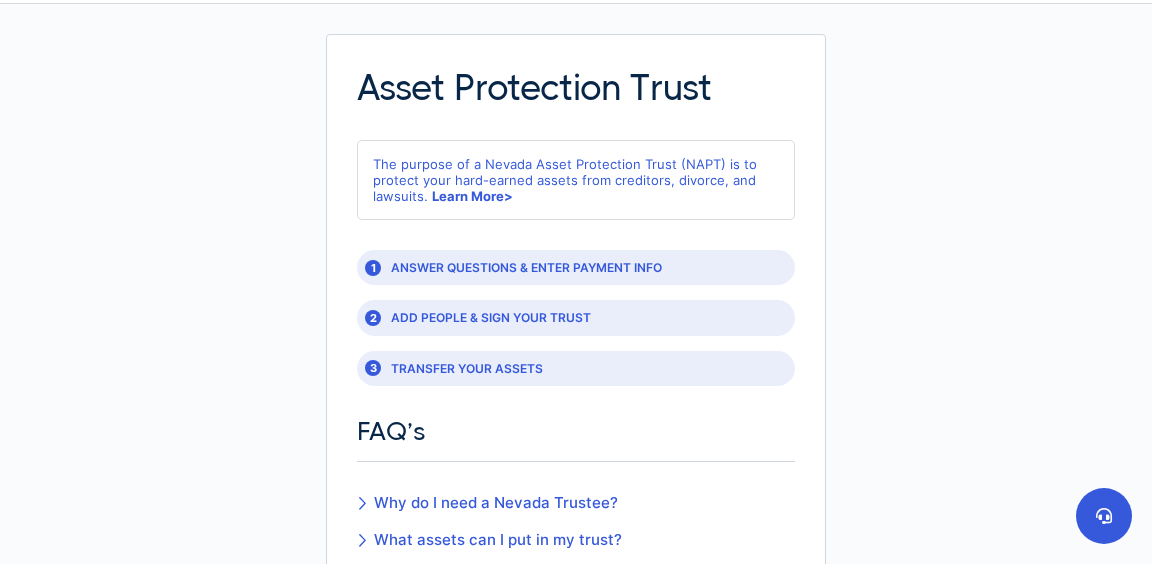 scroll, scrollTop: 0, scrollLeft: 0, axis: both 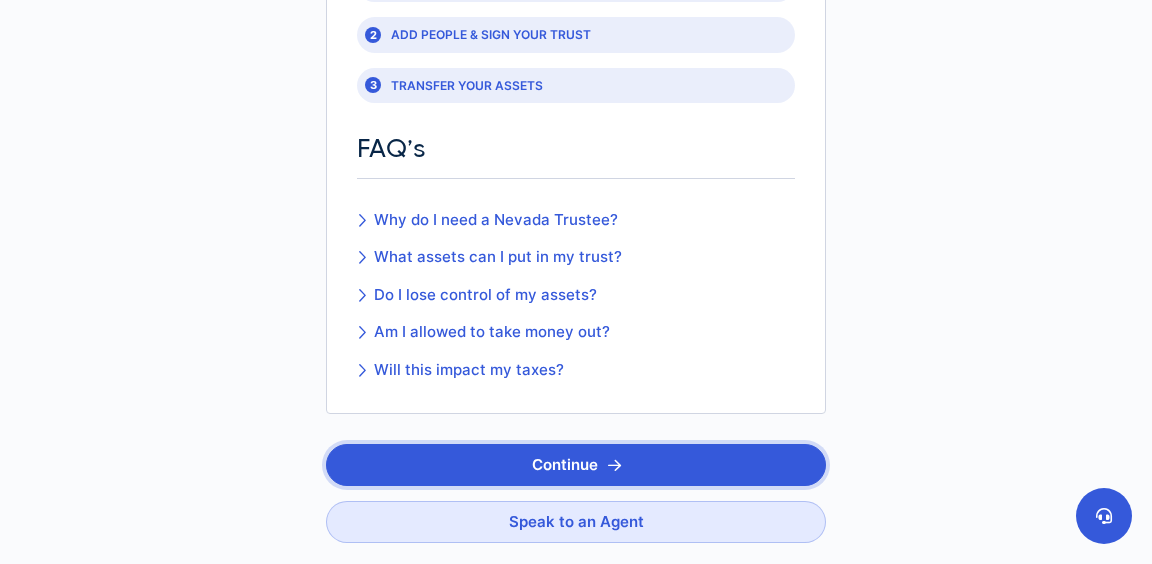 click on "Continue" at bounding box center [576, 465] 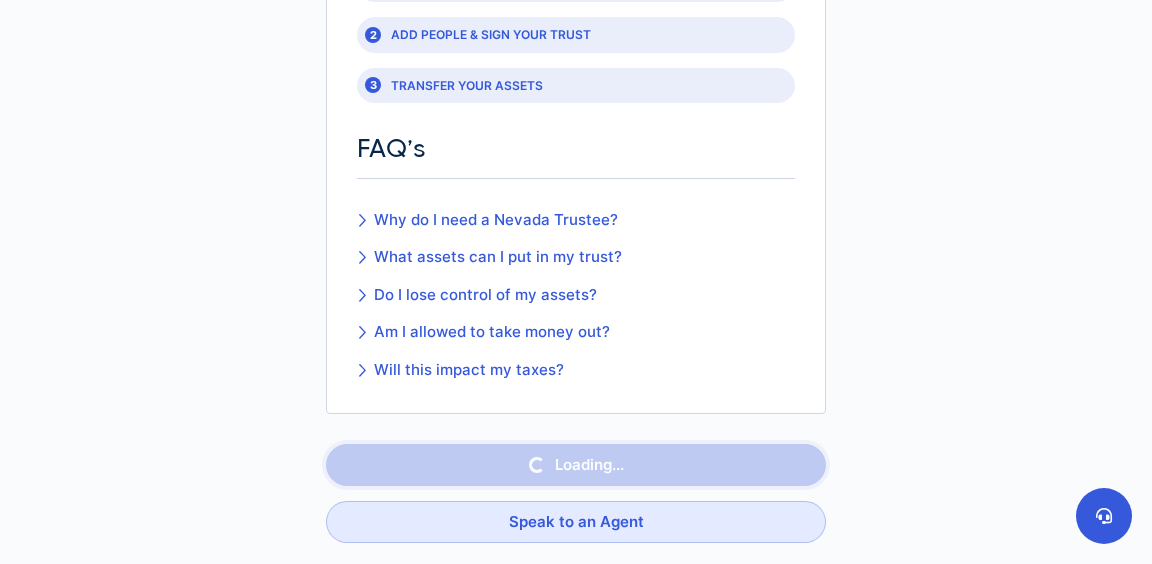 scroll, scrollTop: 0, scrollLeft: 0, axis: both 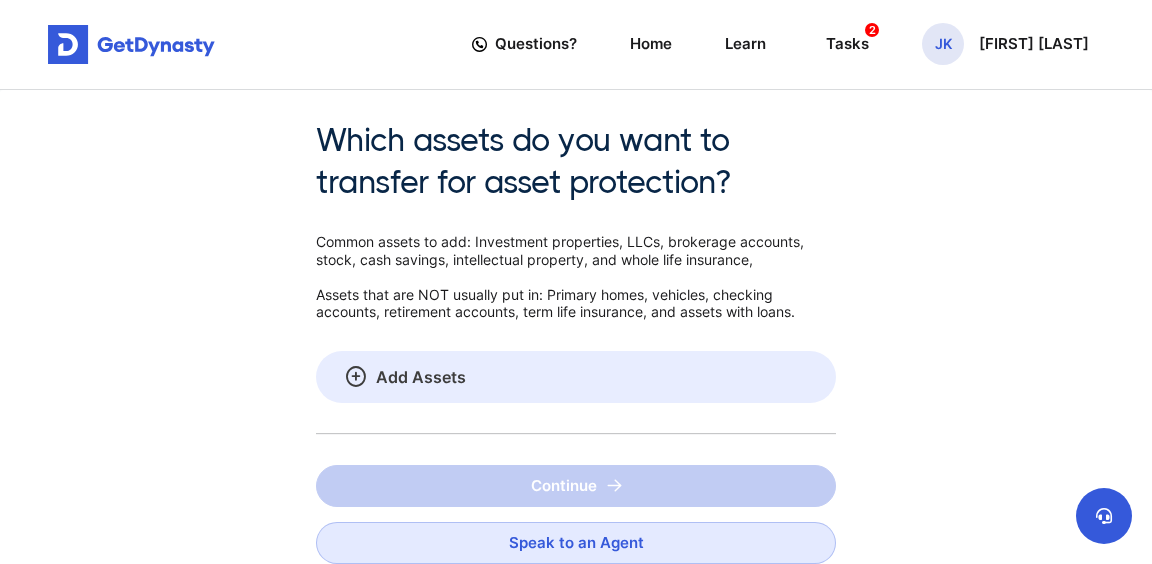 click on "Add Assets" at bounding box center (576, 377) 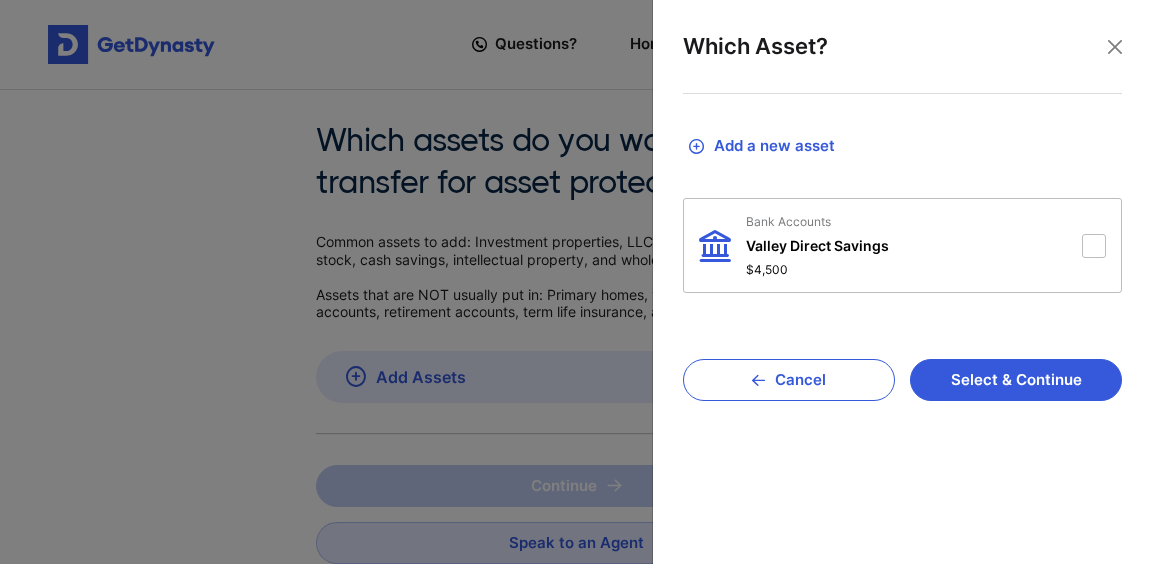 click at bounding box center [1094, 245] 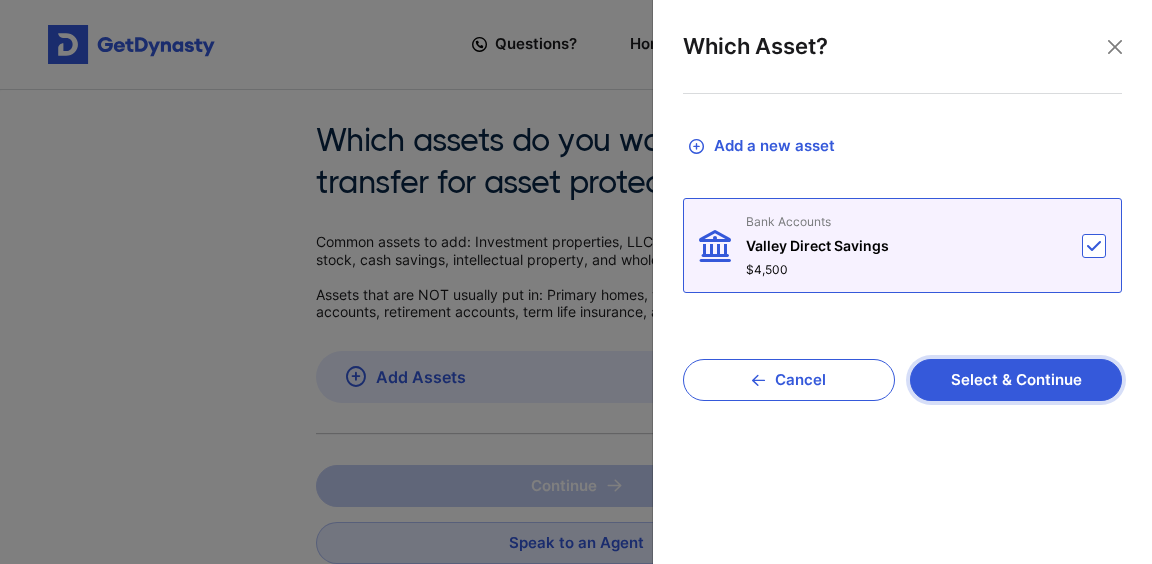 click on "Select & Continue" at bounding box center [1016, 380] 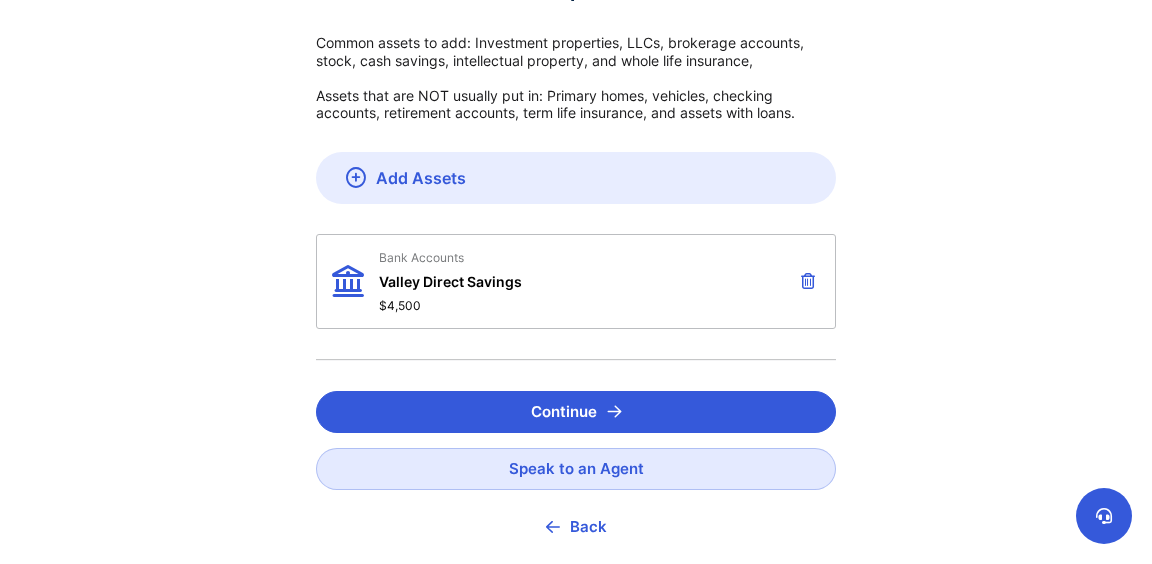 scroll, scrollTop: 208, scrollLeft: 0, axis: vertical 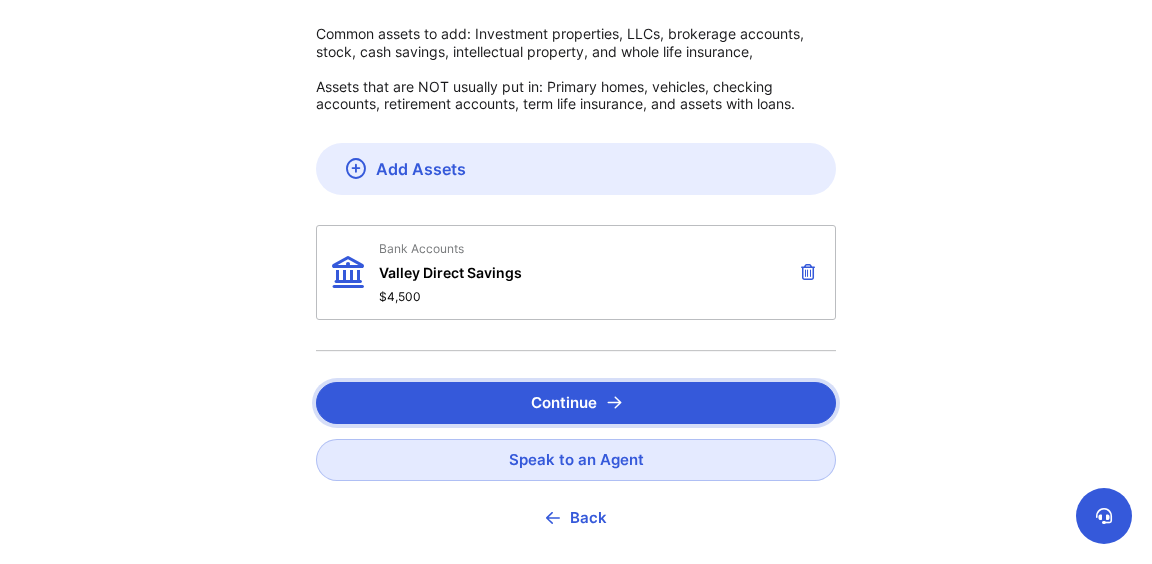 click on "Continue" at bounding box center [576, 403] 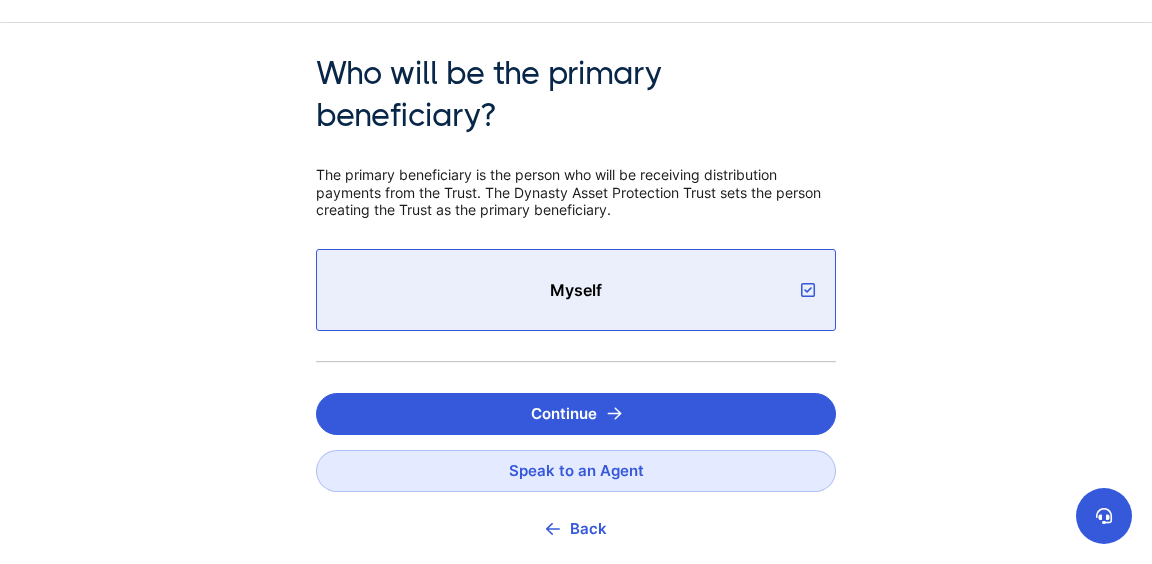 scroll, scrollTop: 62, scrollLeft: 0, axis: vertical 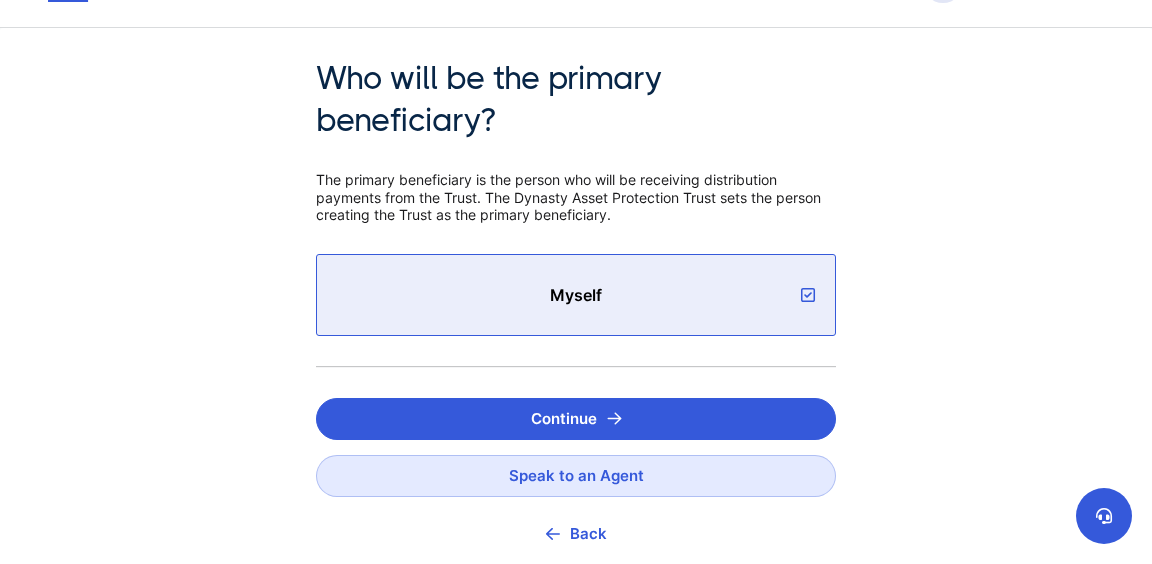 click on "Myself" at bounding box center [576, 295] 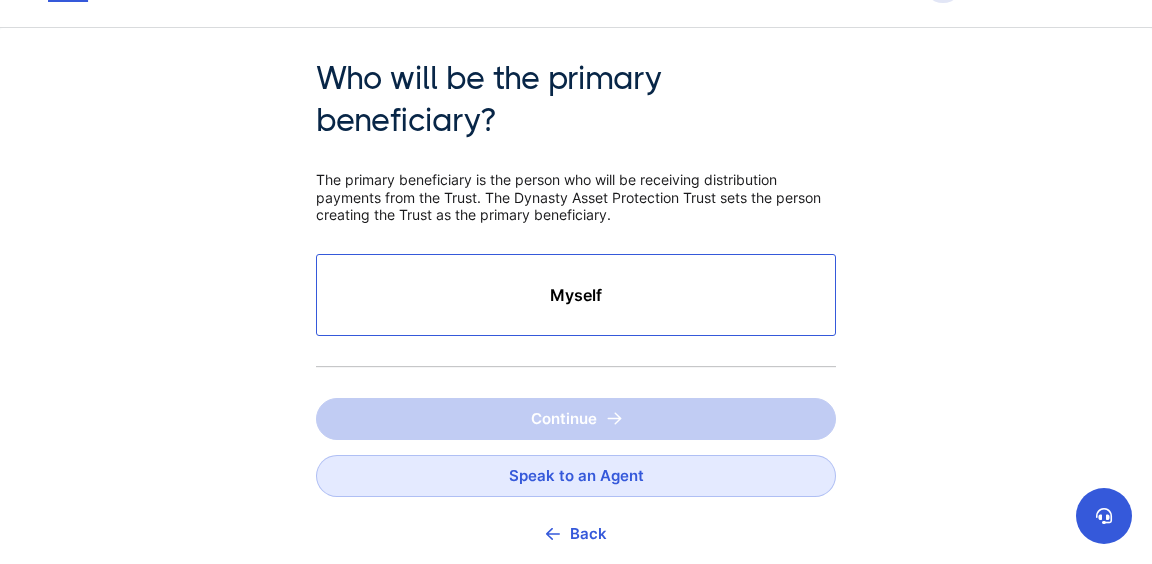 click on "Myself" at bounding box center [576, 295] 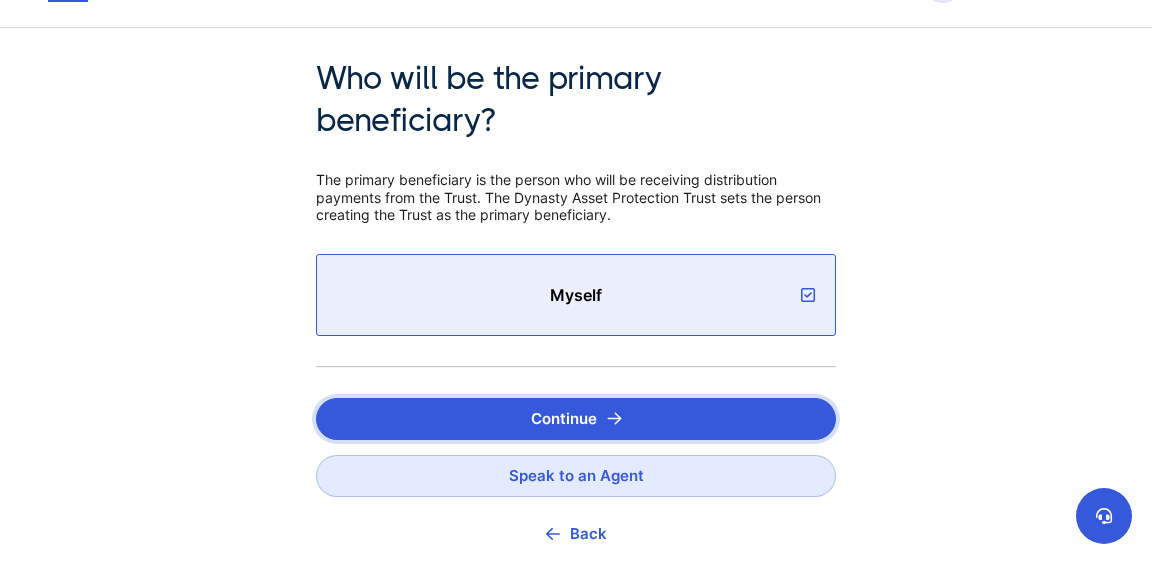 click on "Continue" at bounding box center [576, 419] 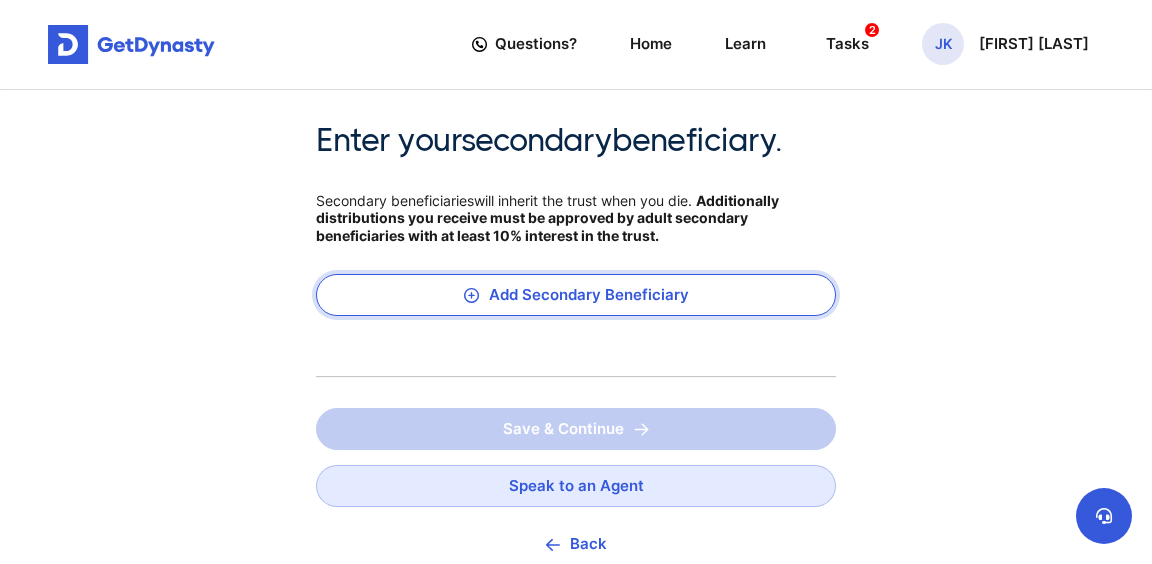 click on "Add Secondary Beneficiary" at bounding box center [576, 295] 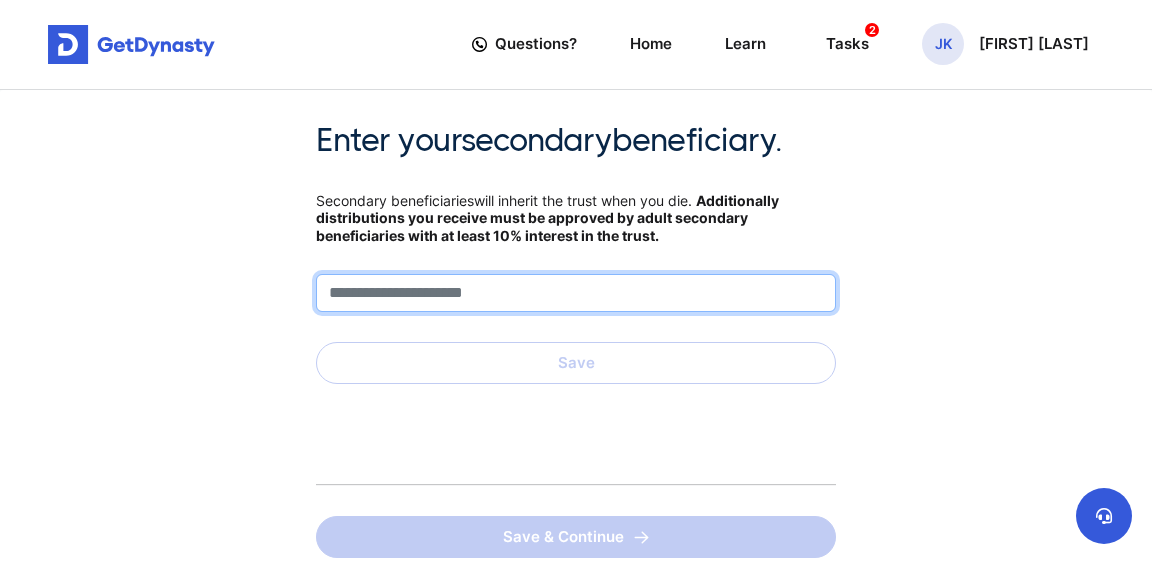 click at bounding box center (576, 293) 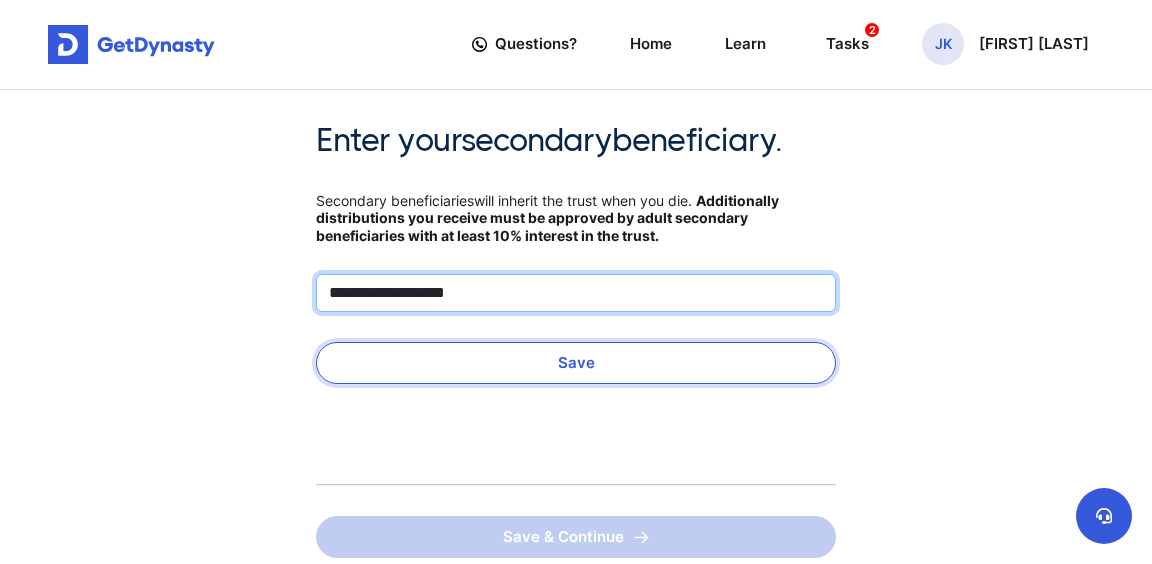 type on "**********" 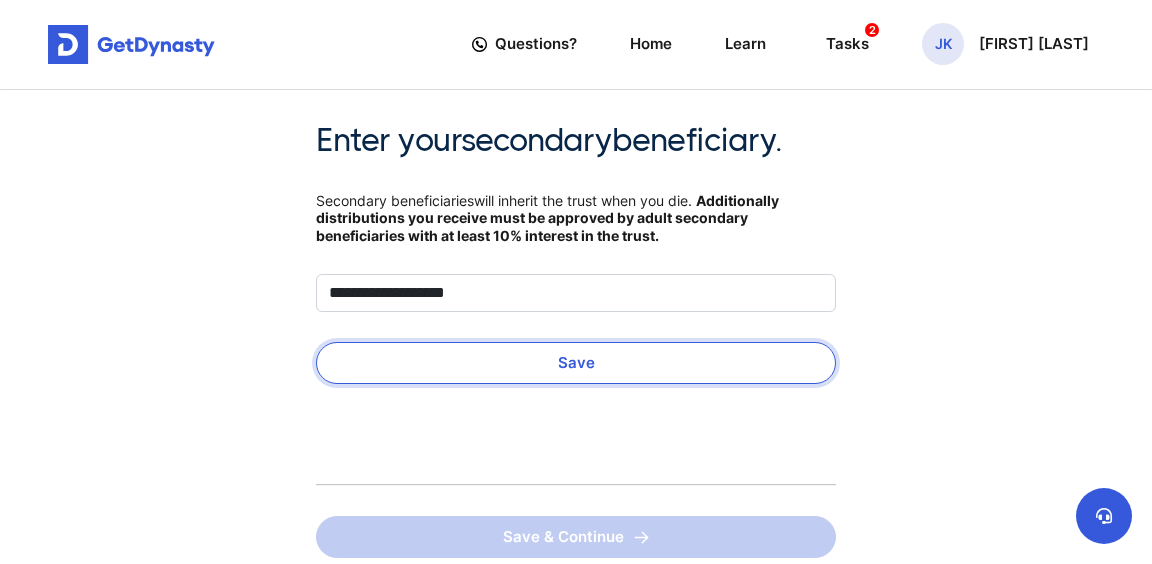 click on "Save" at bounding box center [576, 363] 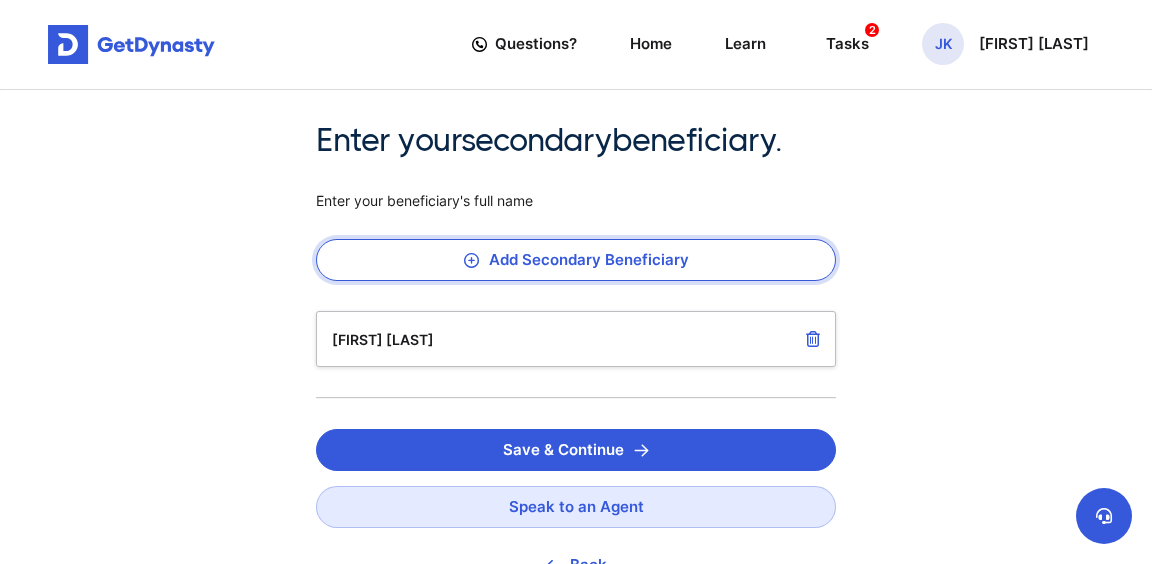 click on "Add Secondary Beneficiary" at bounding box center (576, 260) 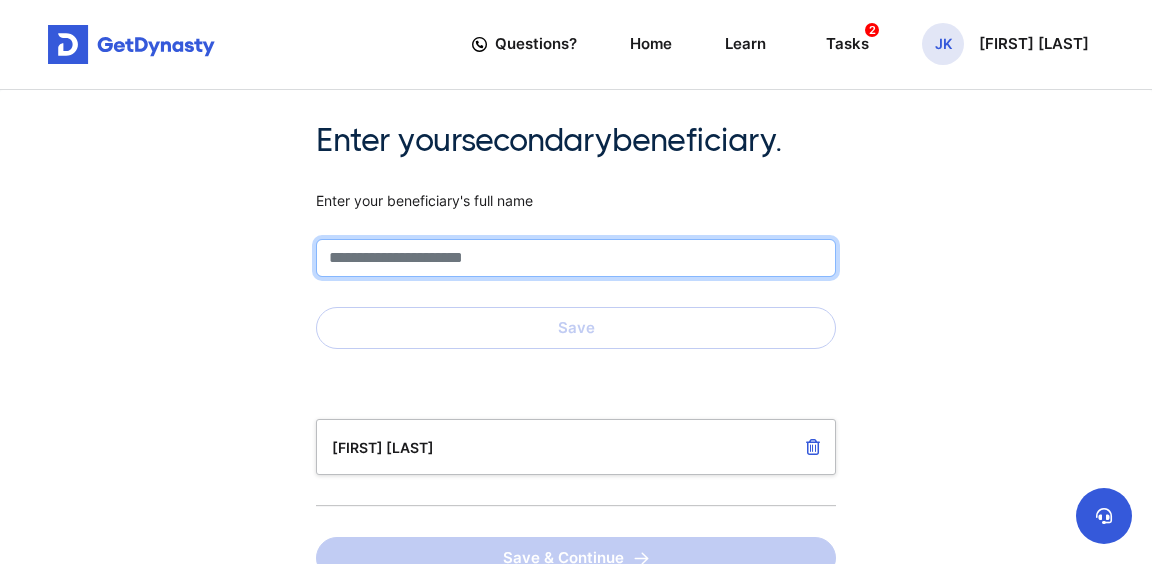 click at bounding box center [576, 258] 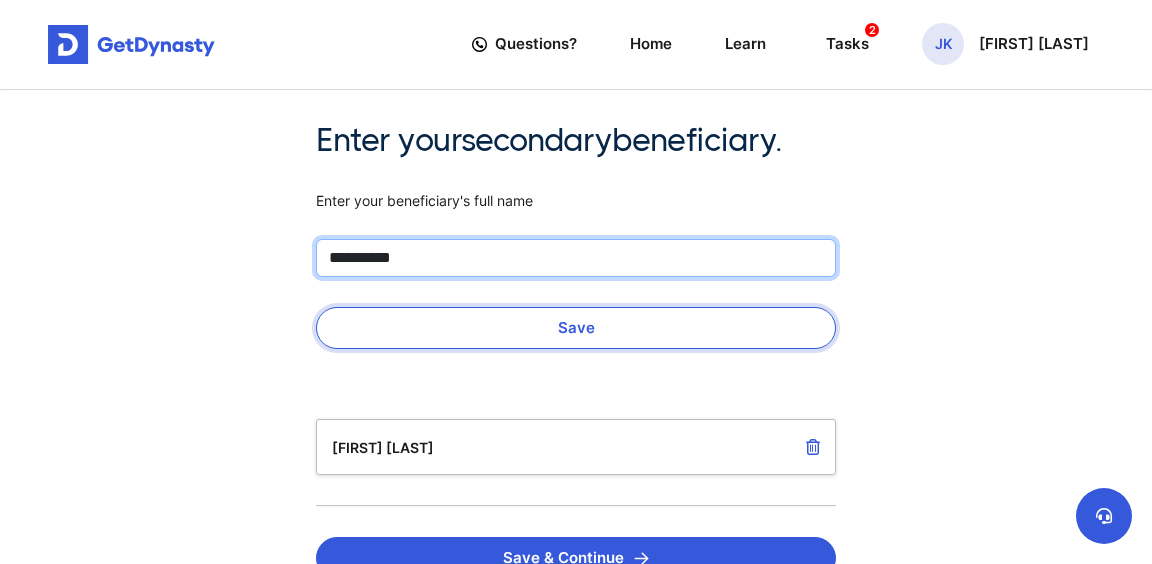 type on "**********" 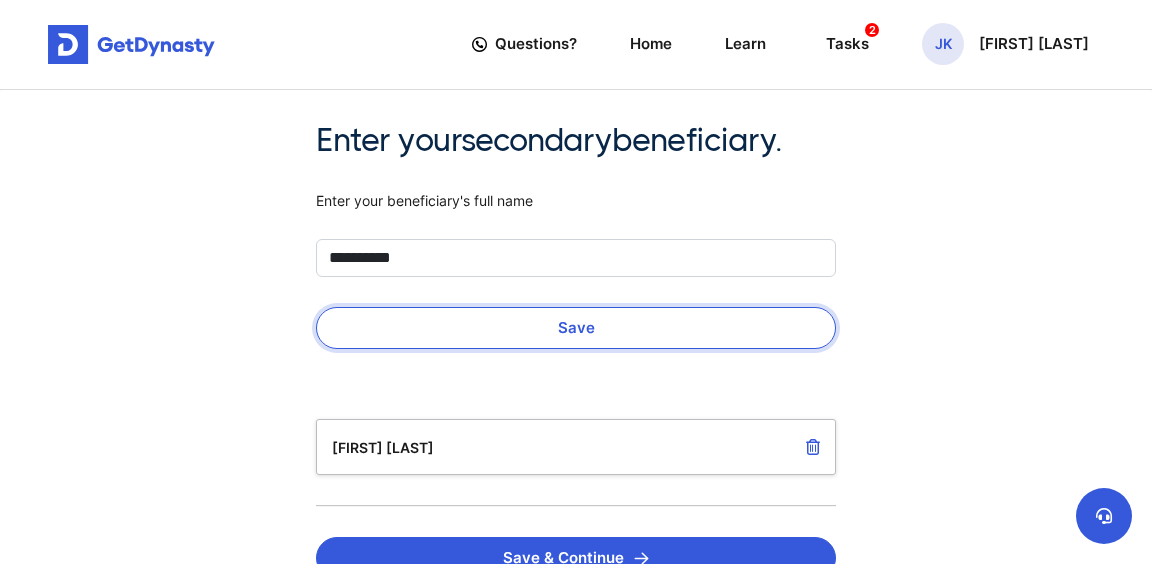 click on "Save" at bounding box center [576, 328] 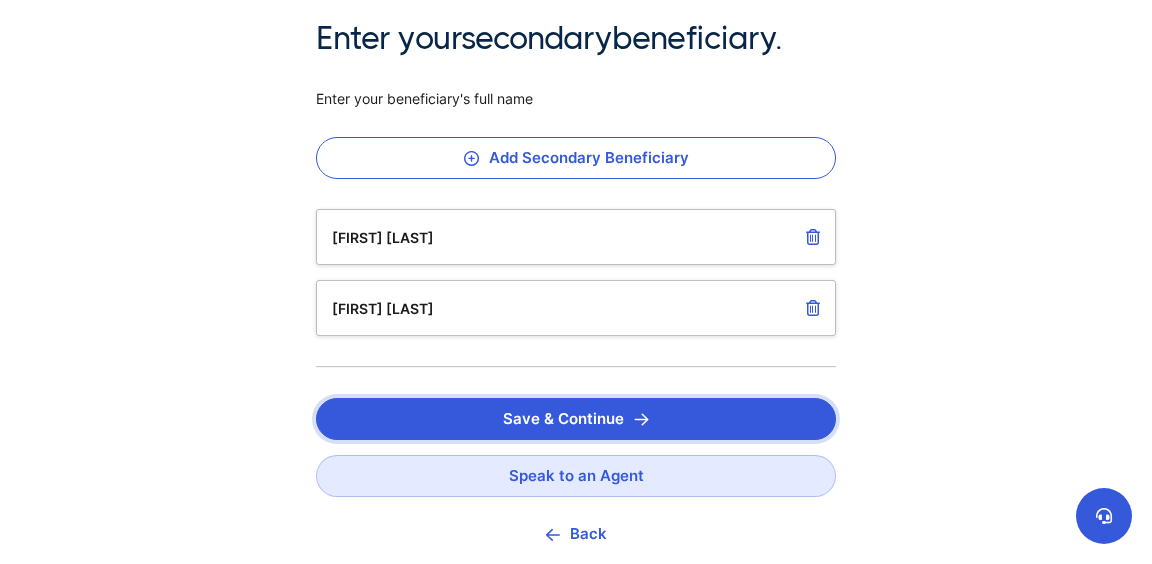 scroll, scrollTop: 78, scrollLeft: 0, axis: vertical 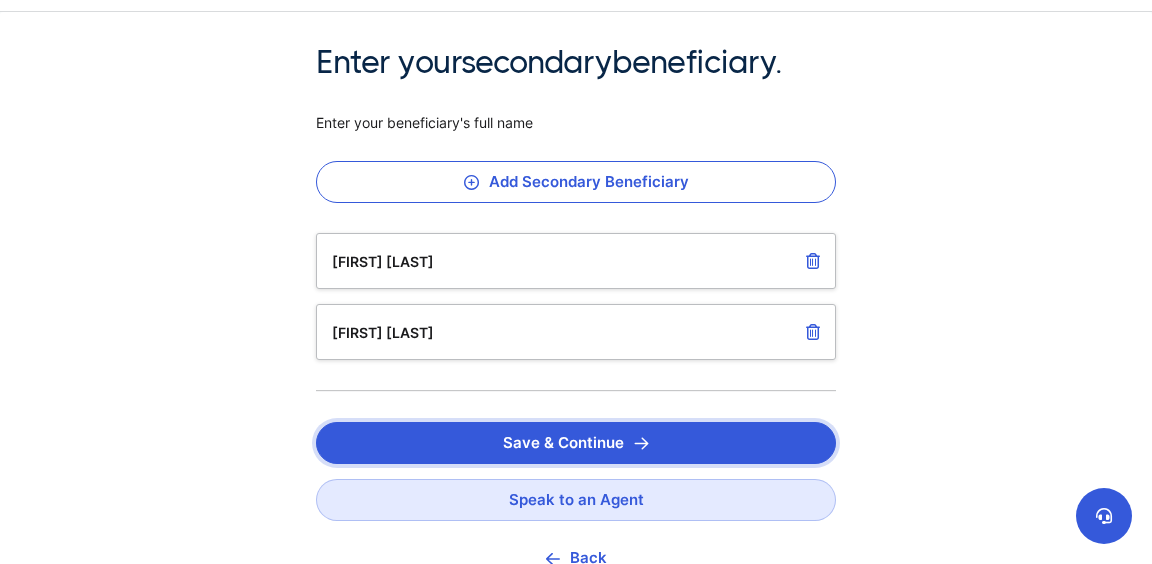 click on "Save & Continue" at bounding box center (576, 443) 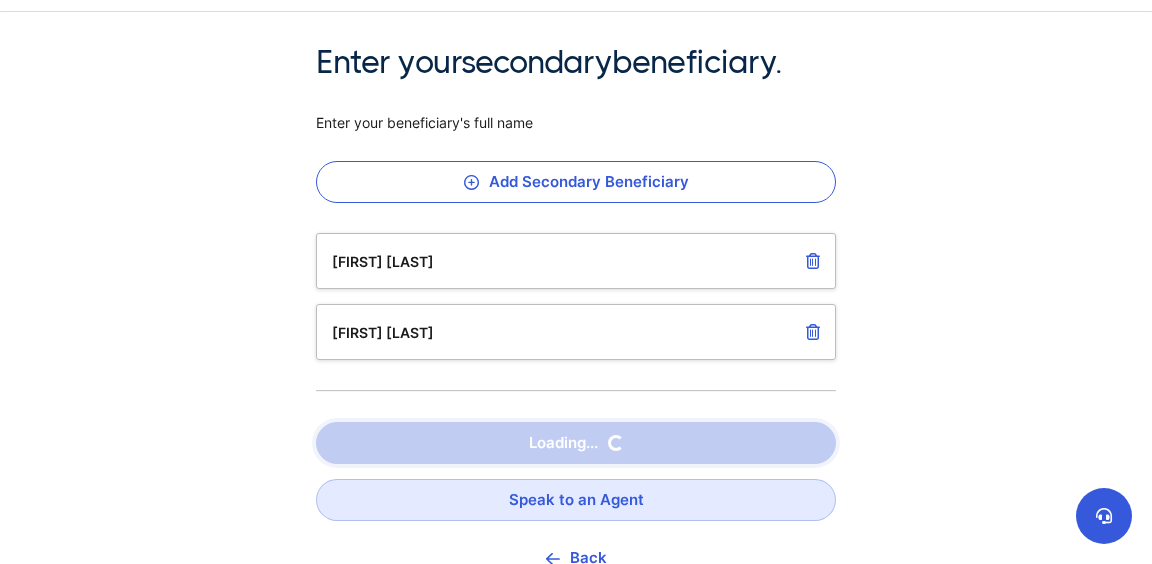 scroll, scrollTop: 0, scrollLeft: 0, axis: both 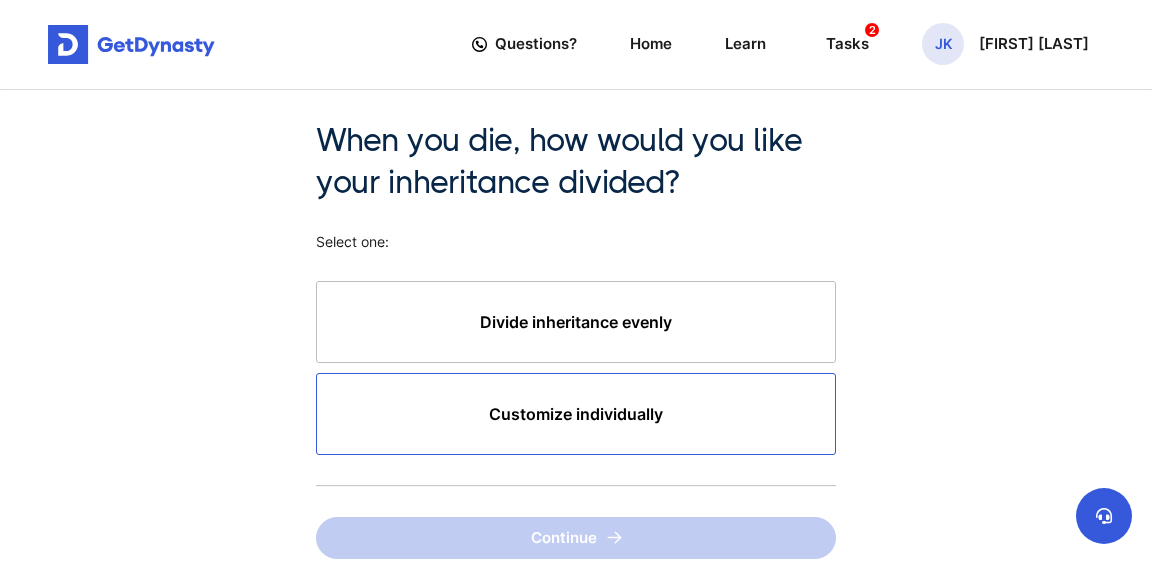 click on "Customize individually" at bounding box center (576, 414) 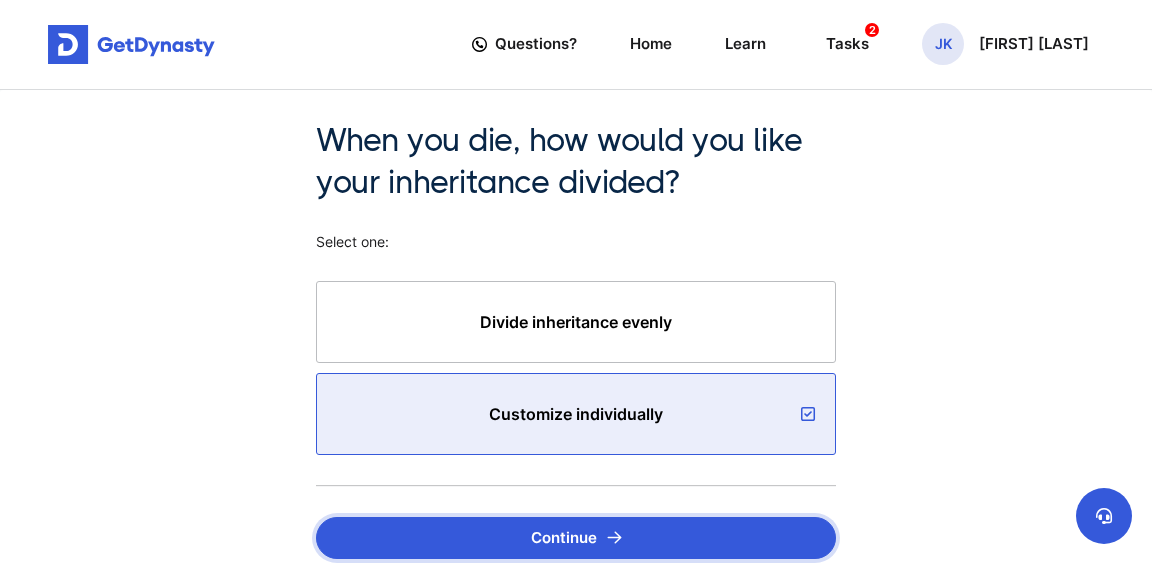 click on "Continue" at bounding box center (576, 538) 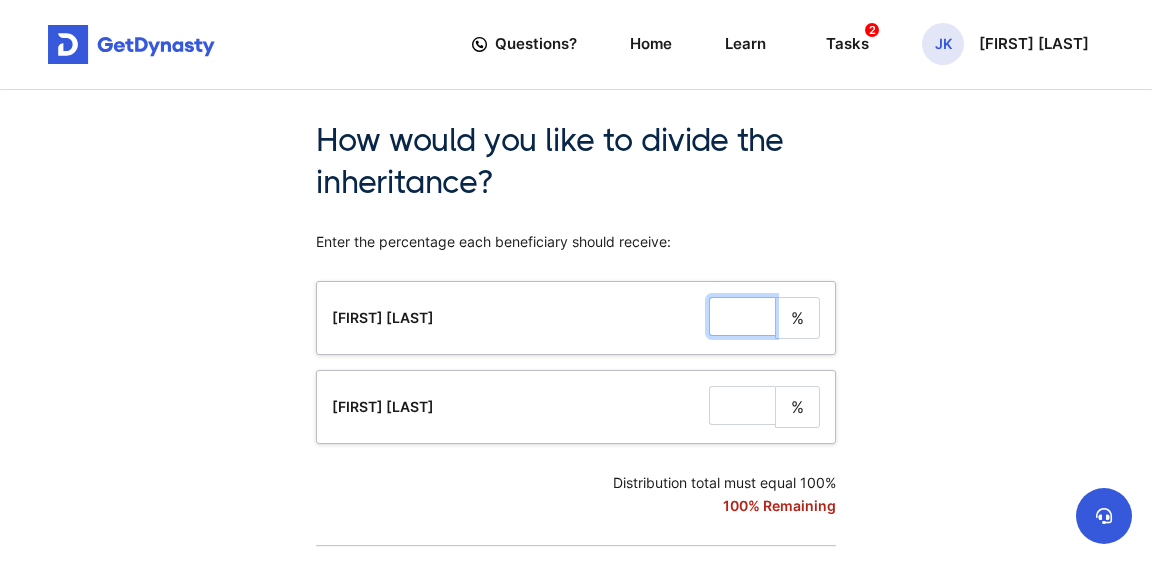 click at bounding box center [742, 316] 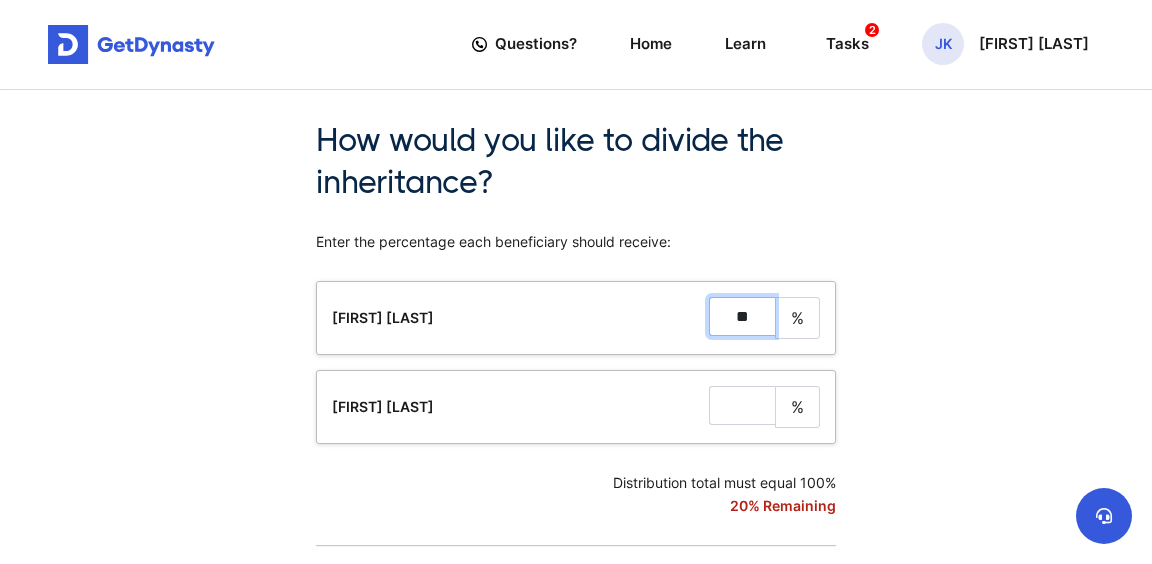 type on "**" 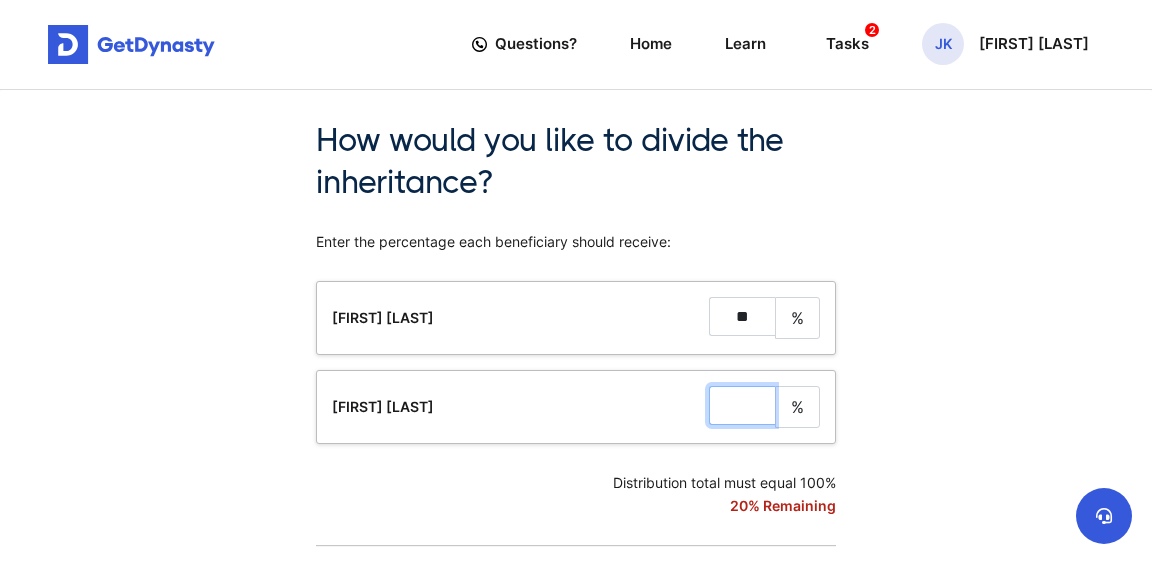 click at bounding box center [742, 405] 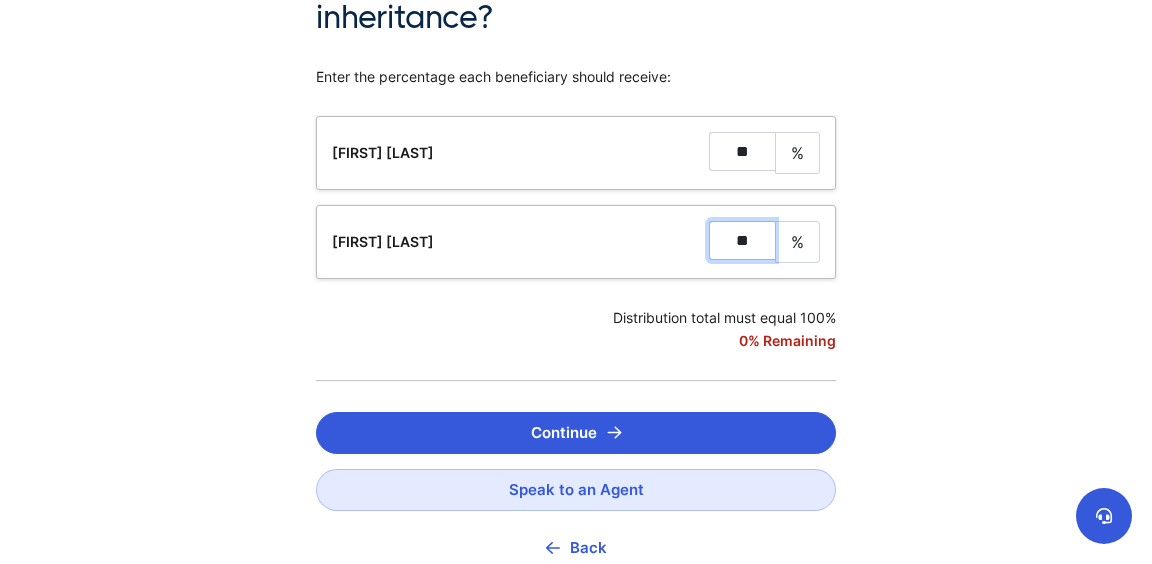 scroll, scrollTop: 171, scrollLeft: 0, axis: vertical 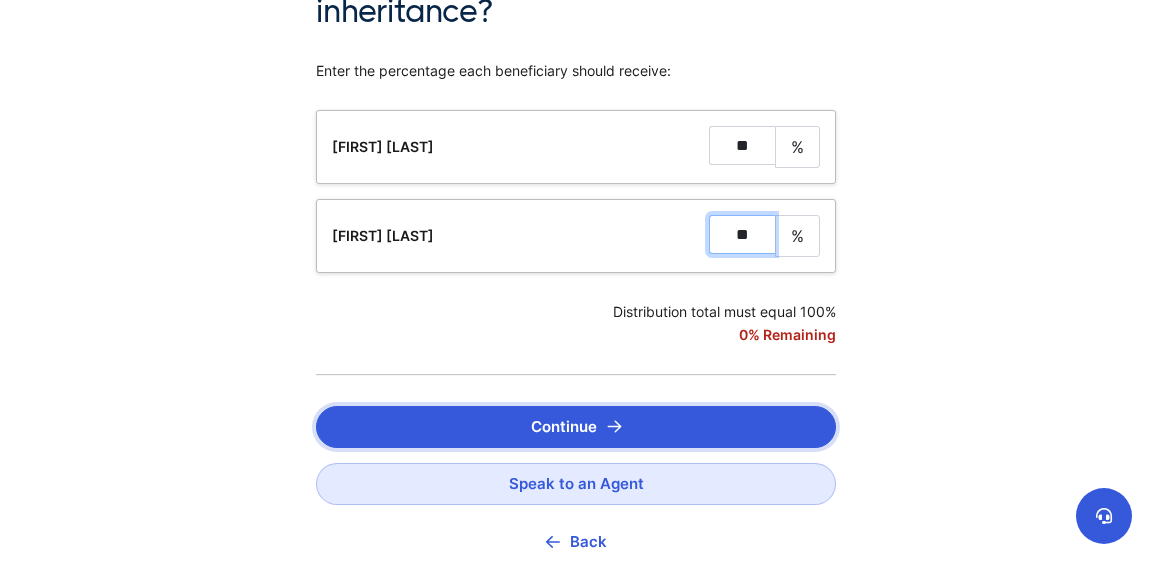 type on "**" 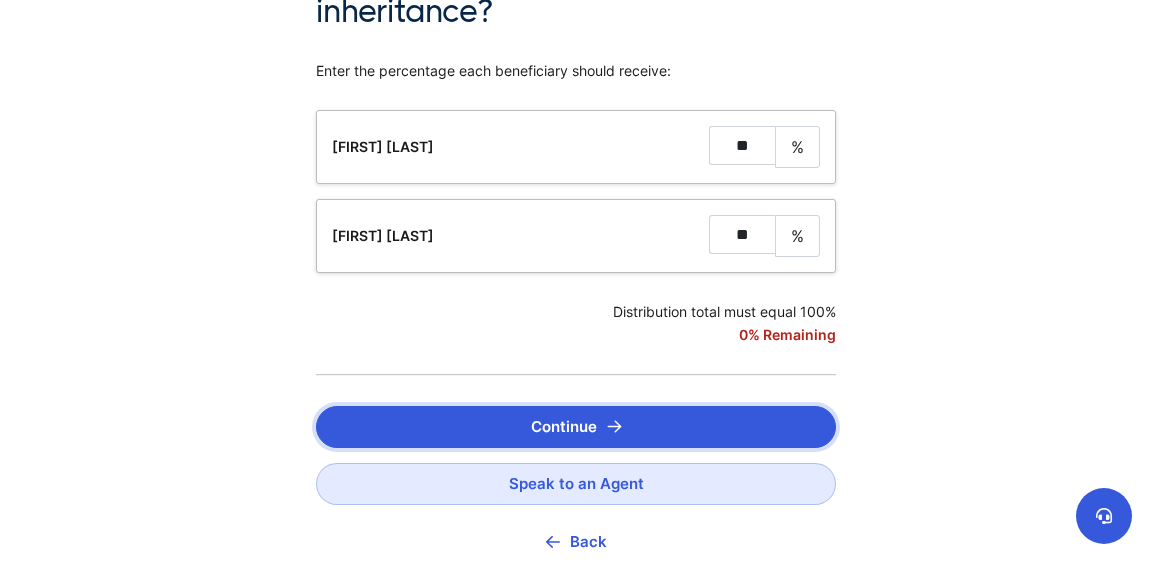 click on "Continue" at bounding box center [576, 427] 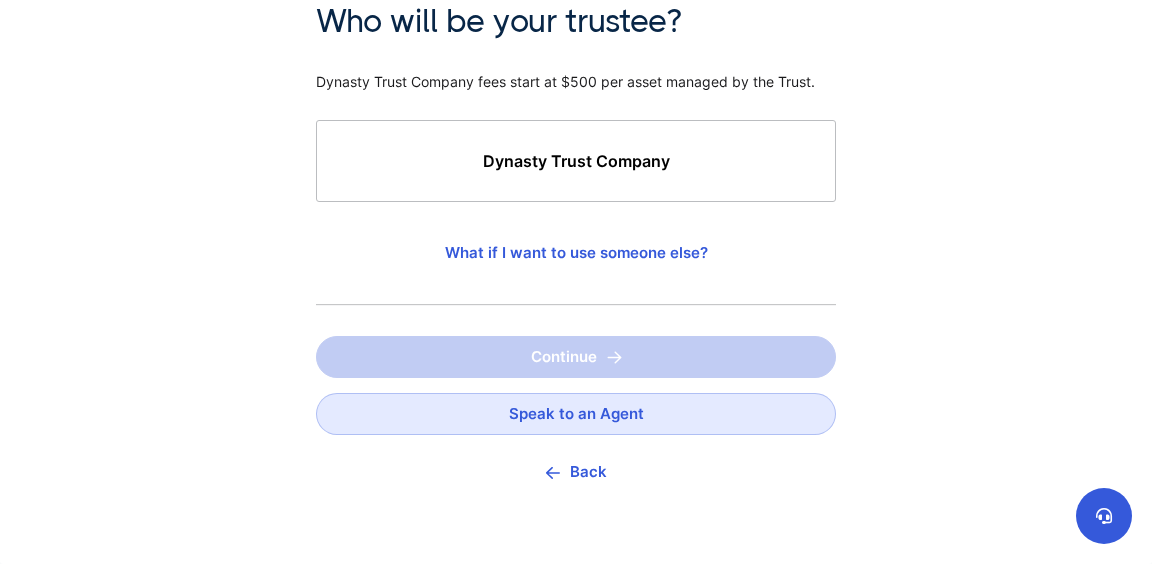 scroll, scrollTop: 0, scrollLeft: 0, axis: both 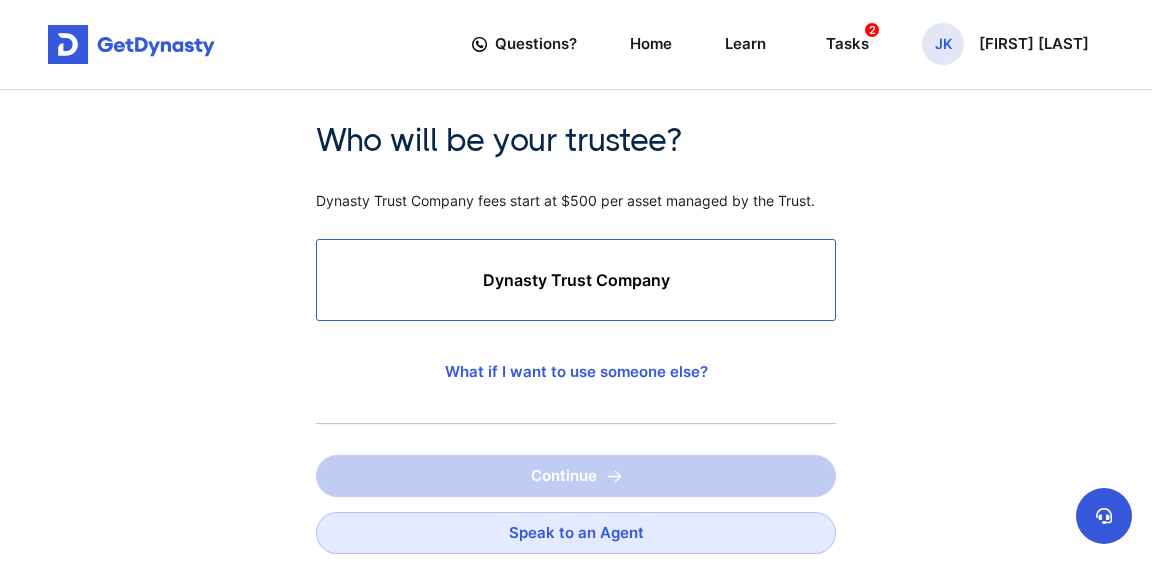 click on "Dynasty Trust Company" at bounding box center (576, 280) 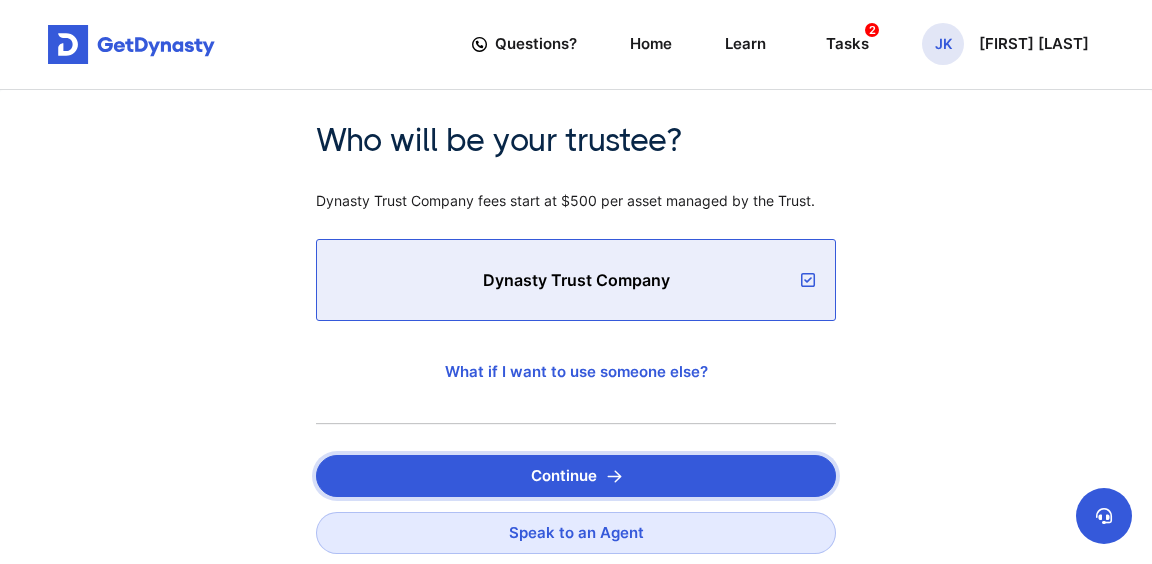 click on "Continue" at bounding box center [576, 476] 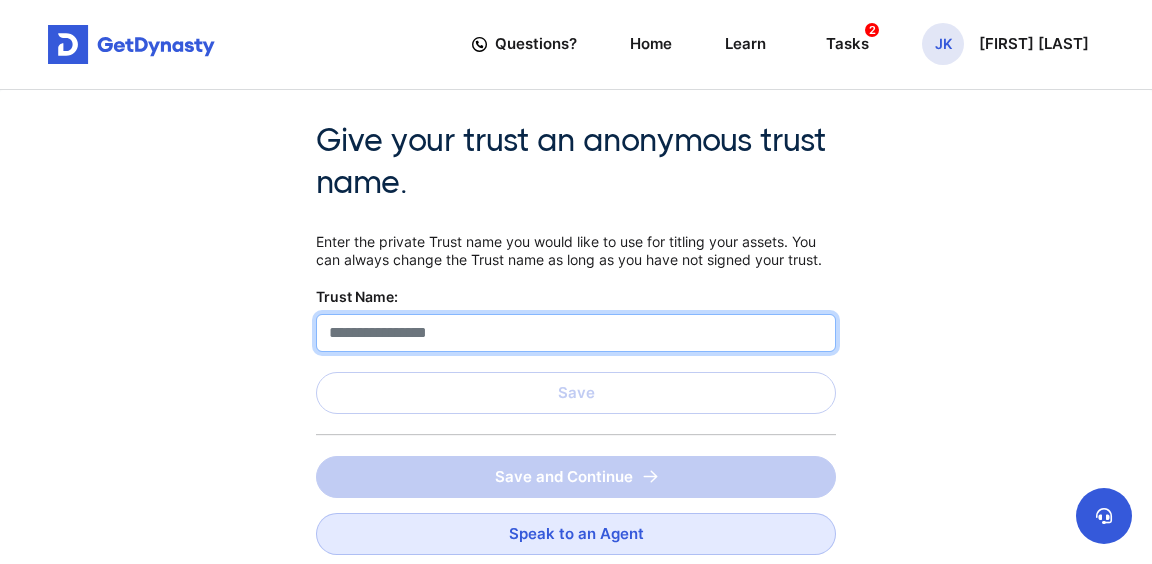click at bounding box center (576, 333) 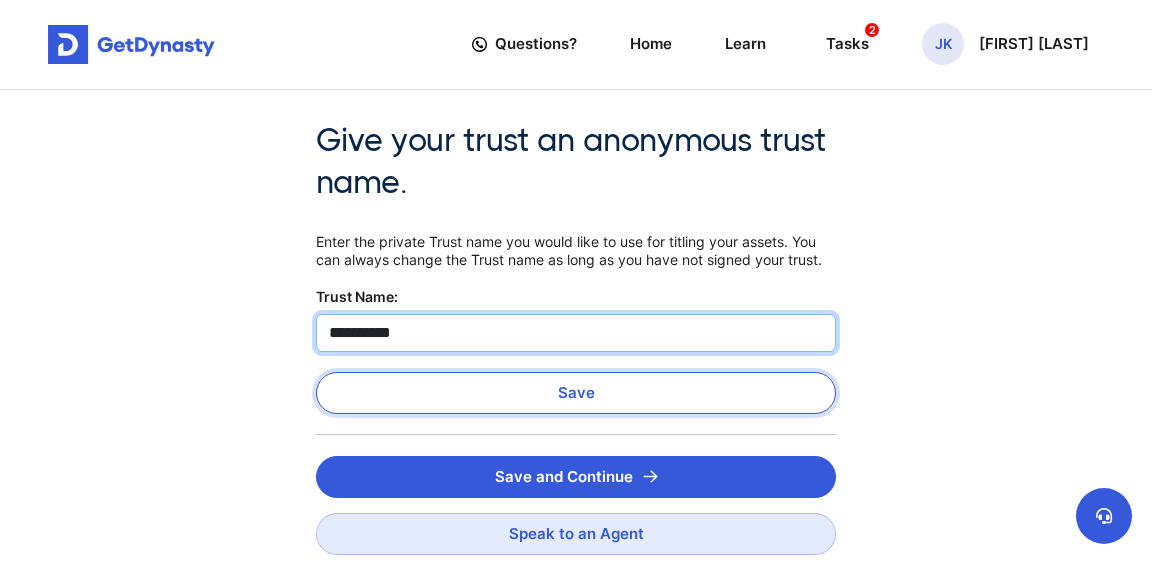 type on "**********" 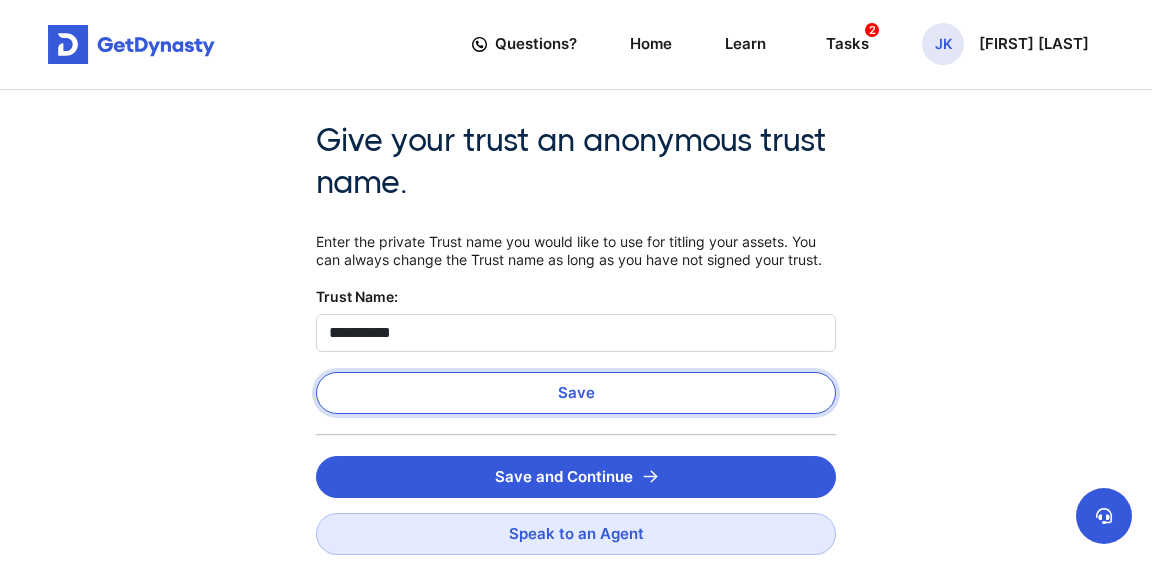click on "Save" at bounding box center (576, 393) 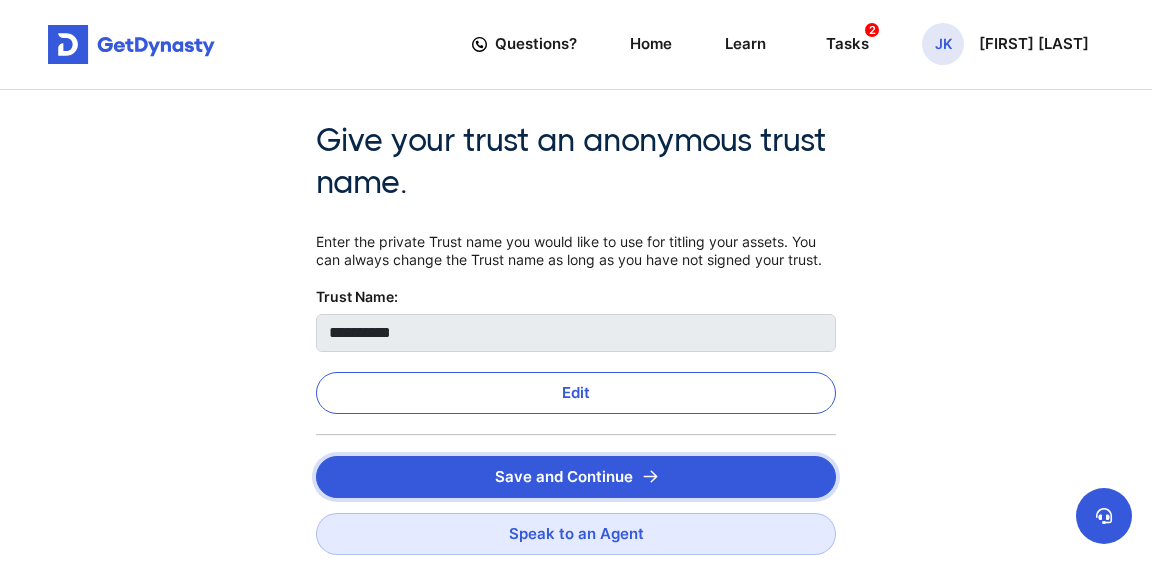 click on "Save and Continue" at bounding box center [576, 477] 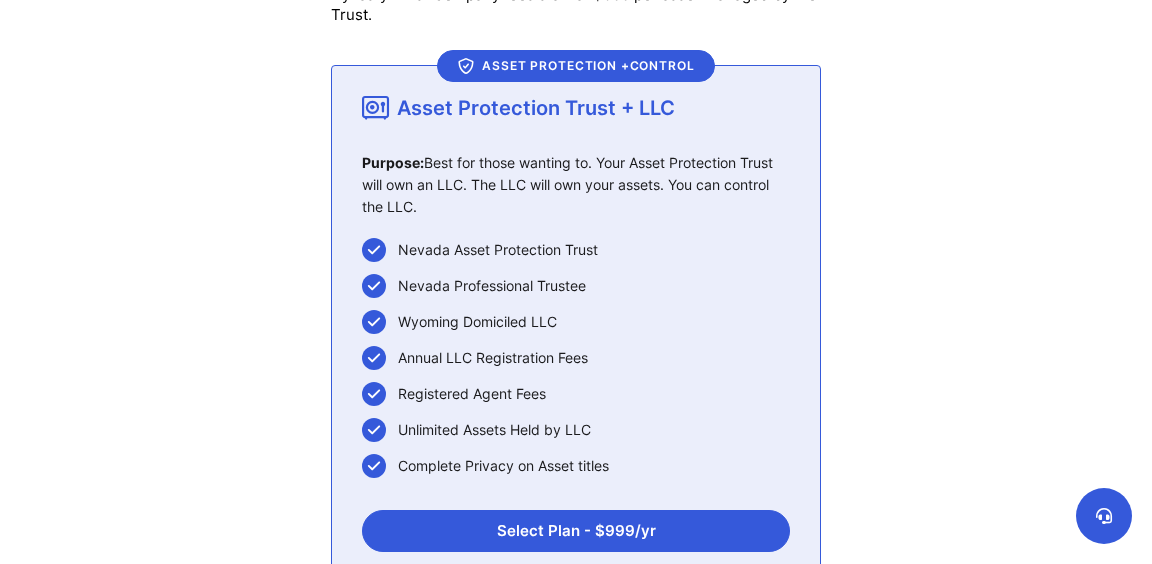 scroll, scrollTop: 0, scrollLeft: 0, axis: both 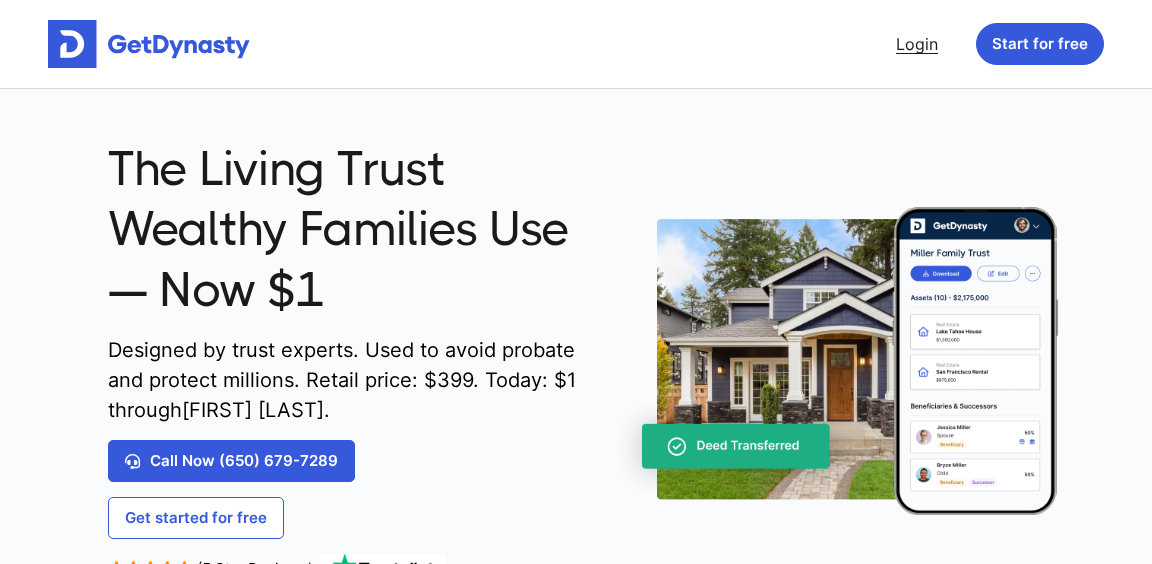 click on "Login" at bounding box center (917, 44) 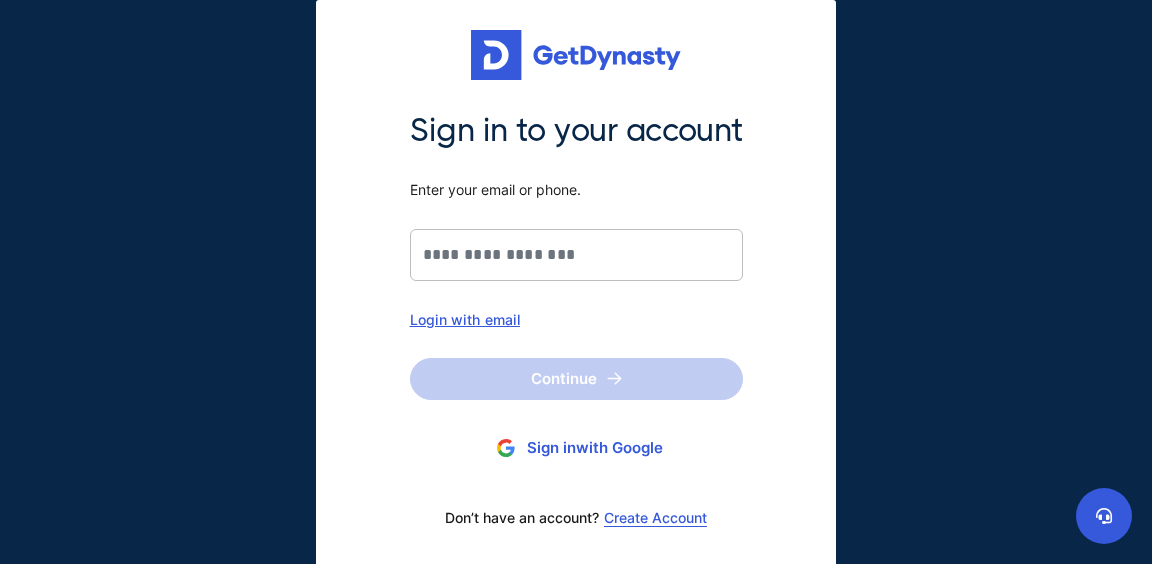 scroll, scrollTop: 0, scrollLeft: 0, axis: both 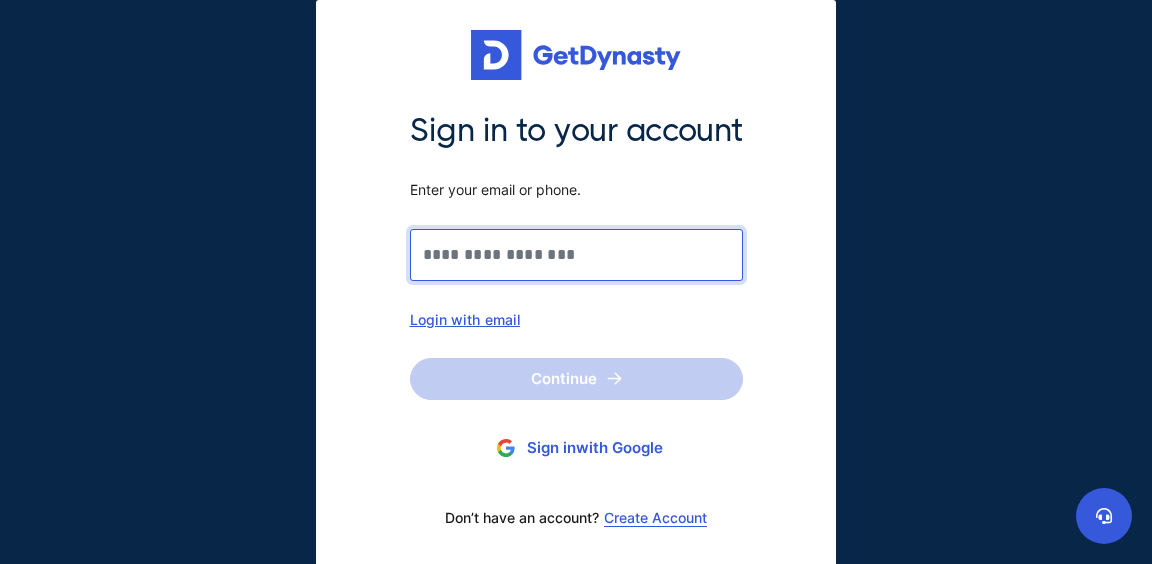 click on "Sign in to your account Enter your email or phone." at bounding box center [576, 255] 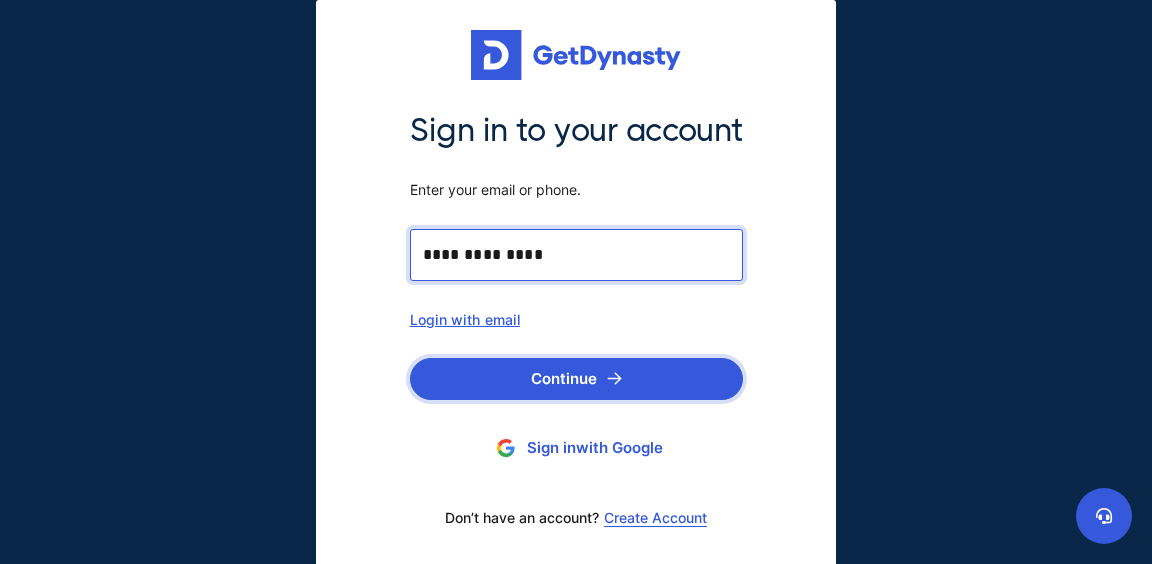 type on "**********" 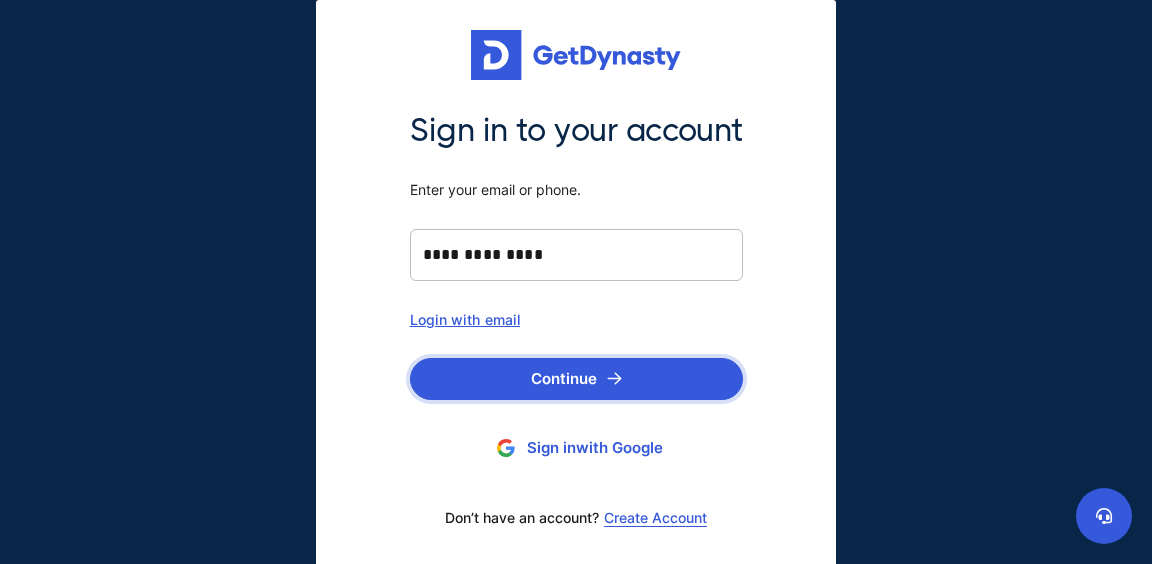 click on "Continue" at bounding box center (576, 379) 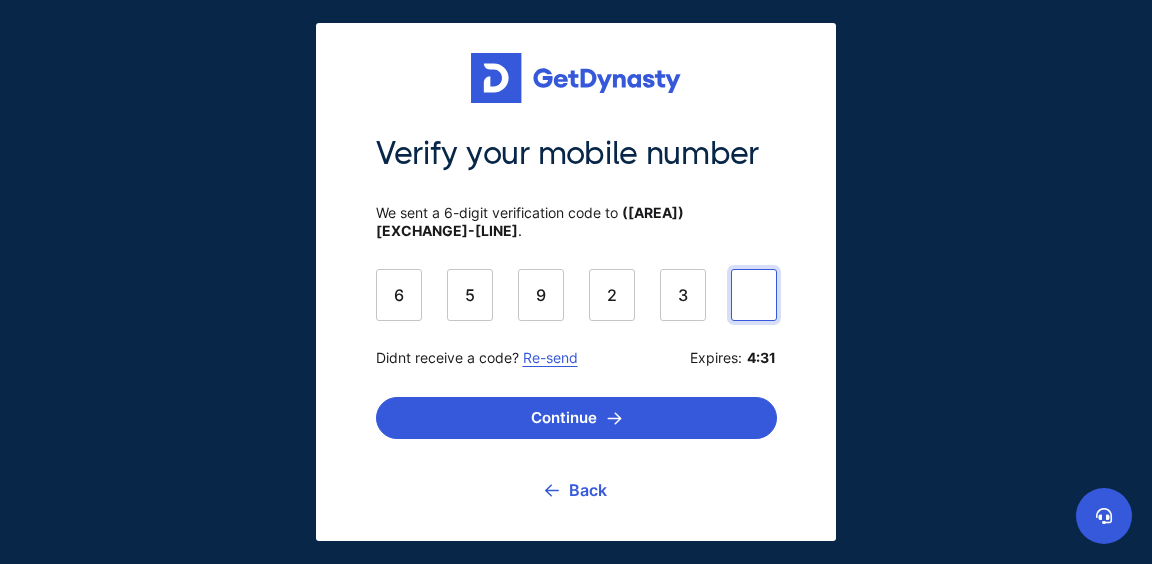 type on "******" 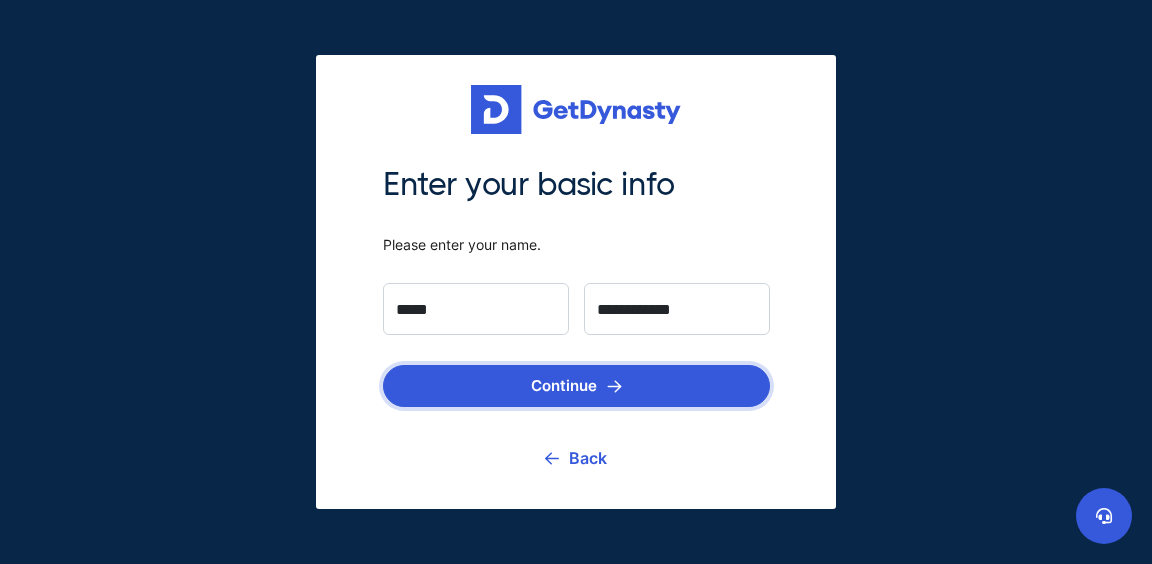 click on "Continue" at bounding box center [576, 386] 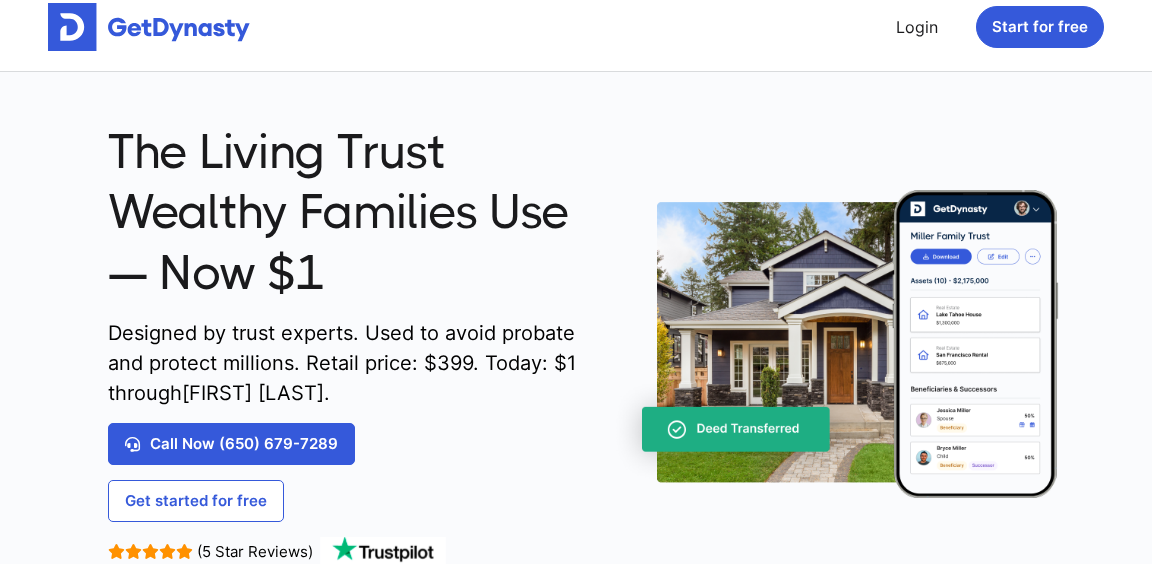 scroll, scrollTop: 18, scrollLeft: 0, axis: vertical 